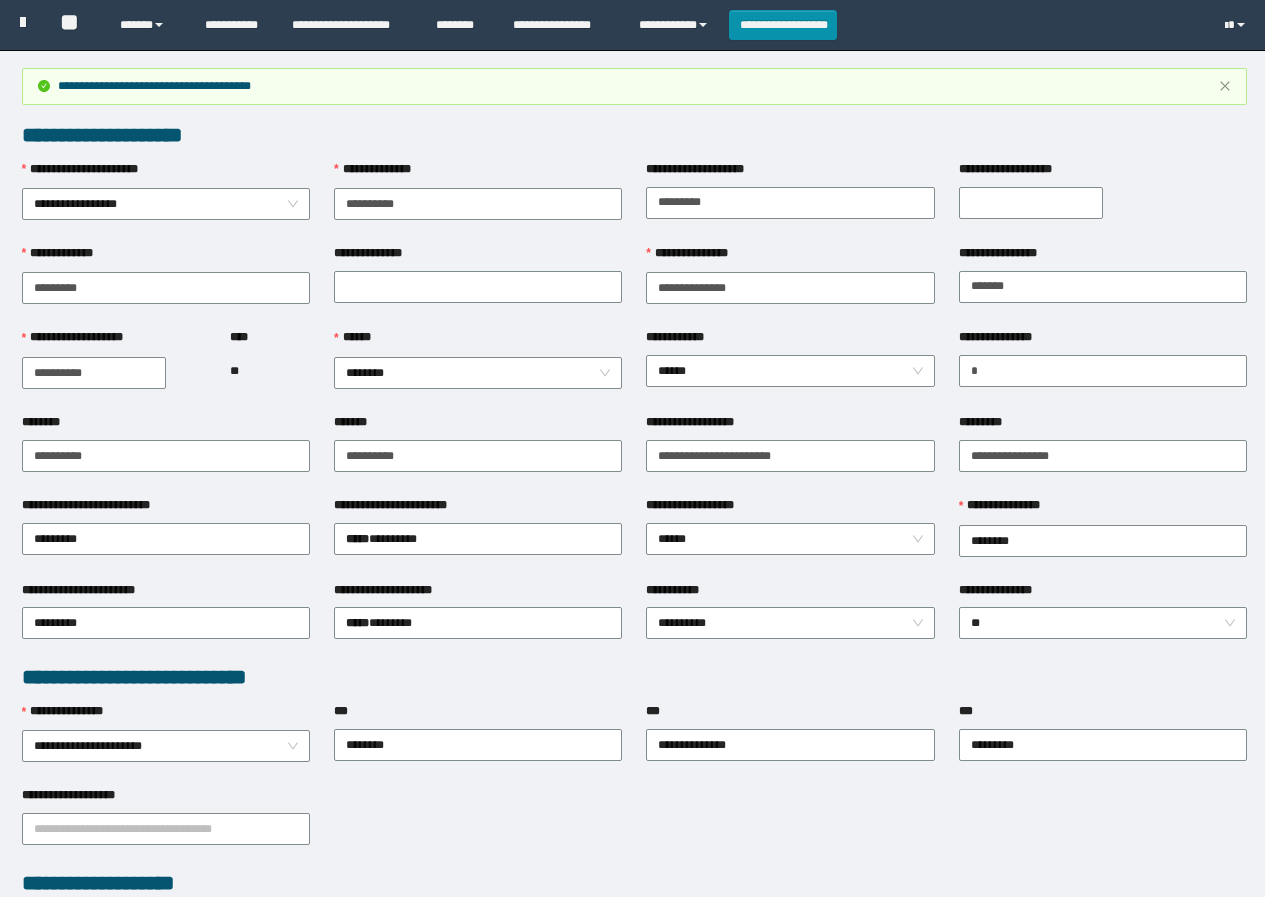 scroll, scrollTop: 861, scrollLeft: 0, axis: vertical 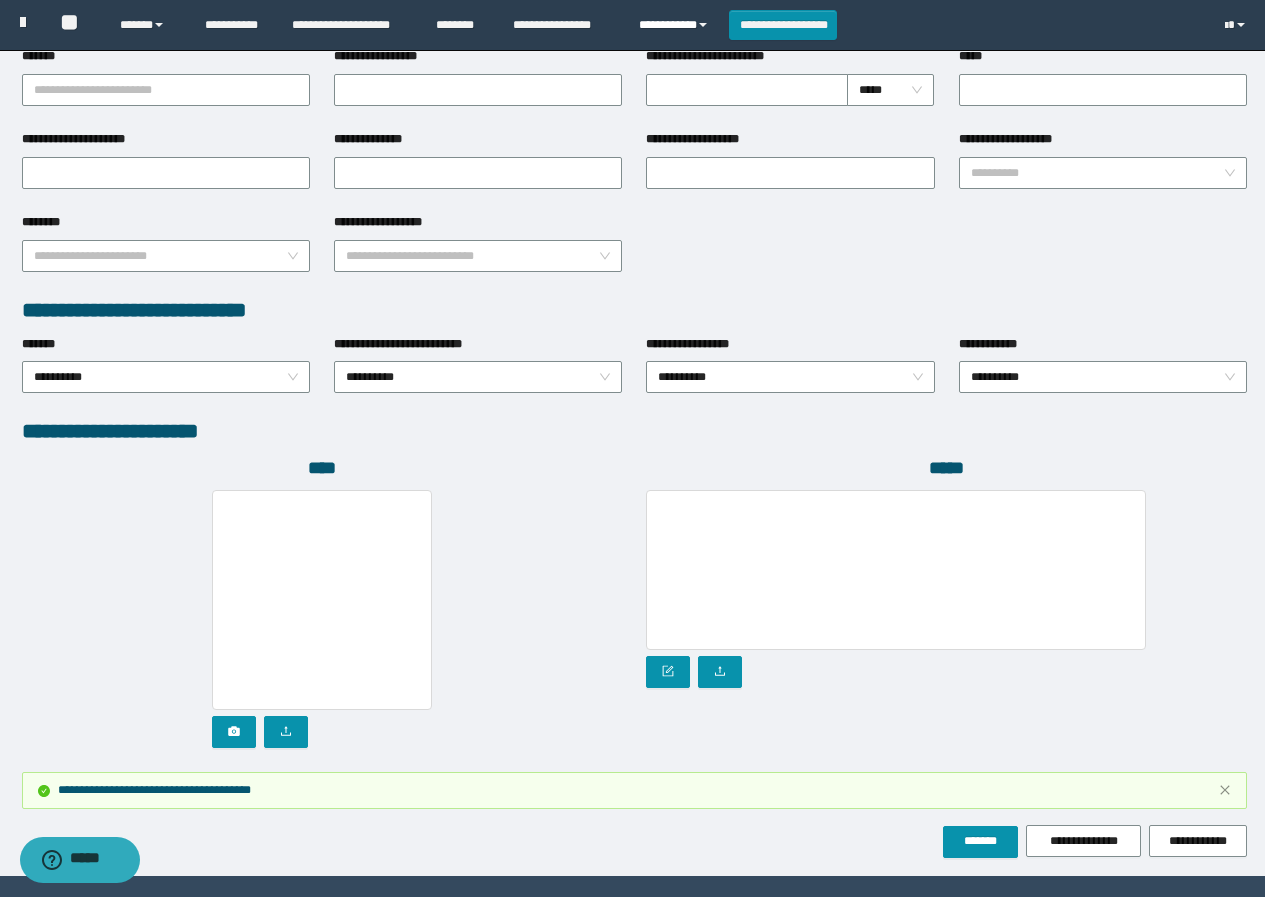 click on "**********" at bounding box center [676, 25] 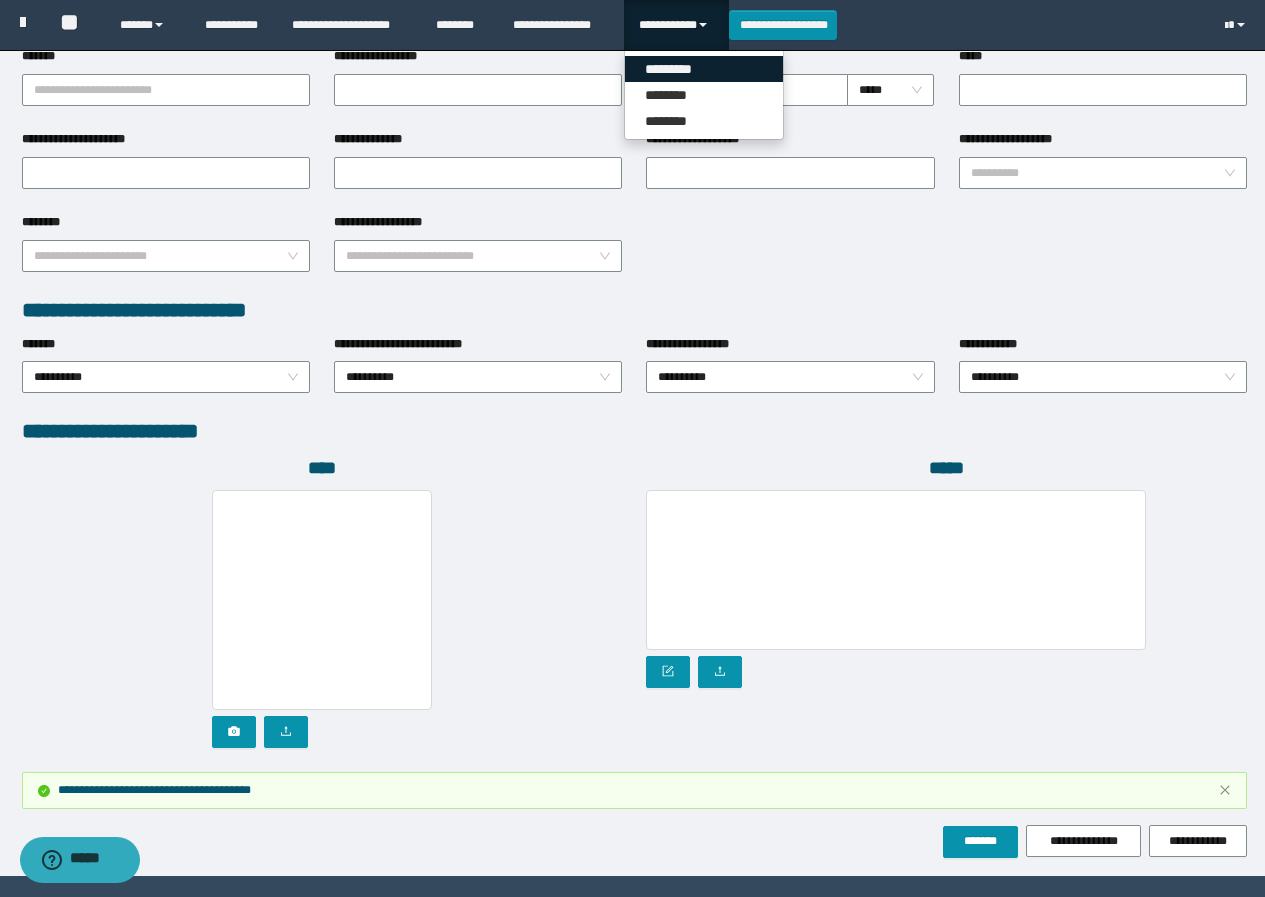 click on "*********" at bounding box center [704, 69] 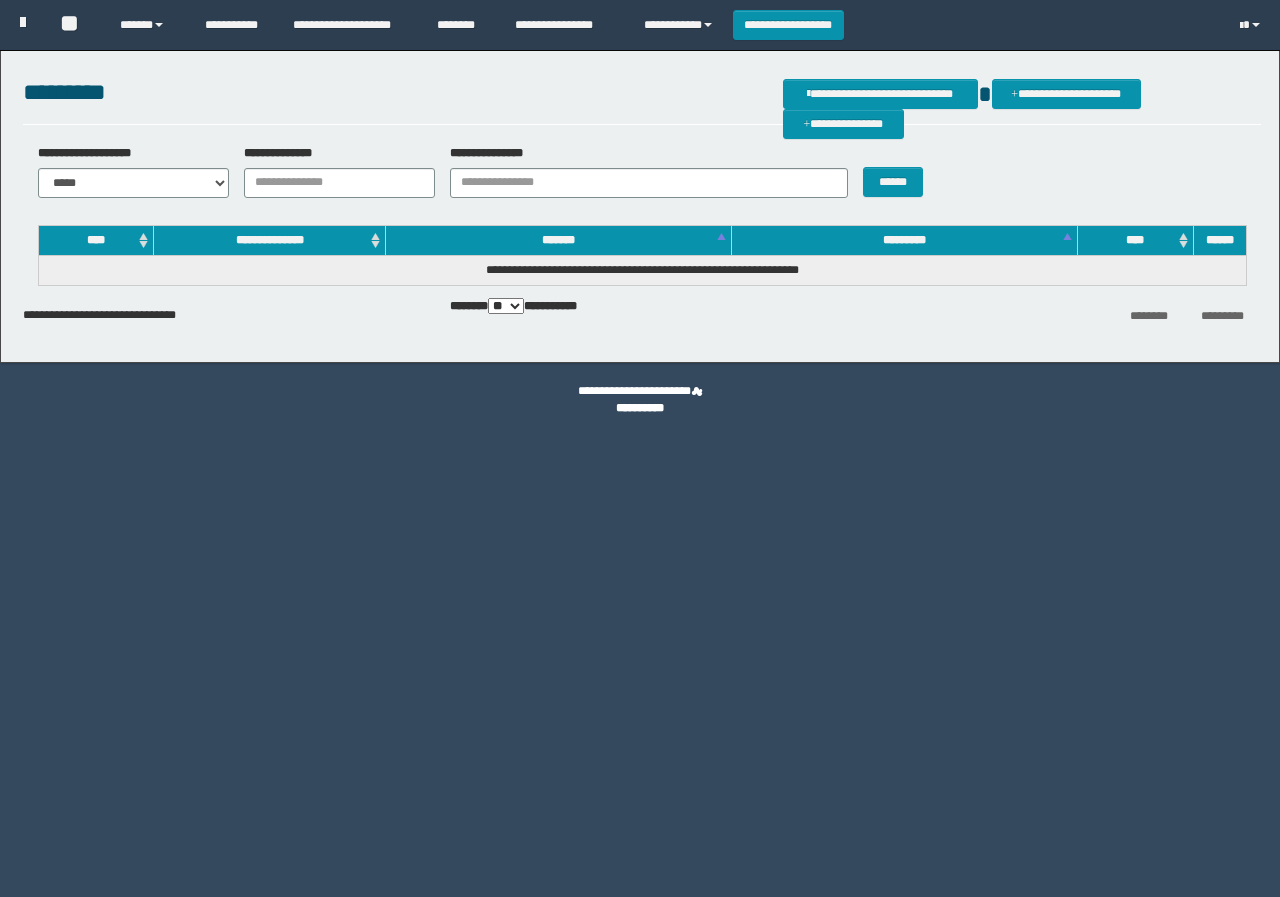 scroll, scrollTop: 0, scrollLeft: 0, axis: both 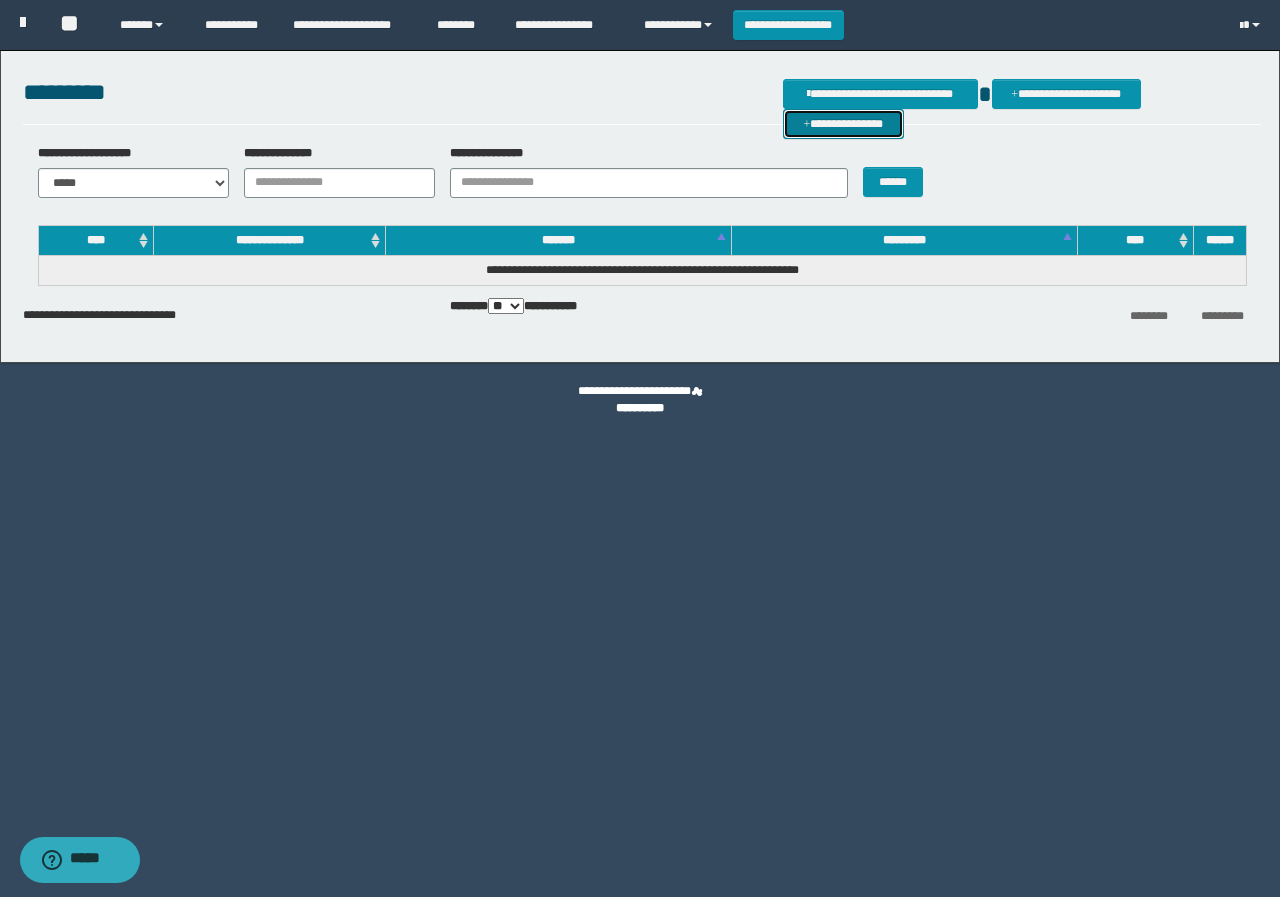 click on "**********" at bounding box center (843, 124) 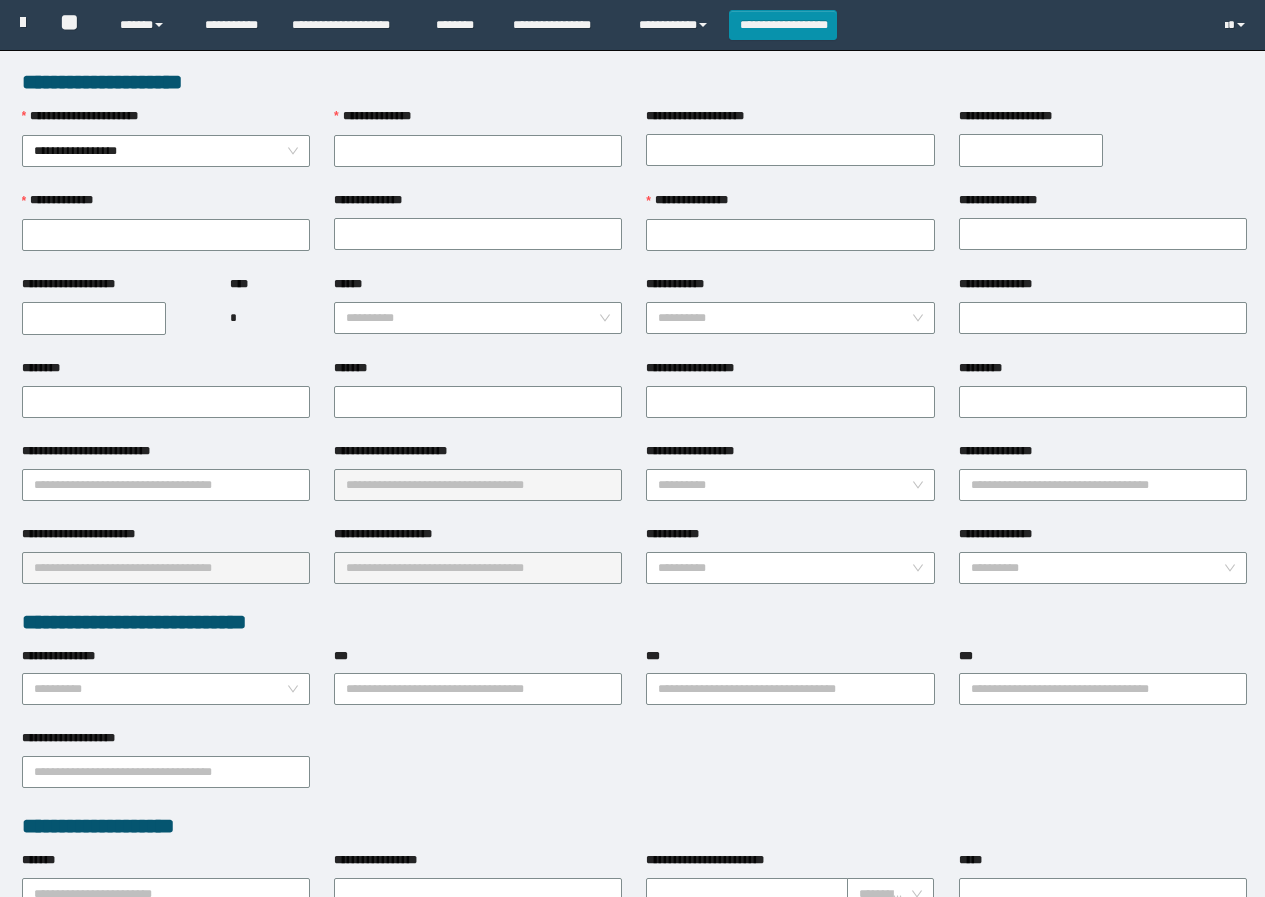 scroll, scrollTop: 0, scrollLeft: 0, axis: both 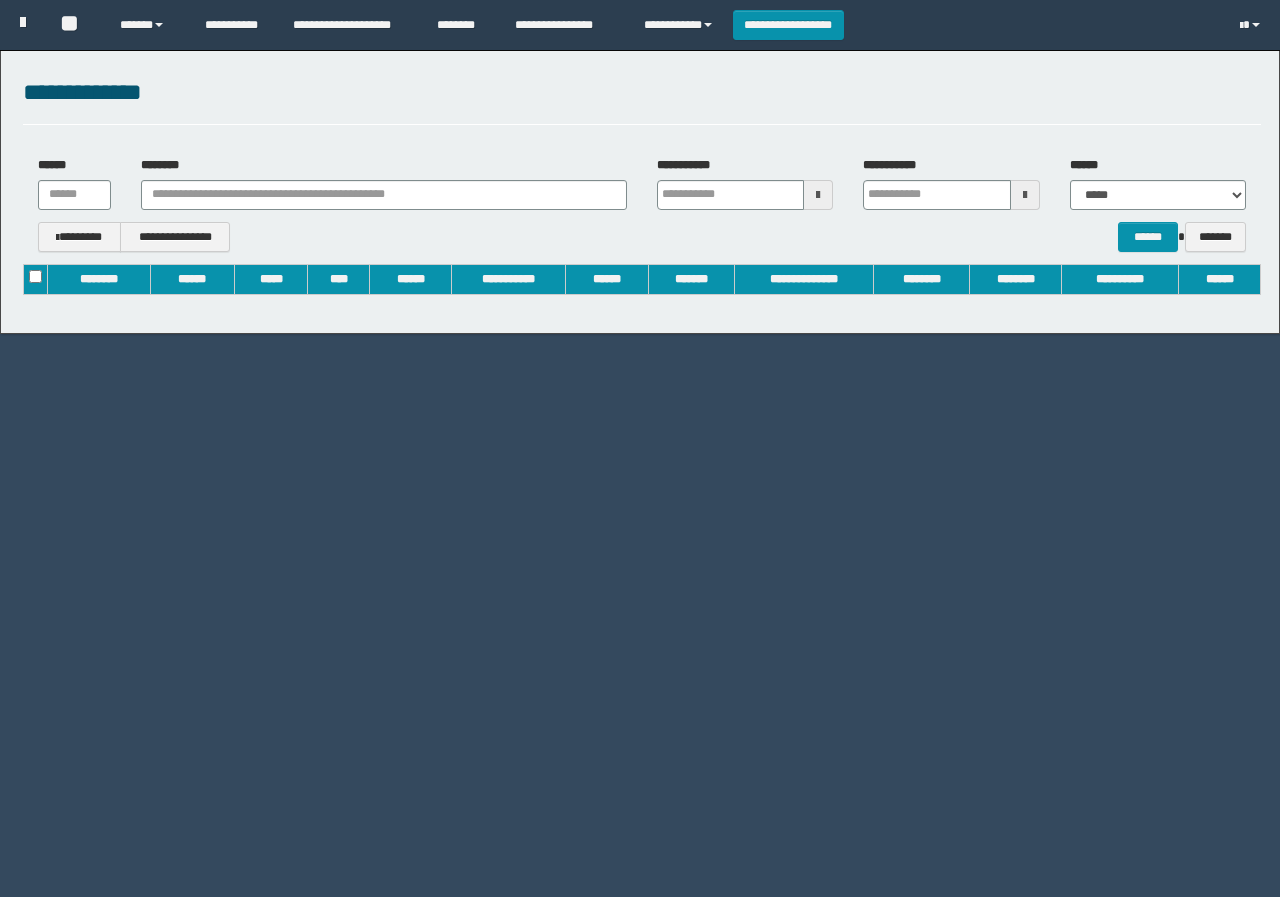 type on "**********" 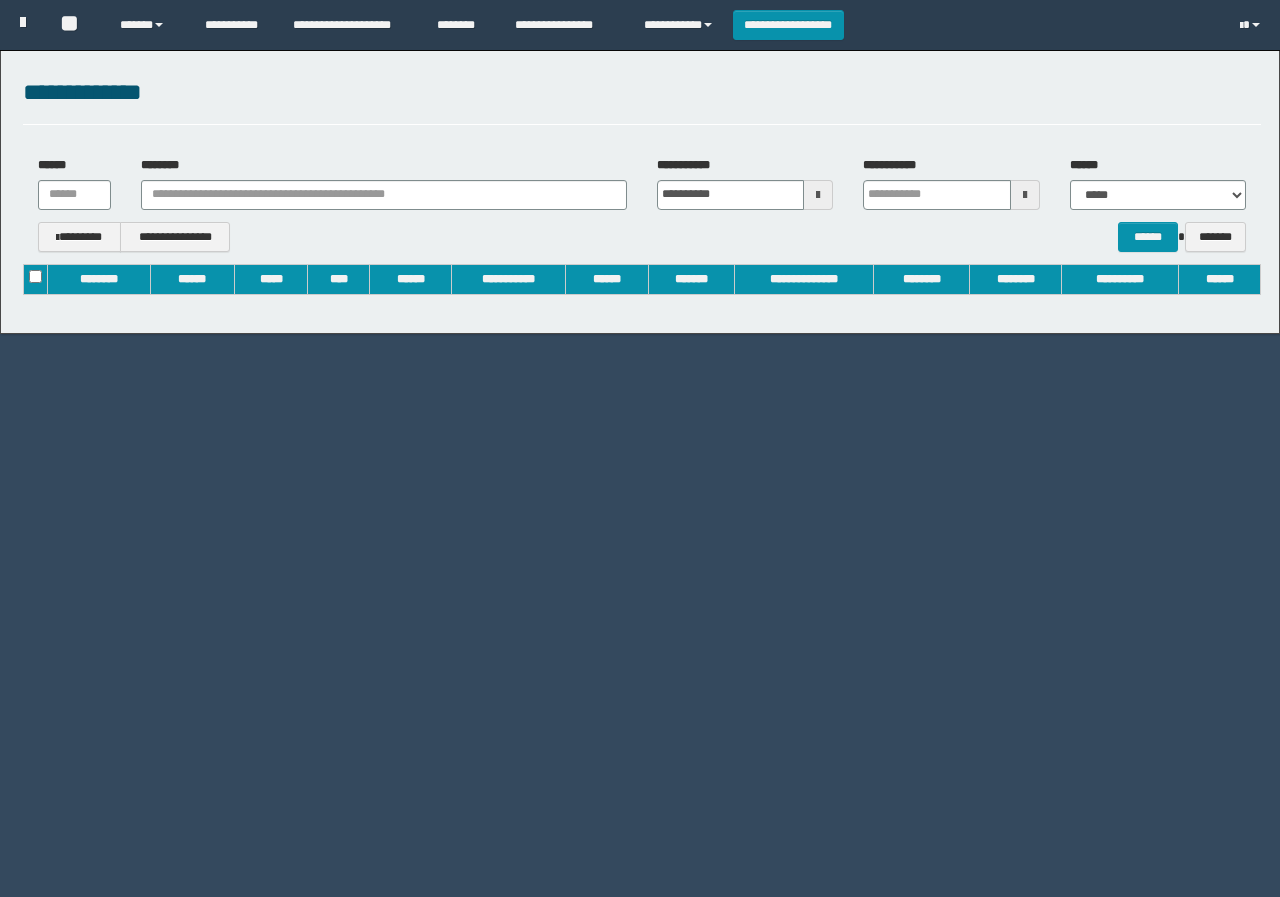 type on "**********" 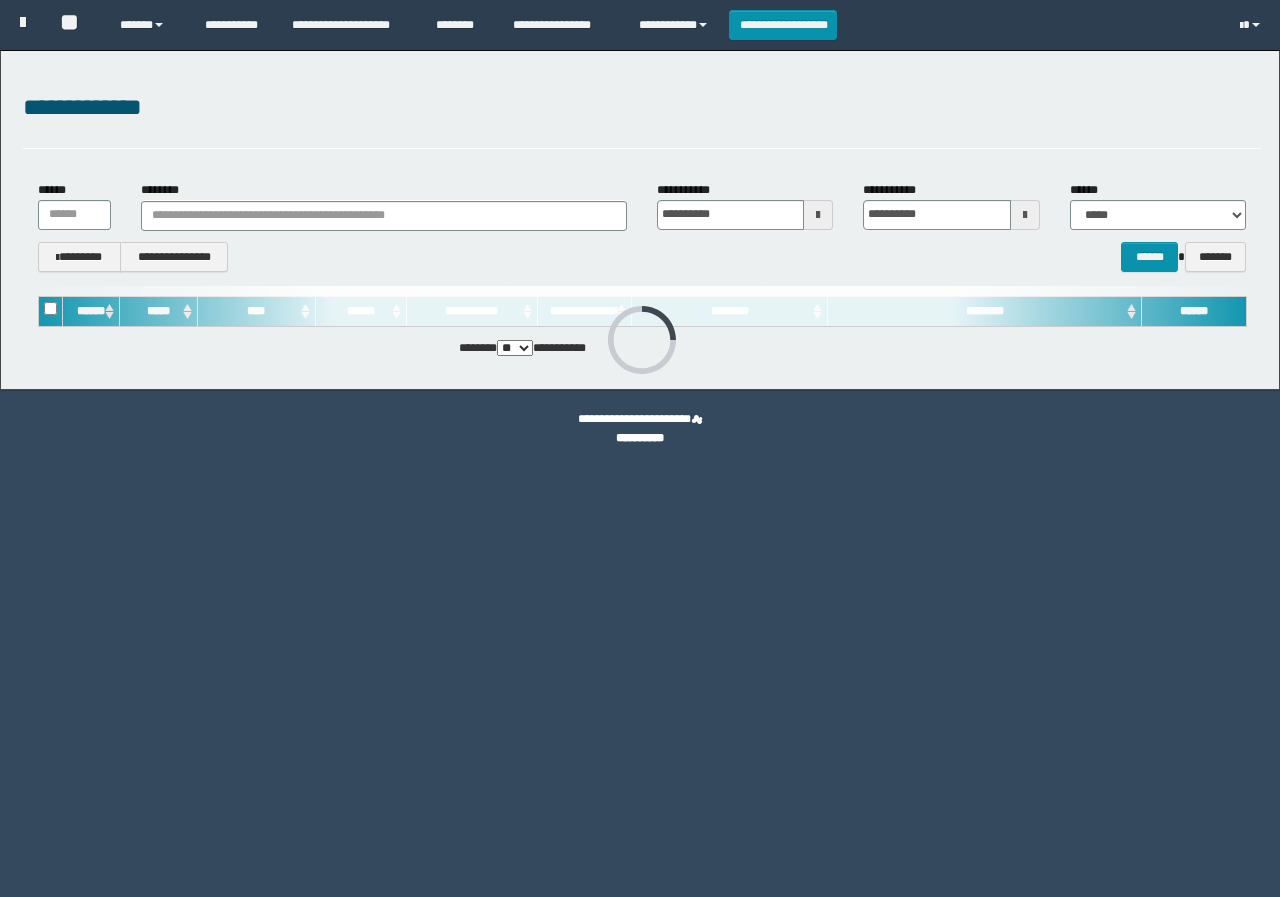 scroll, scrollTop: 0, scrollLeft: 0, axis: both 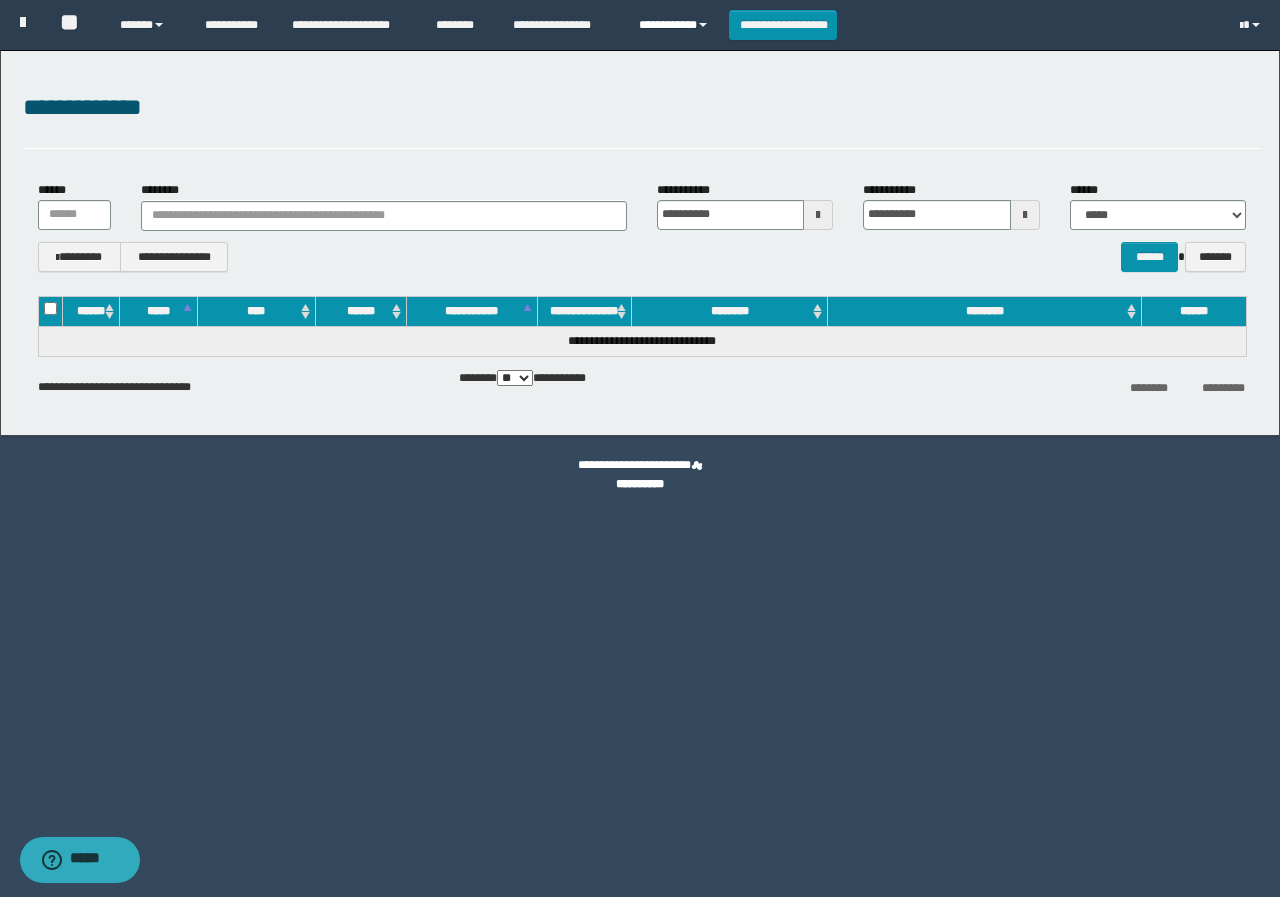 click on "**********" at bounding box center [676, 25] 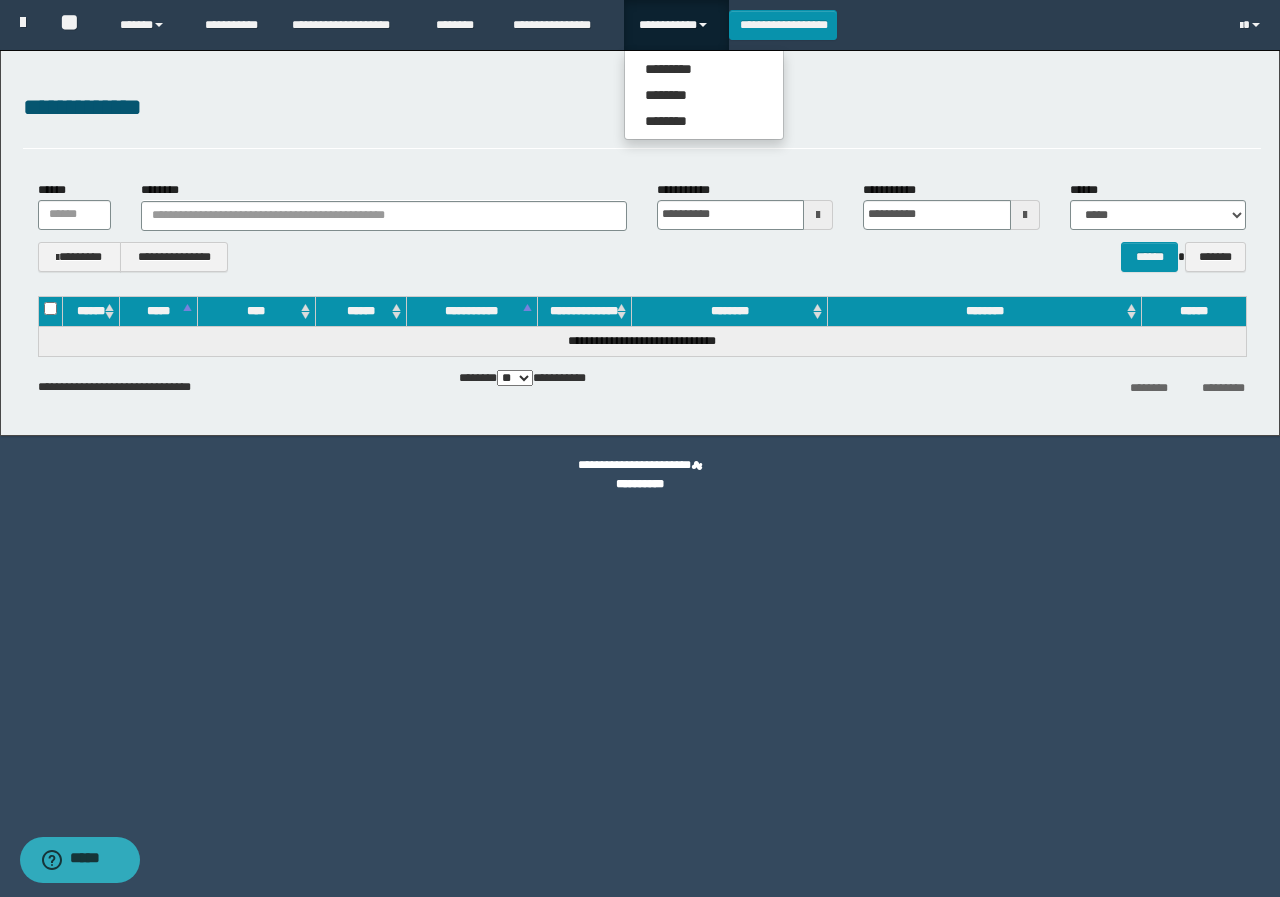 click on "*********
********
********" at bounding box center (704, 95) 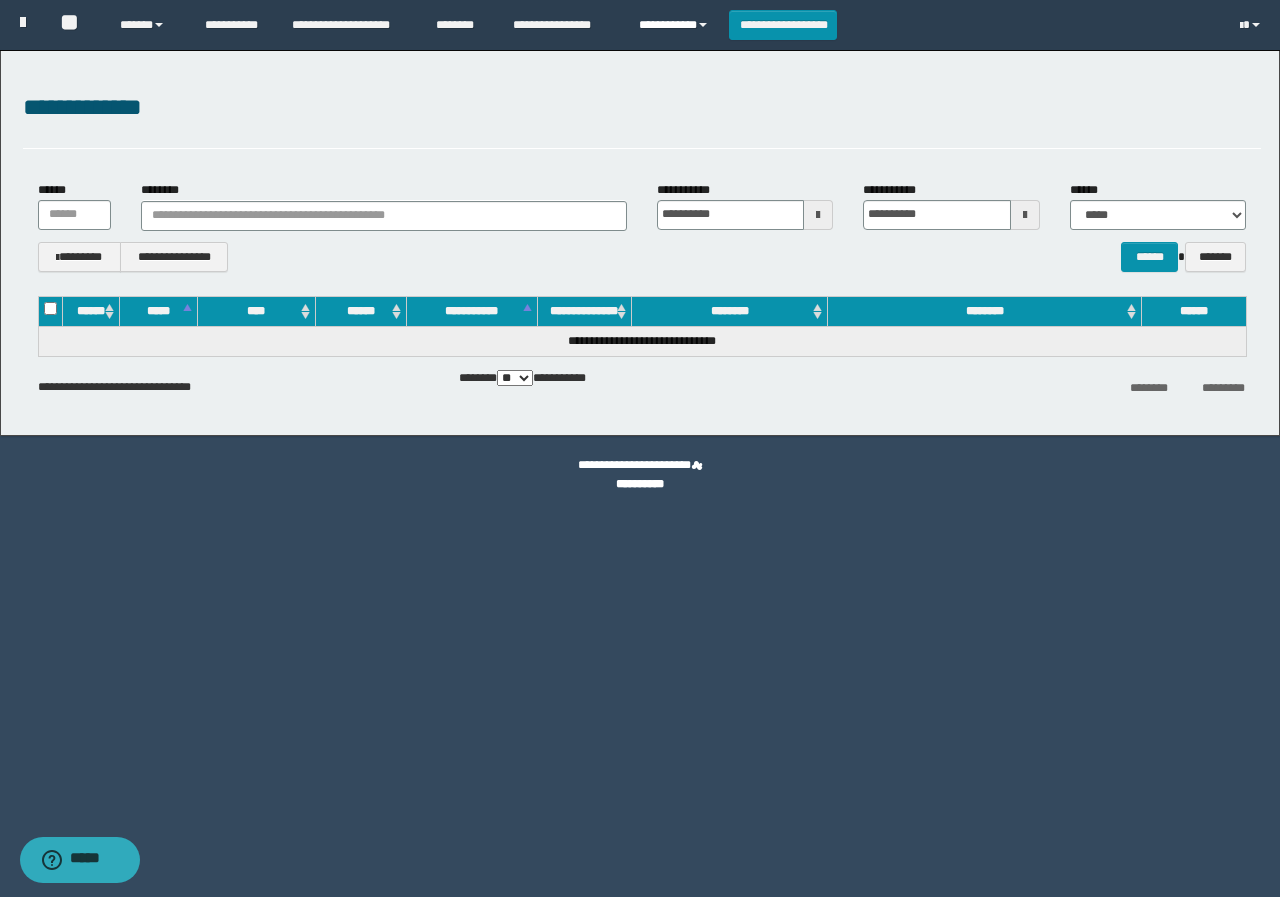 click on "**********" at bounding box center (676, 25) 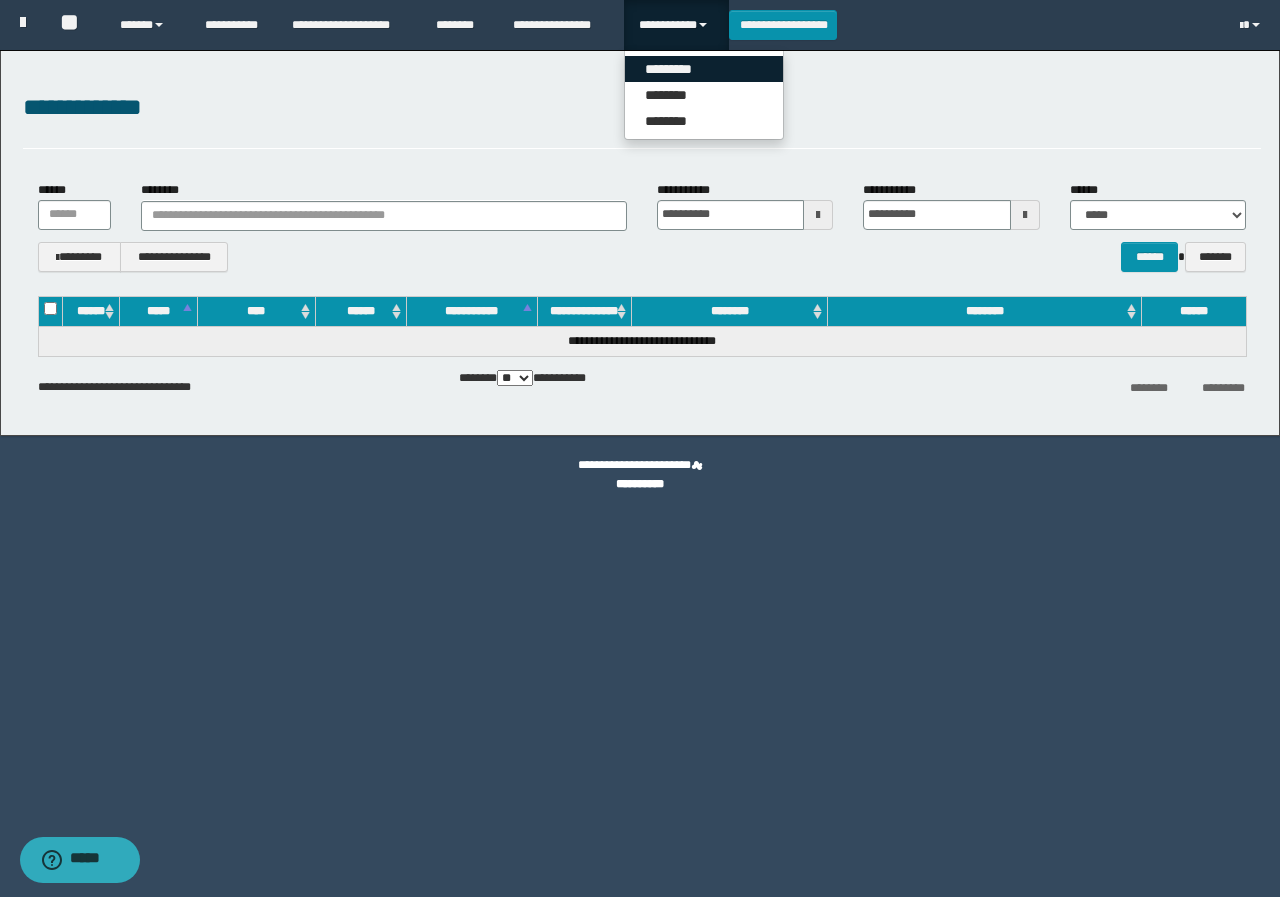 click on "*********" at bounding box center (704, 69) 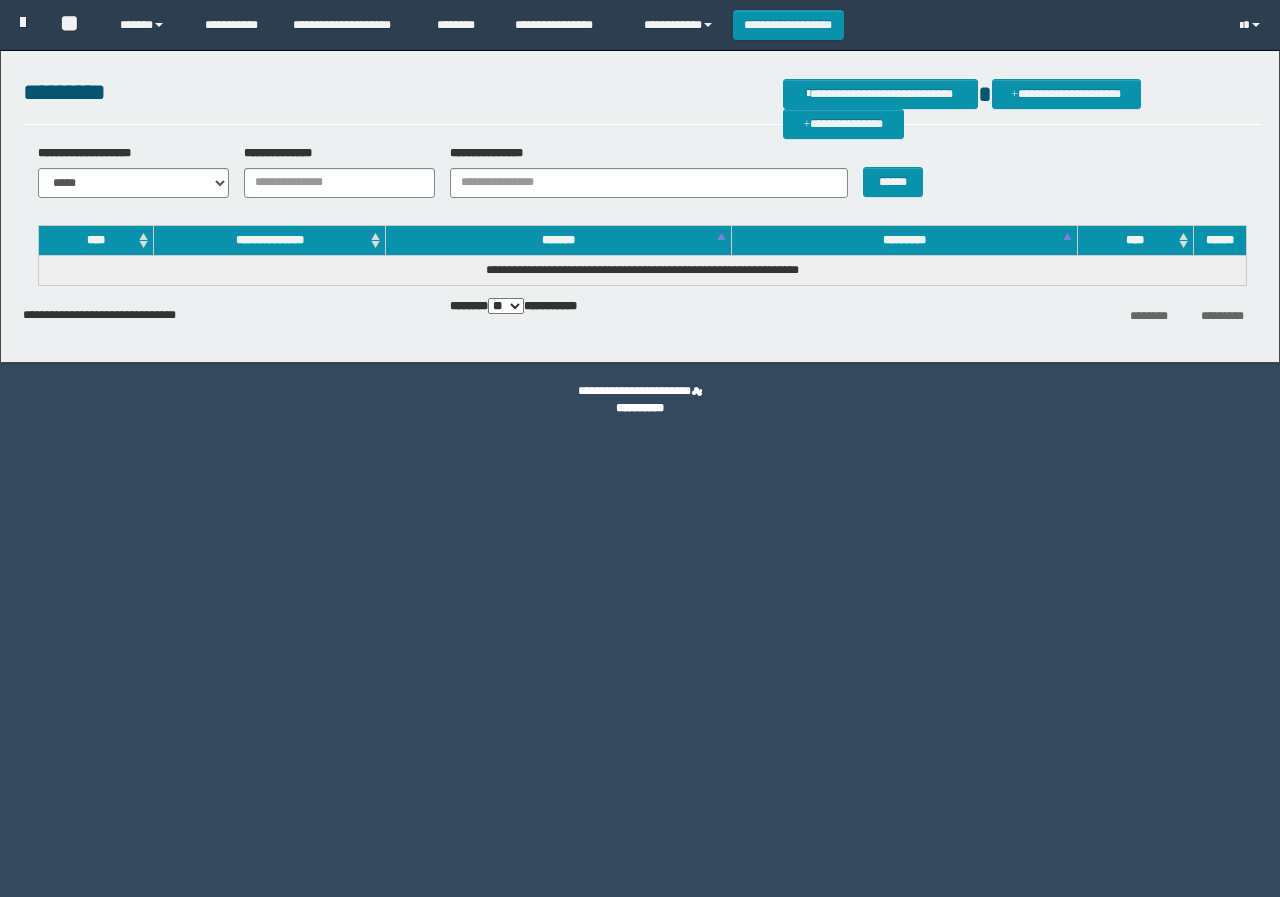 scroll, scrollTop: 0, scrollLeft: 0, axis: both 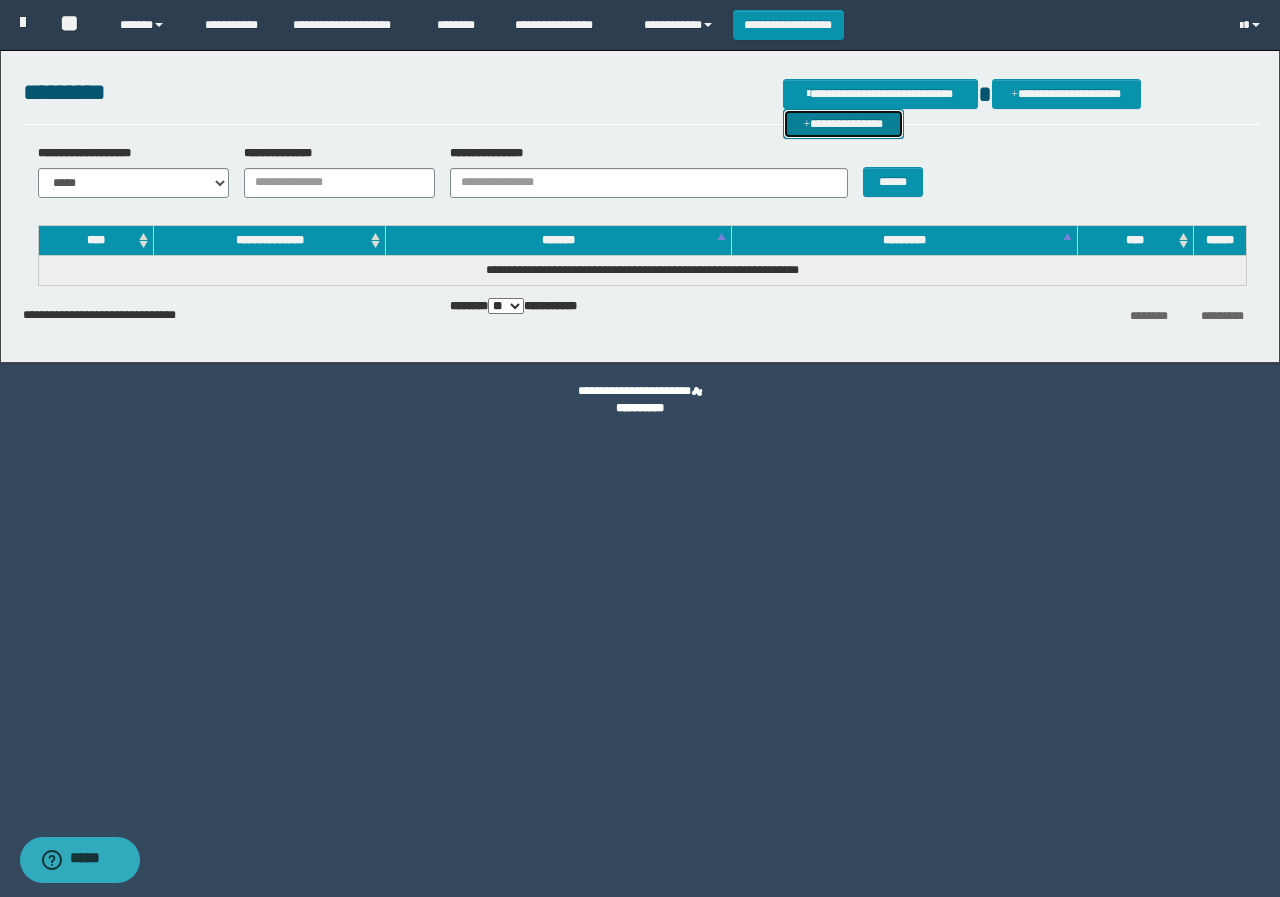 click on "**********" at bounding box center [843, 124] 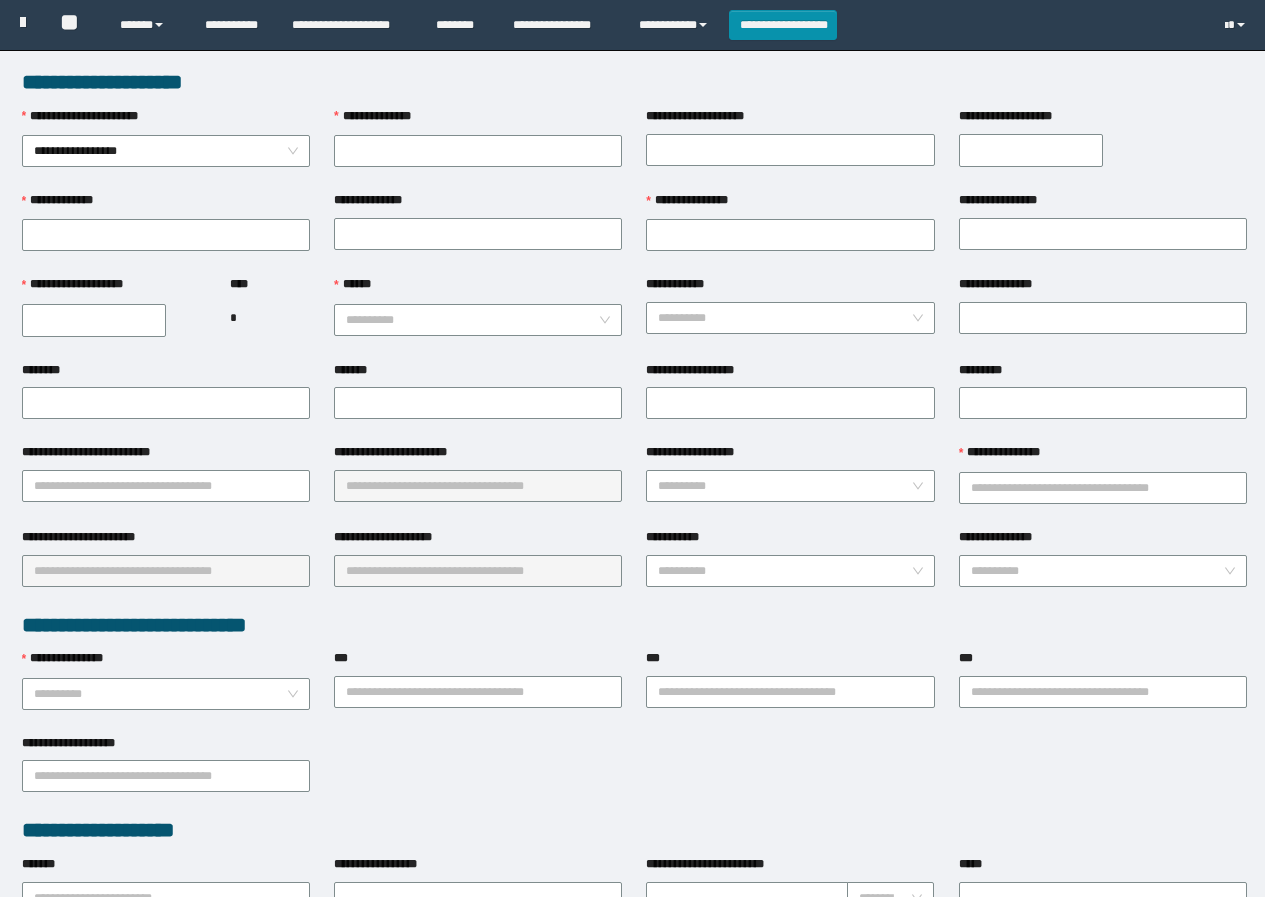 scroll, scrollTop: 0, scrollLeft: 0, axis: both 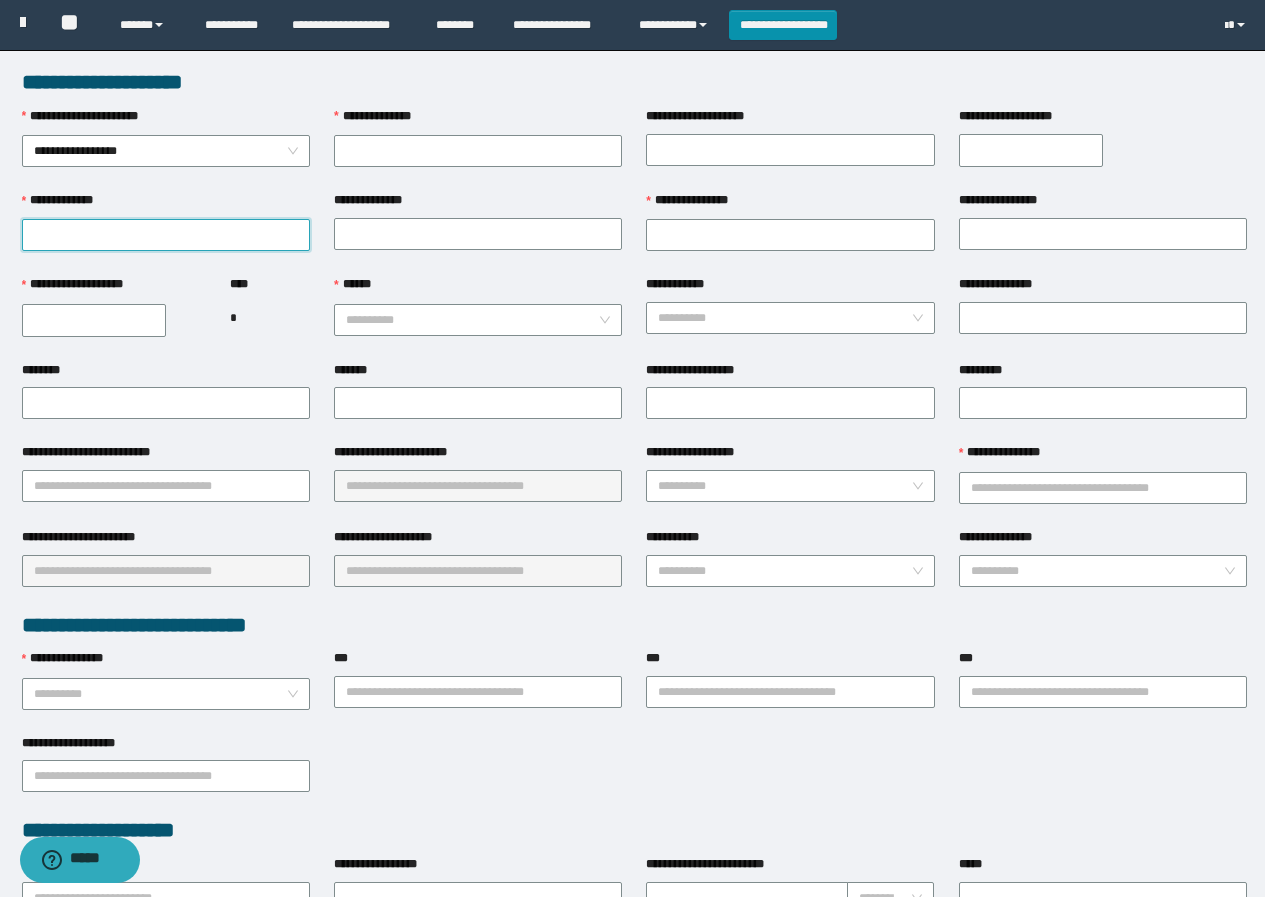 click on "**********" at bounding box center [166, 235] 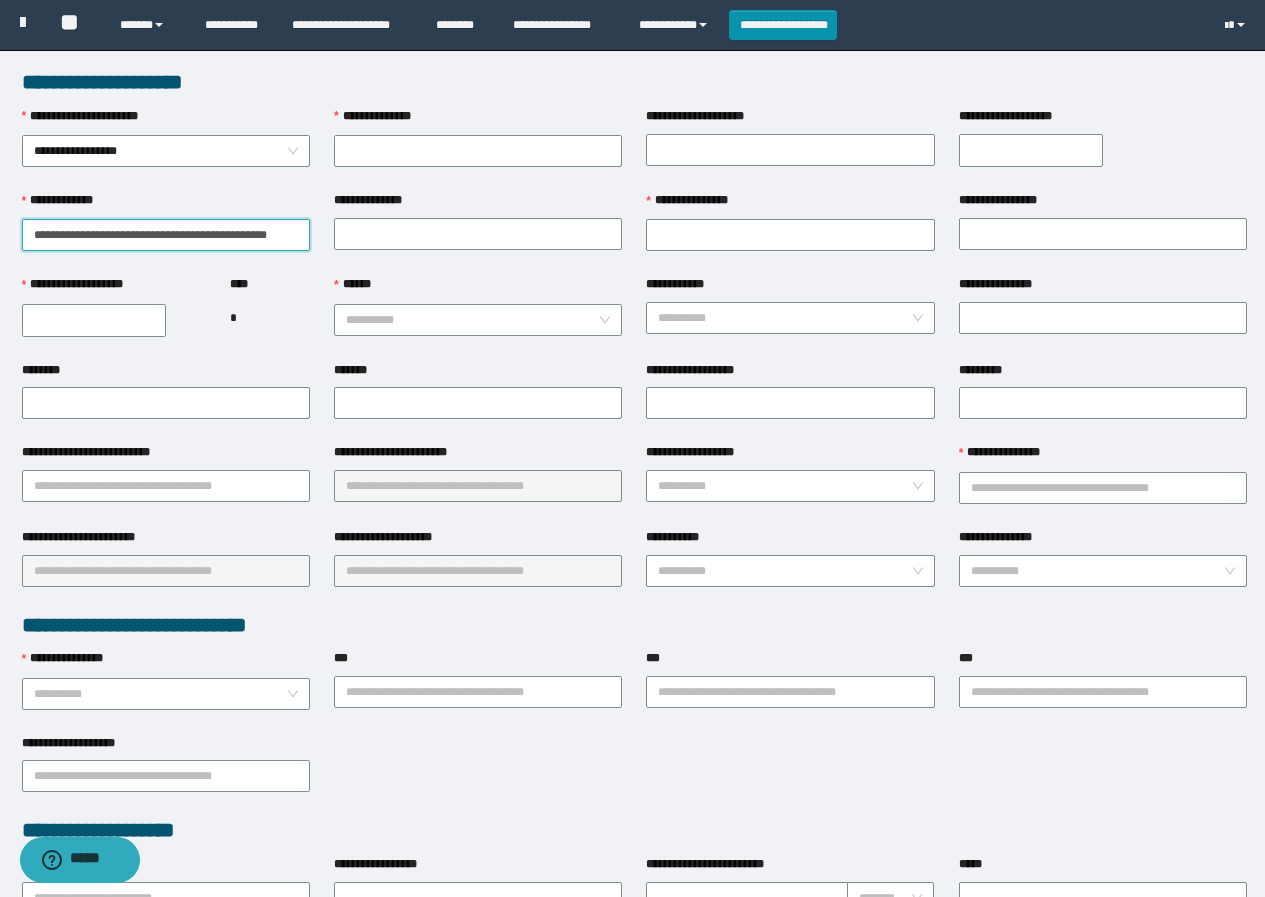 scroll, scrollTop: 0, scrollLeft: 7, axis: horizontal 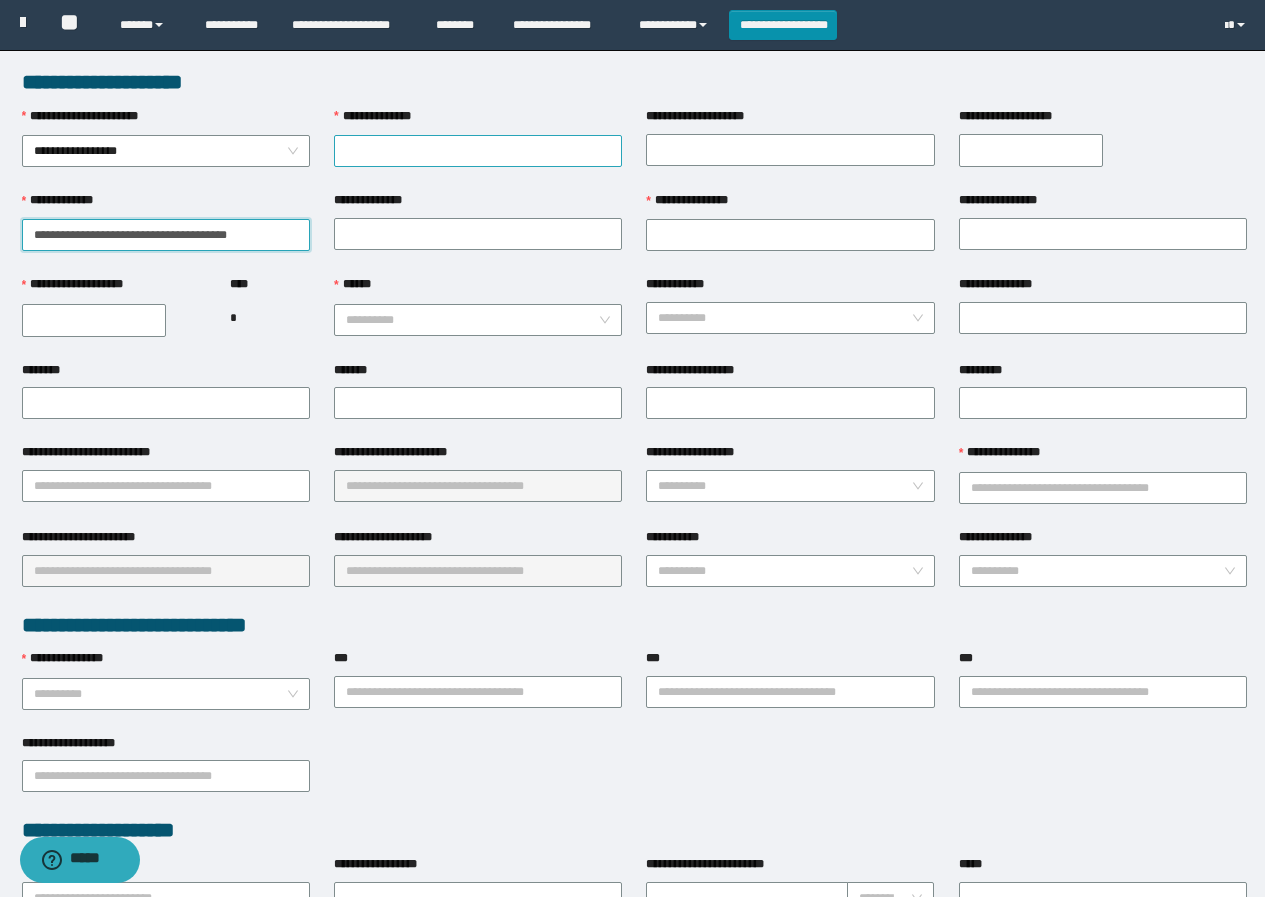 type on "**********" 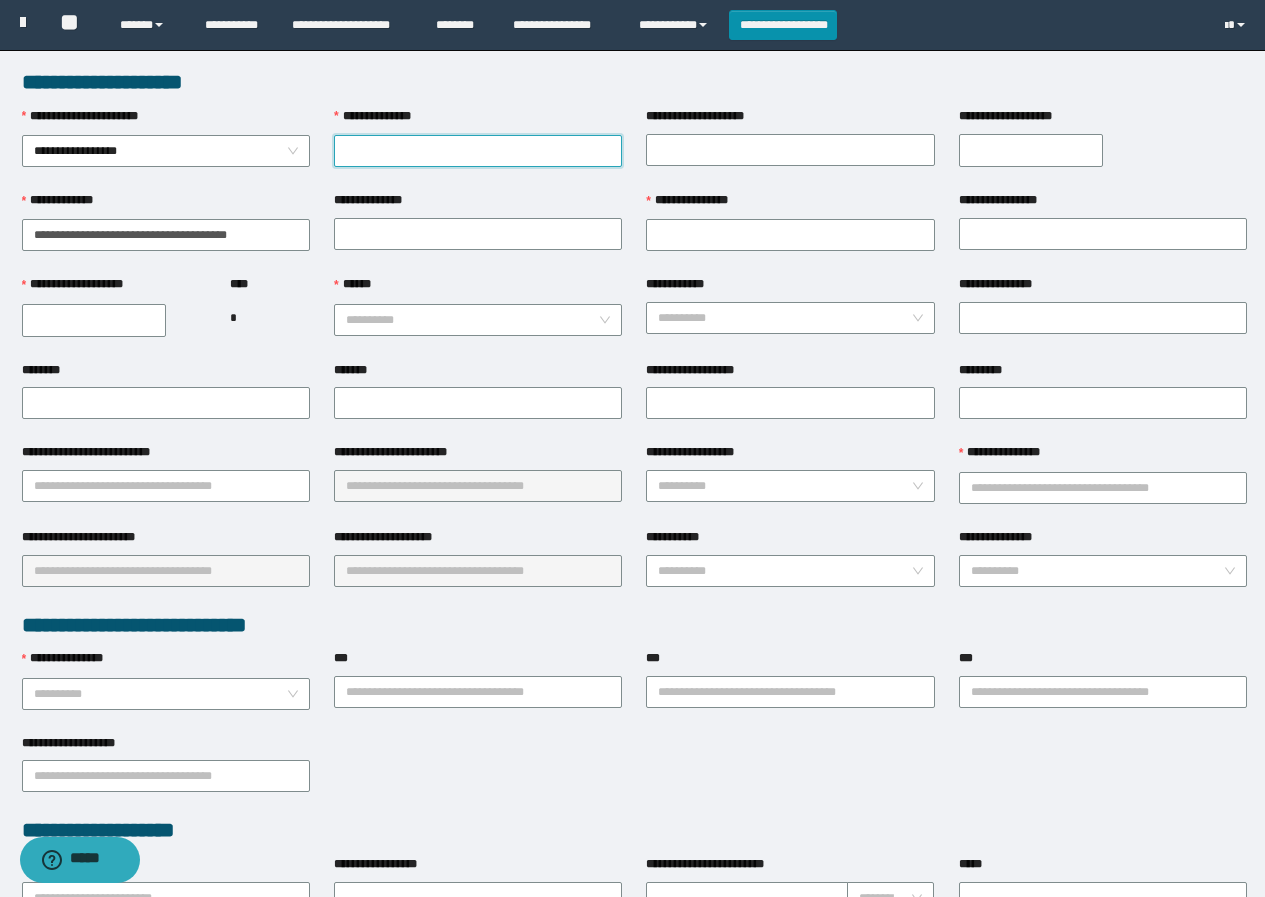 click on "**********" at bounding box center [478, 151] 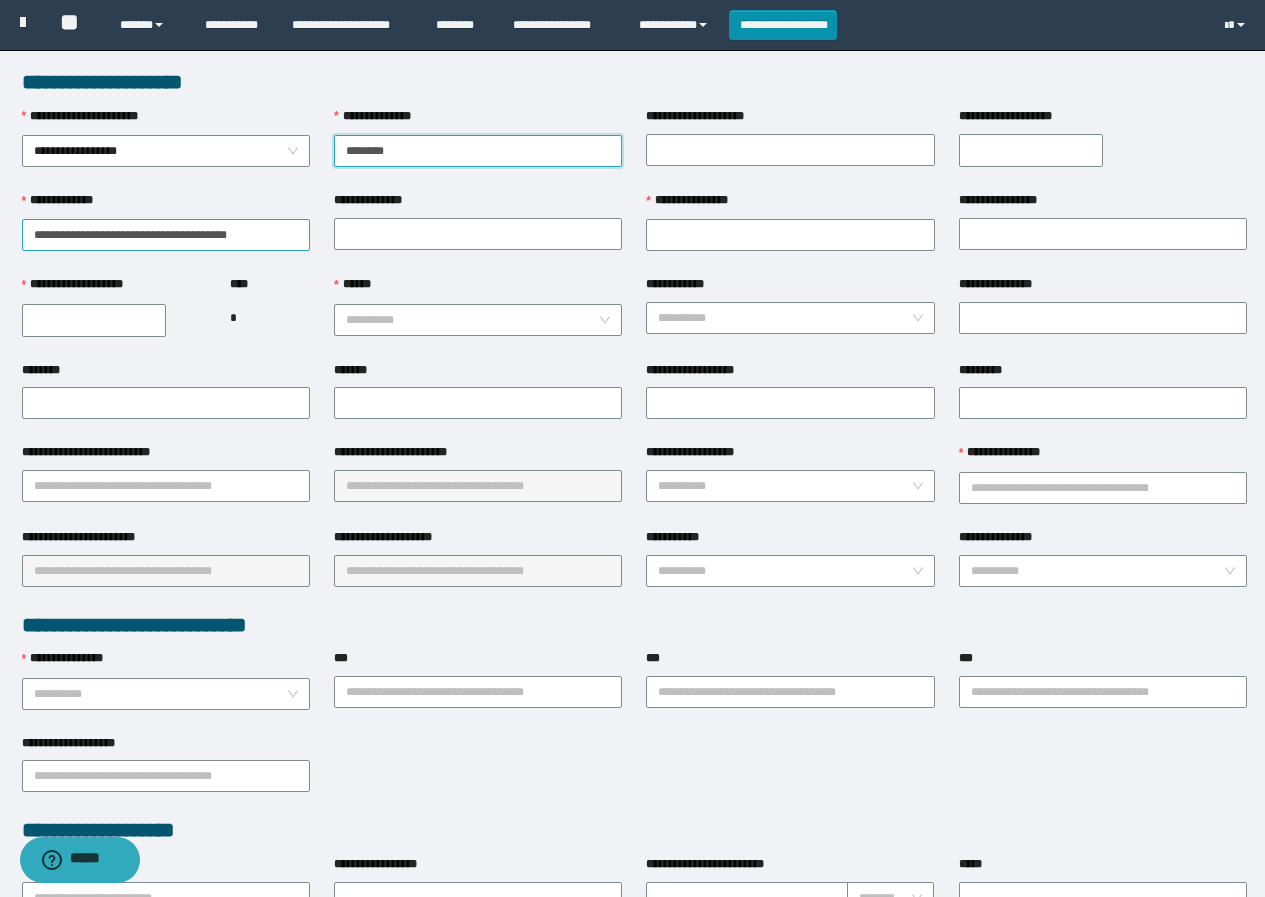 type on "********" 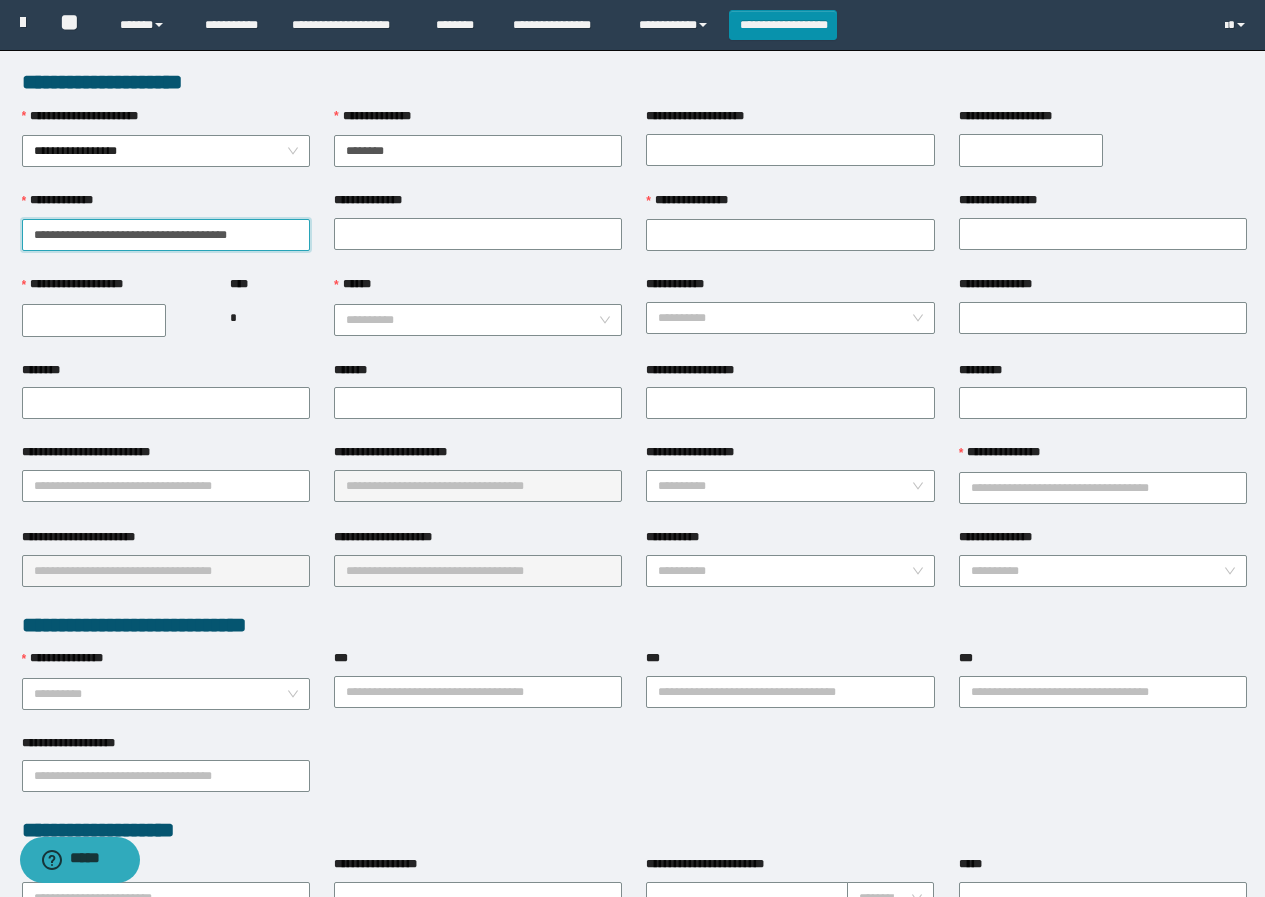 drag, startPoint x: 214, startPoint y: 233, endPoint x: 277, endPoint y: 233, distance: 63 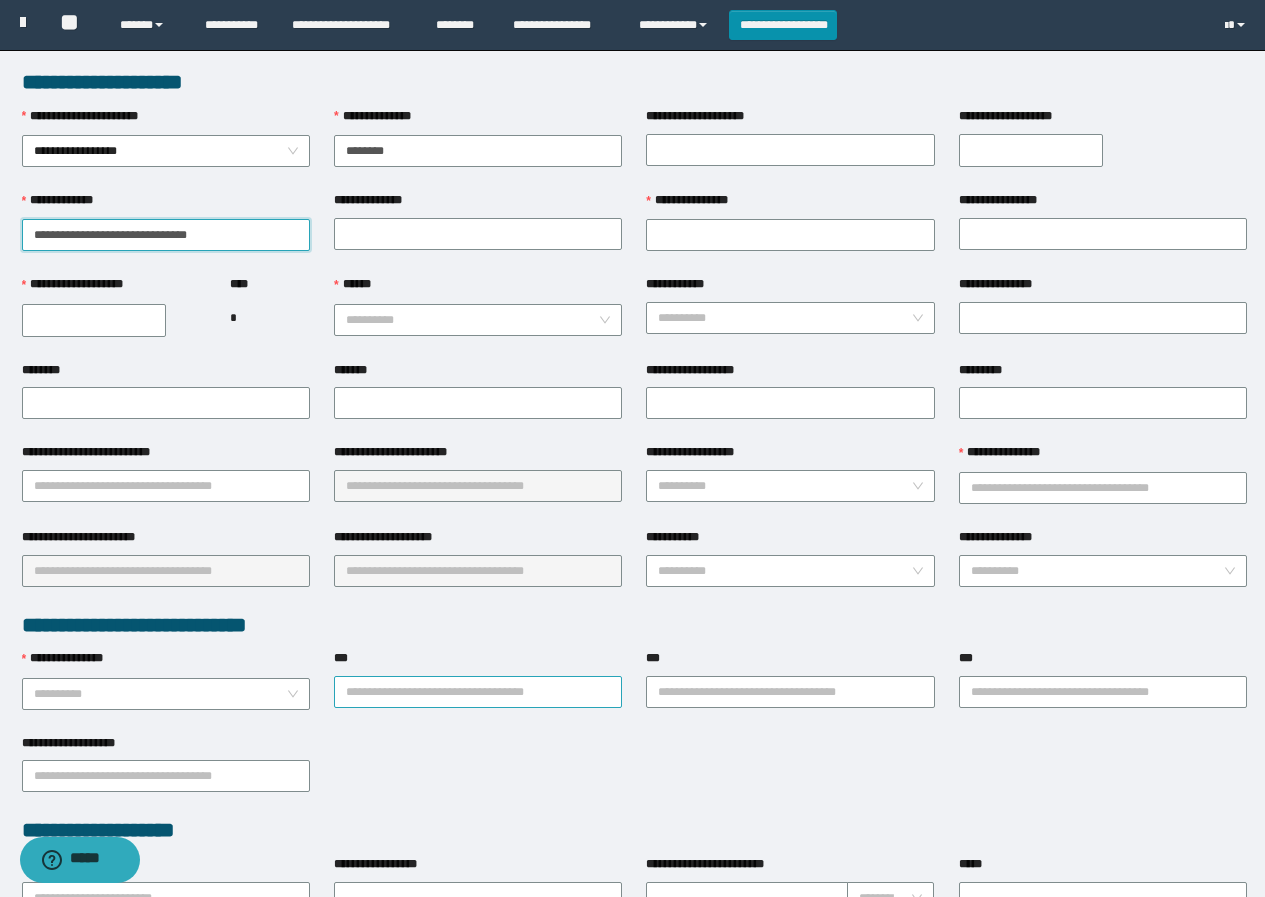 scroll, scrollTop: 300, scrollLeft: 0, axis: vertical 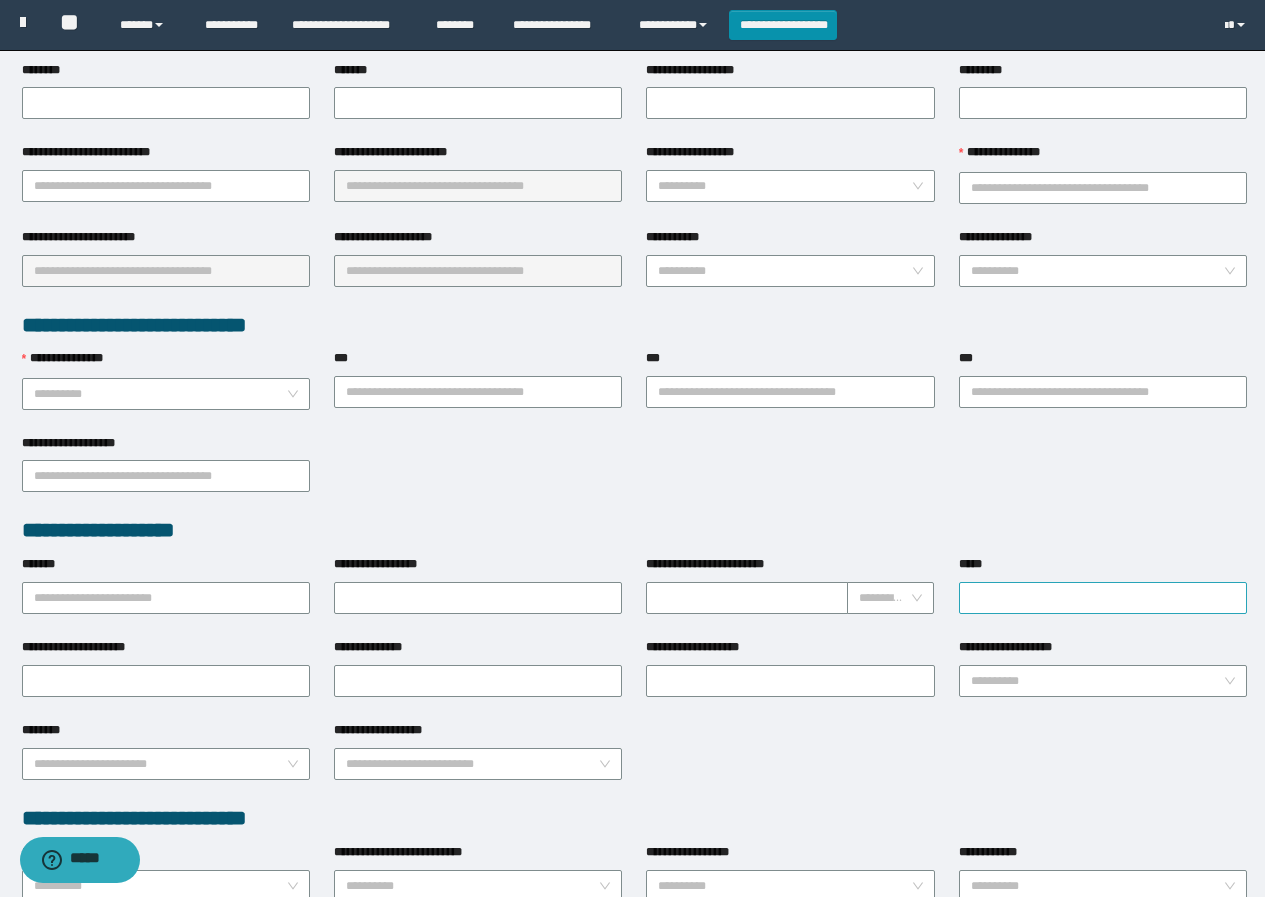 type on "**********" 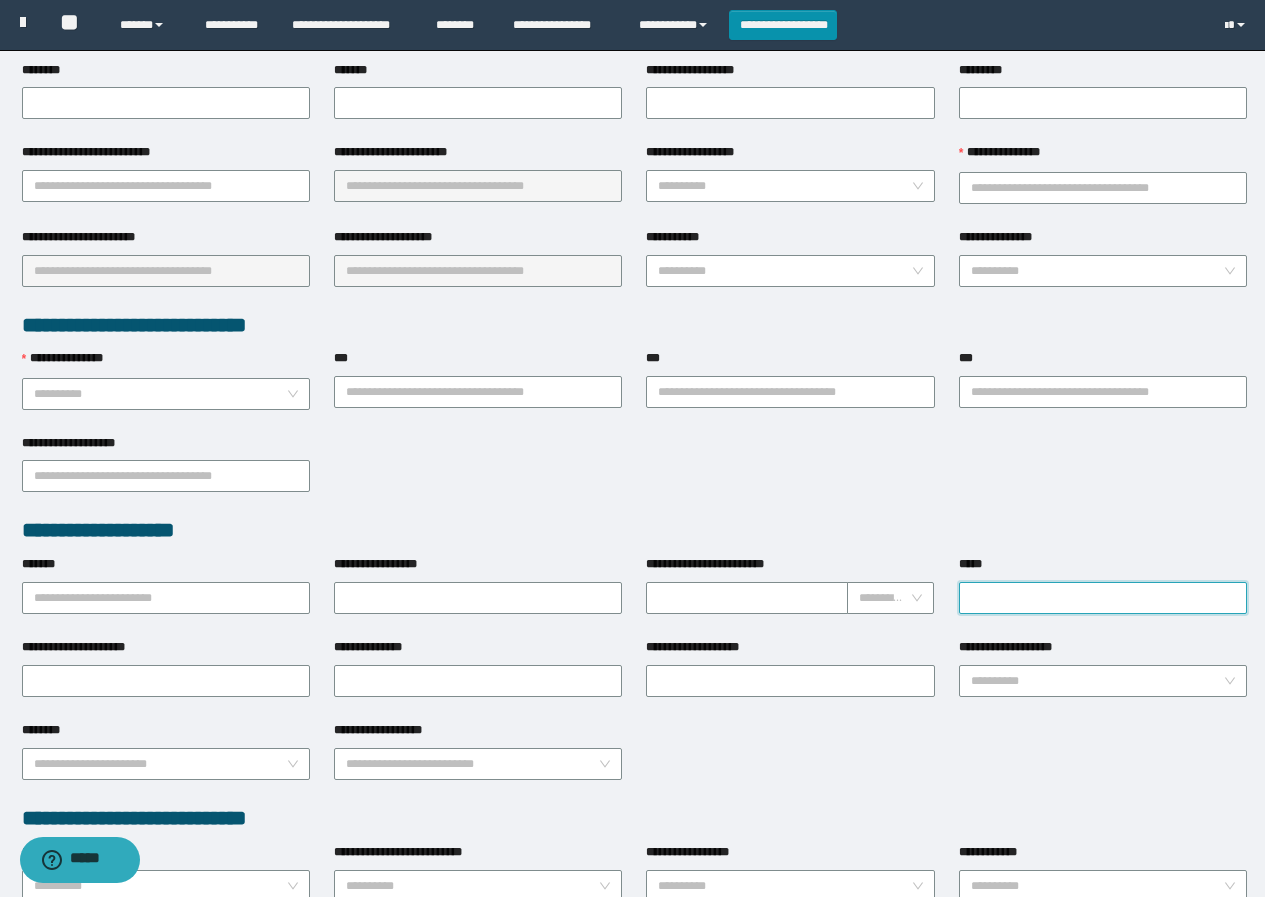 click on "*****" at bounding box center (1103, 598) 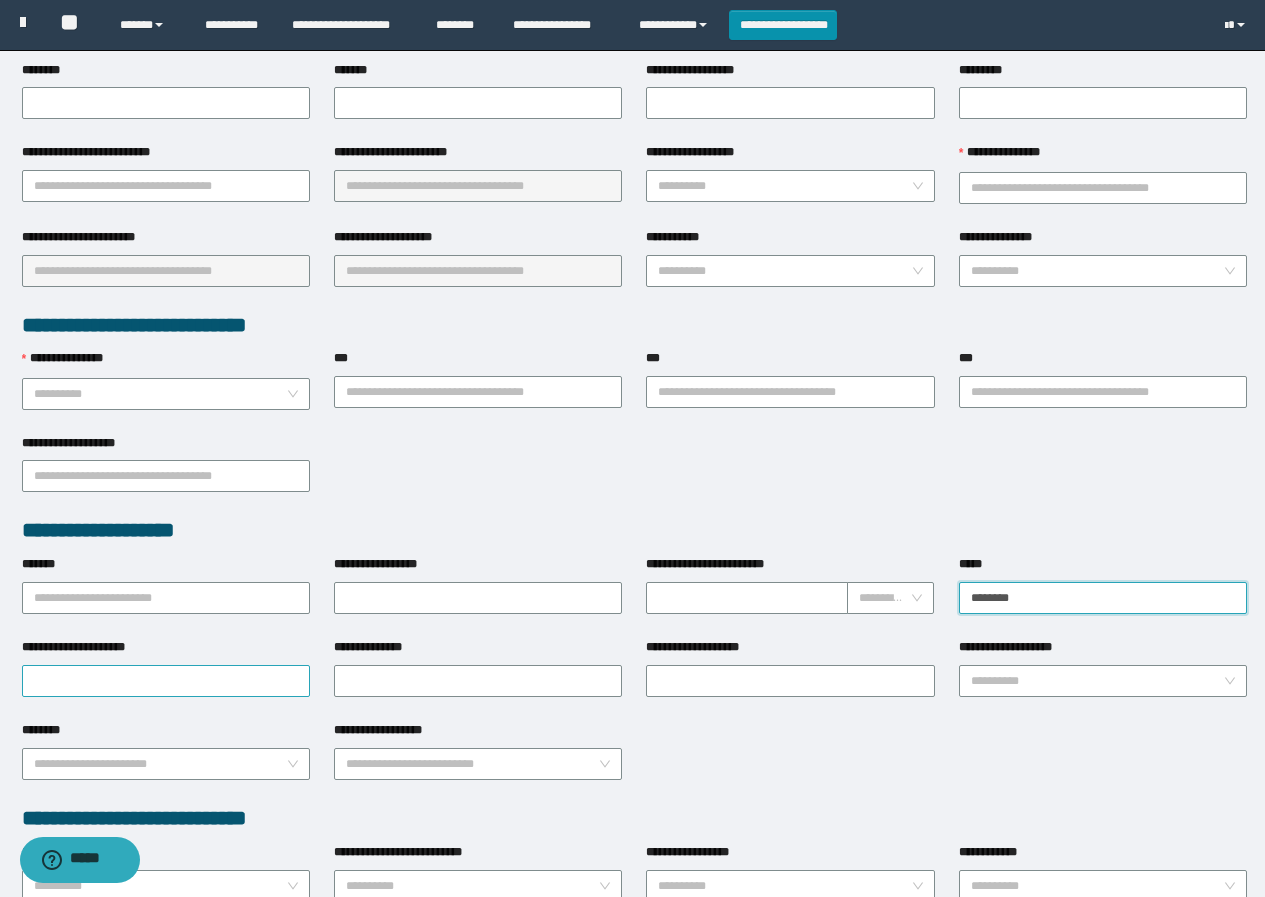 type on "********" 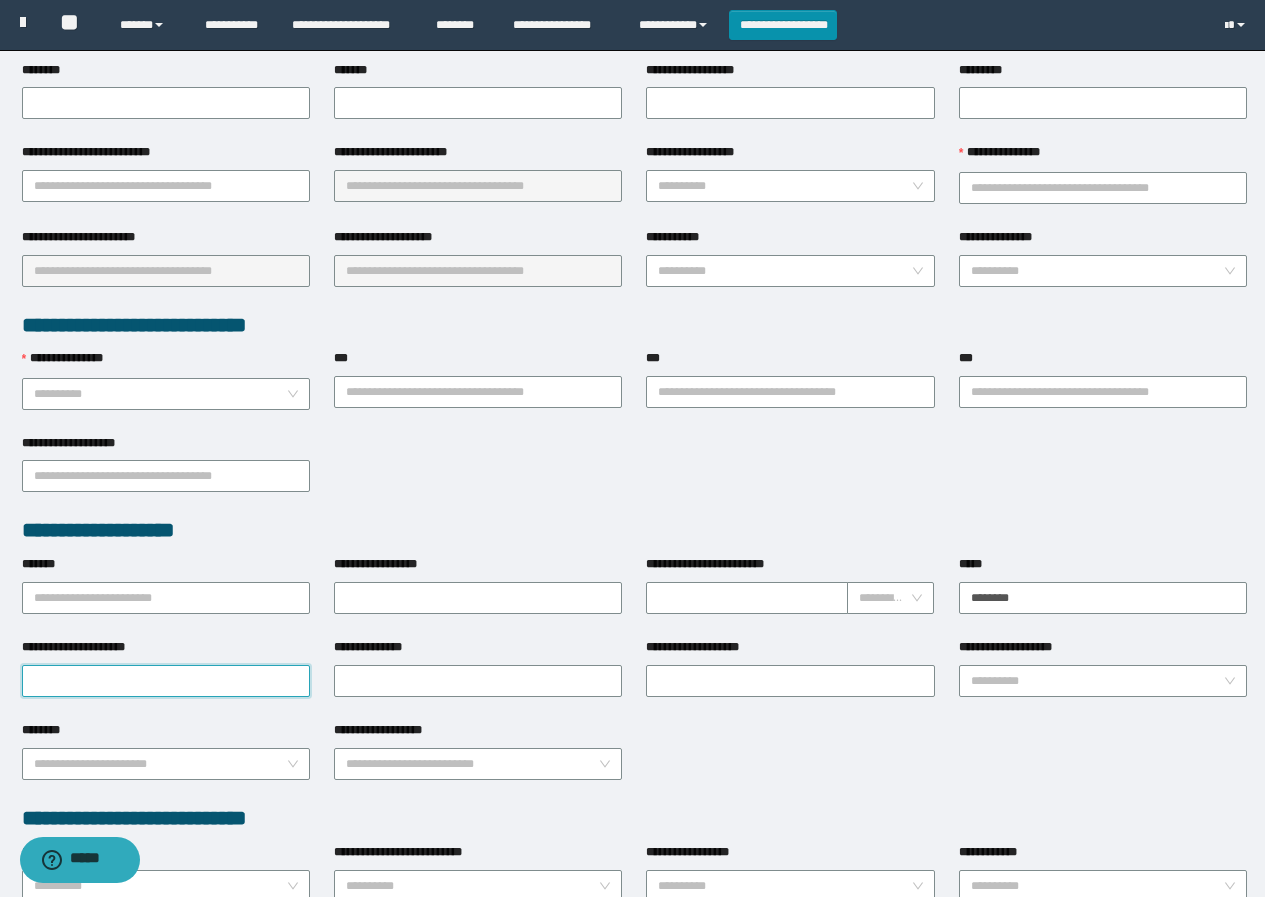 click on "**********" at bounding box center [166, 681] 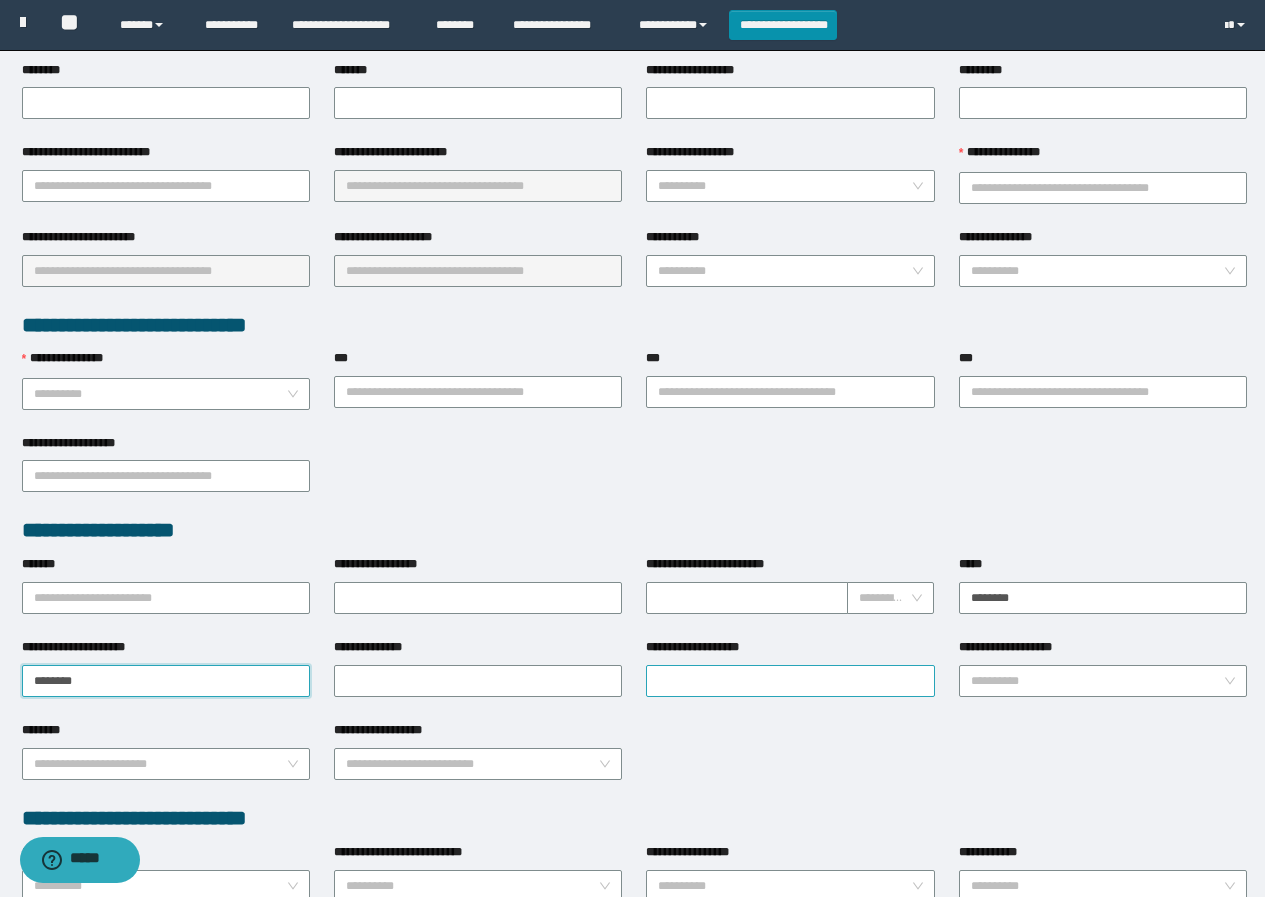 type on "********" 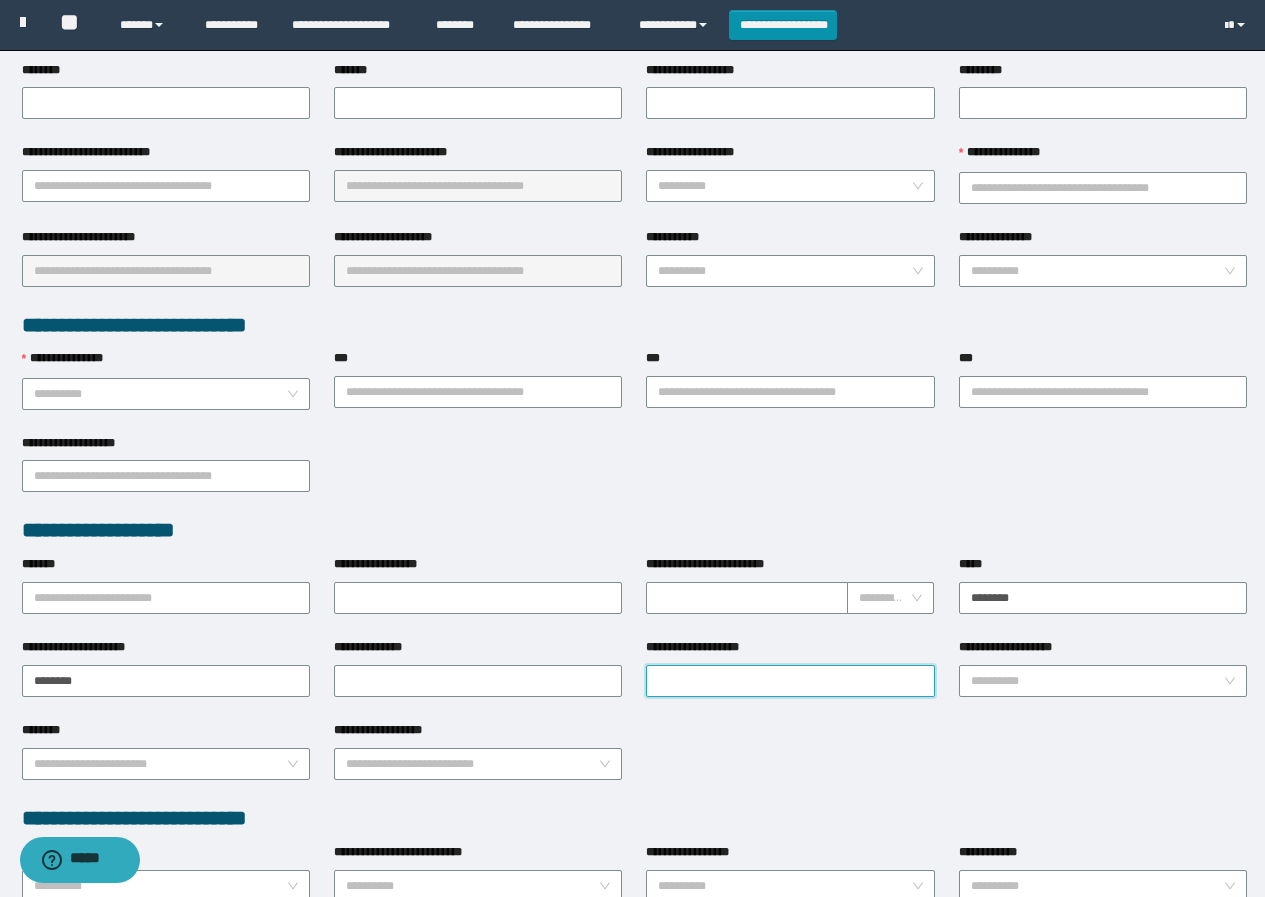 click on "**********" at bounding box center (790, 681) 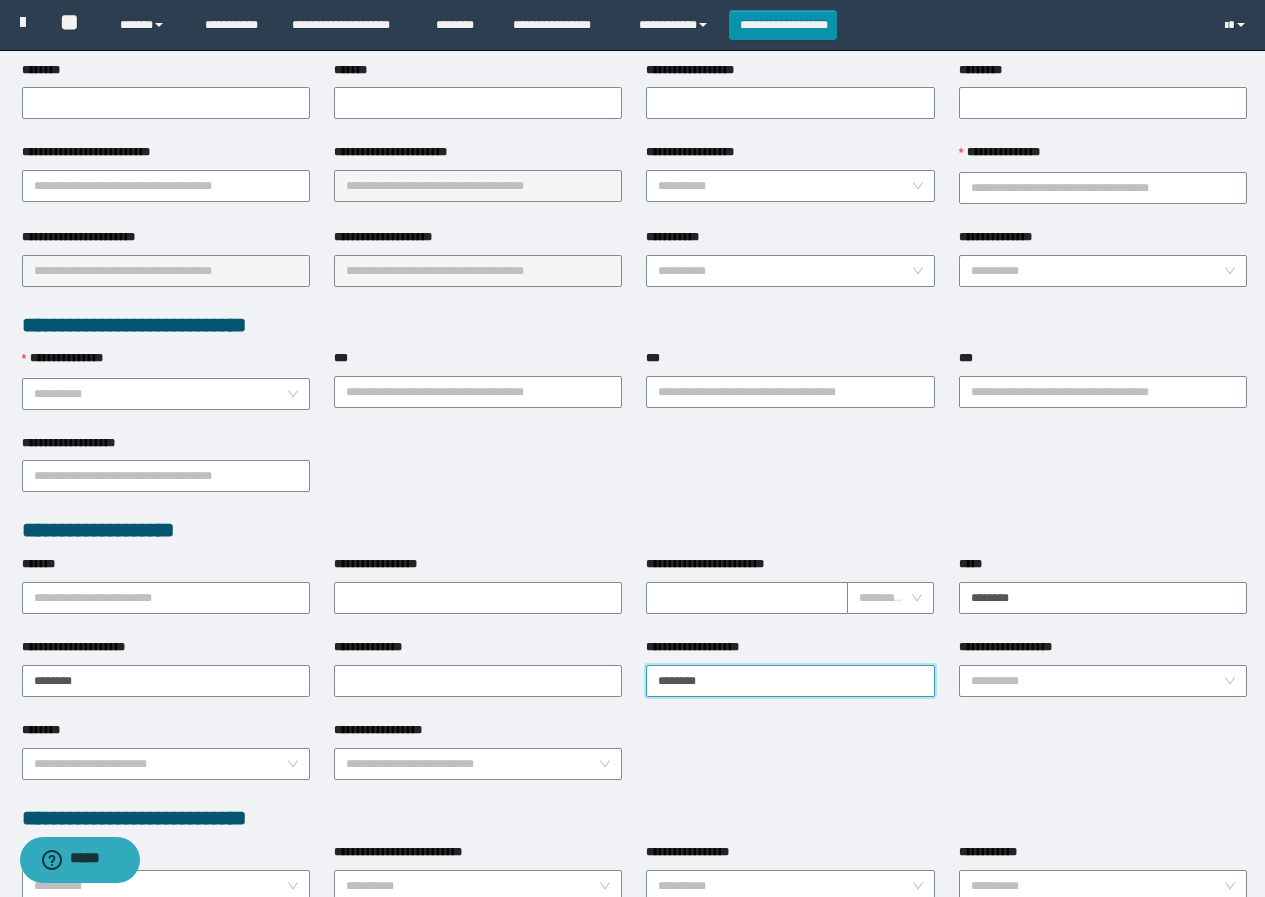 type on "********" 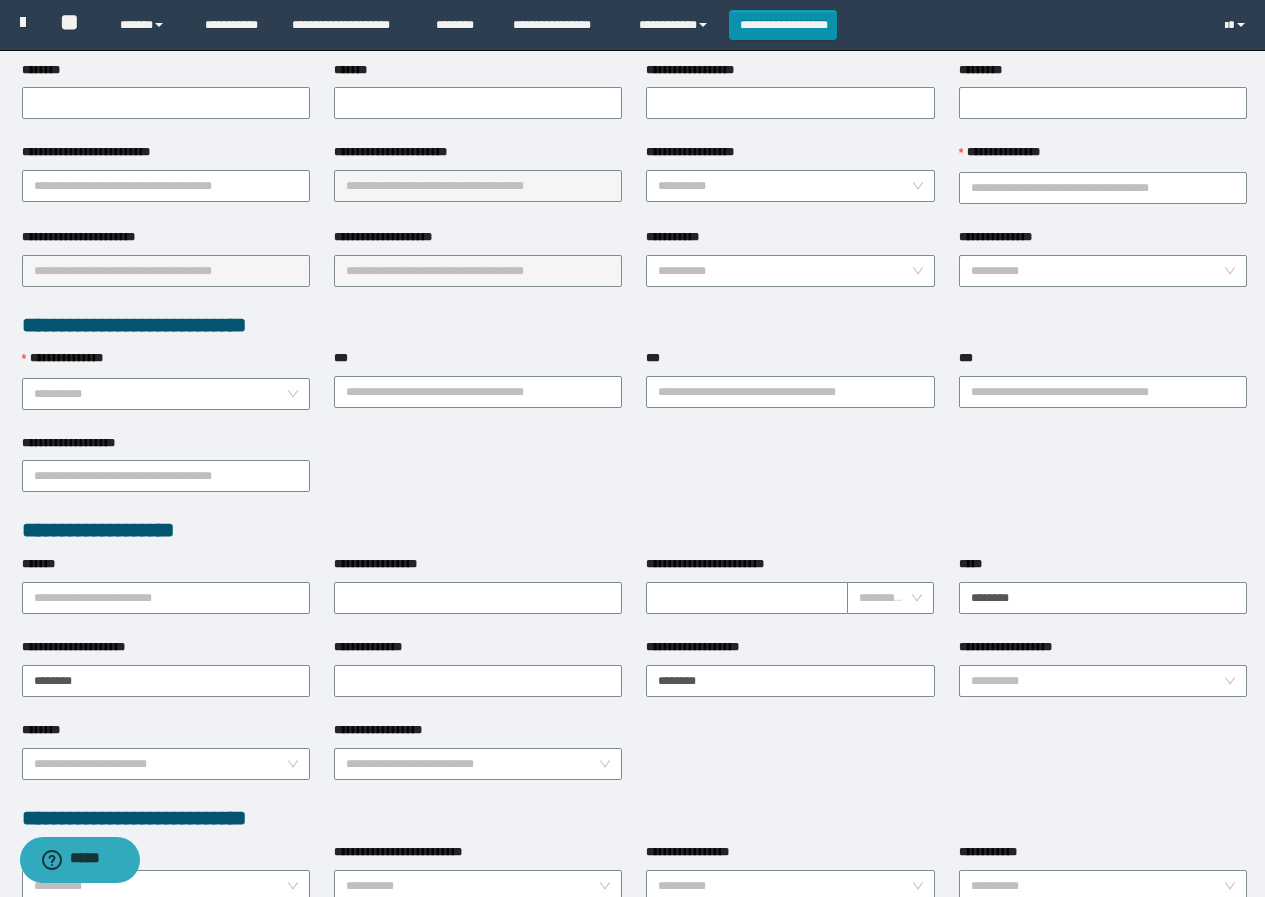 click on "**********" at bounding box center (634, 475) 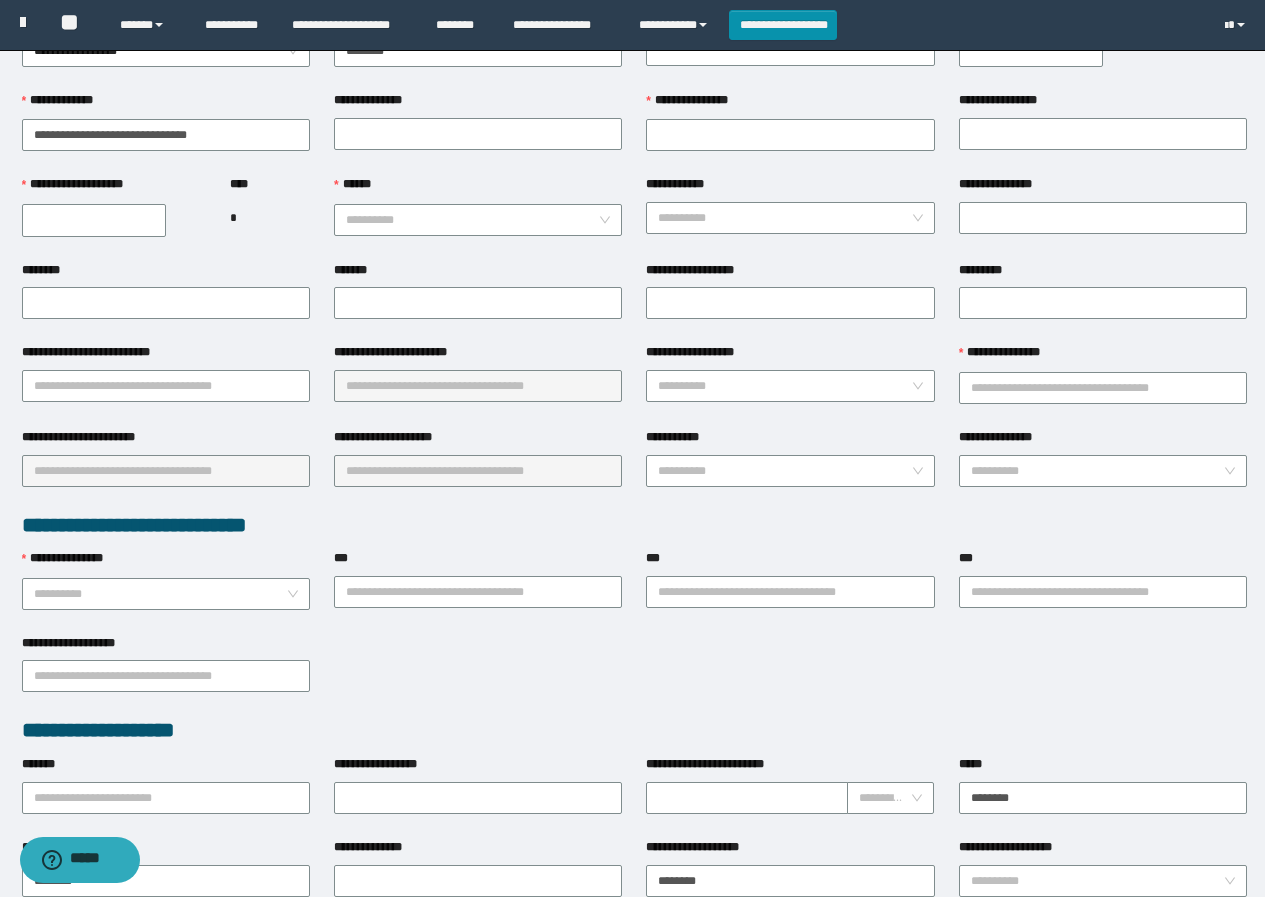scroll, scrollTop: 0, scrollLeft: 0, axis: both 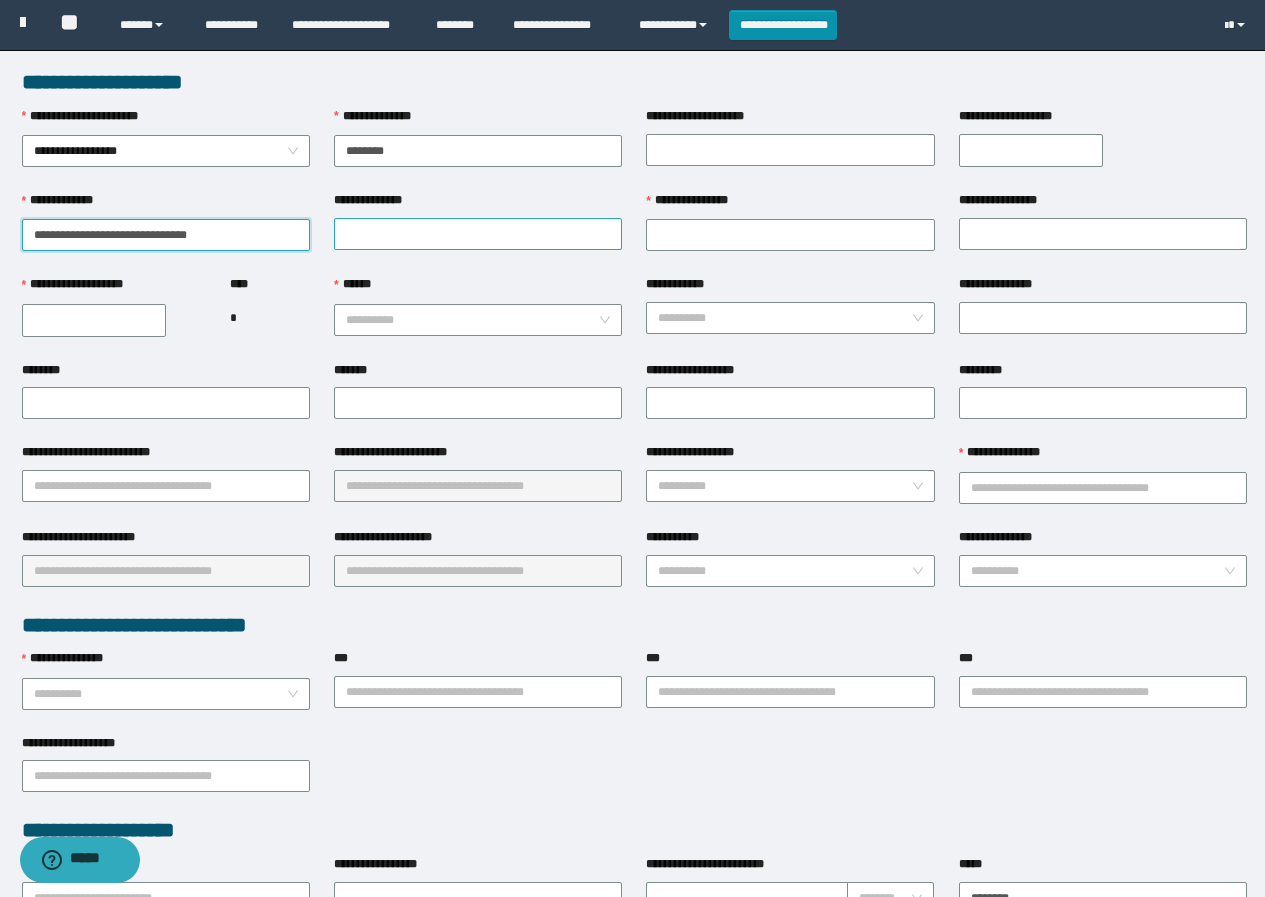 drag, startPoint x: 197, startPoint y: 231, endPoint x: 355, endPoint y: 225, distance: 158.11388 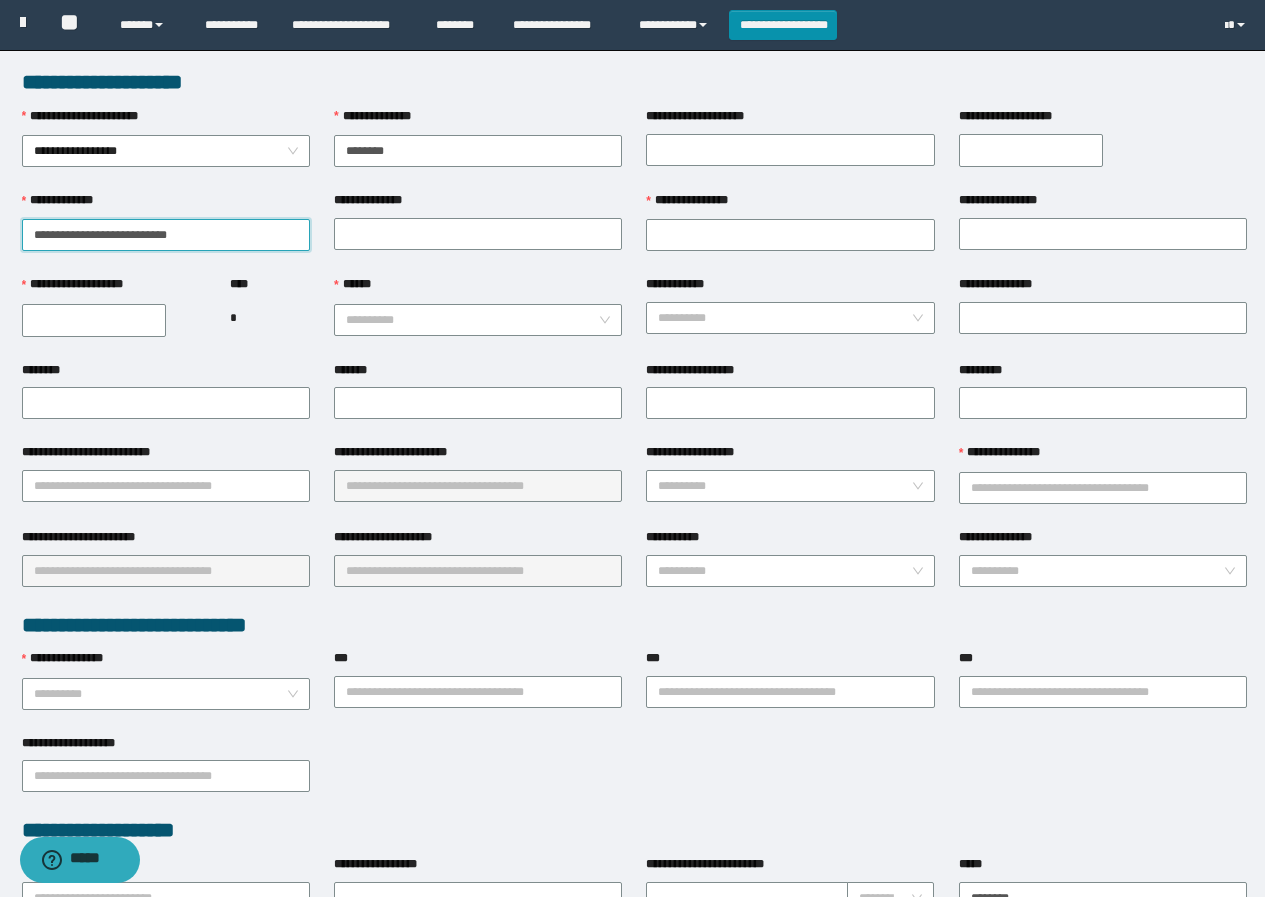 drag, startPoint x: 77, startPoint y: 230, endPoint x: 214, endPoint y: 239, distance: 137.2953 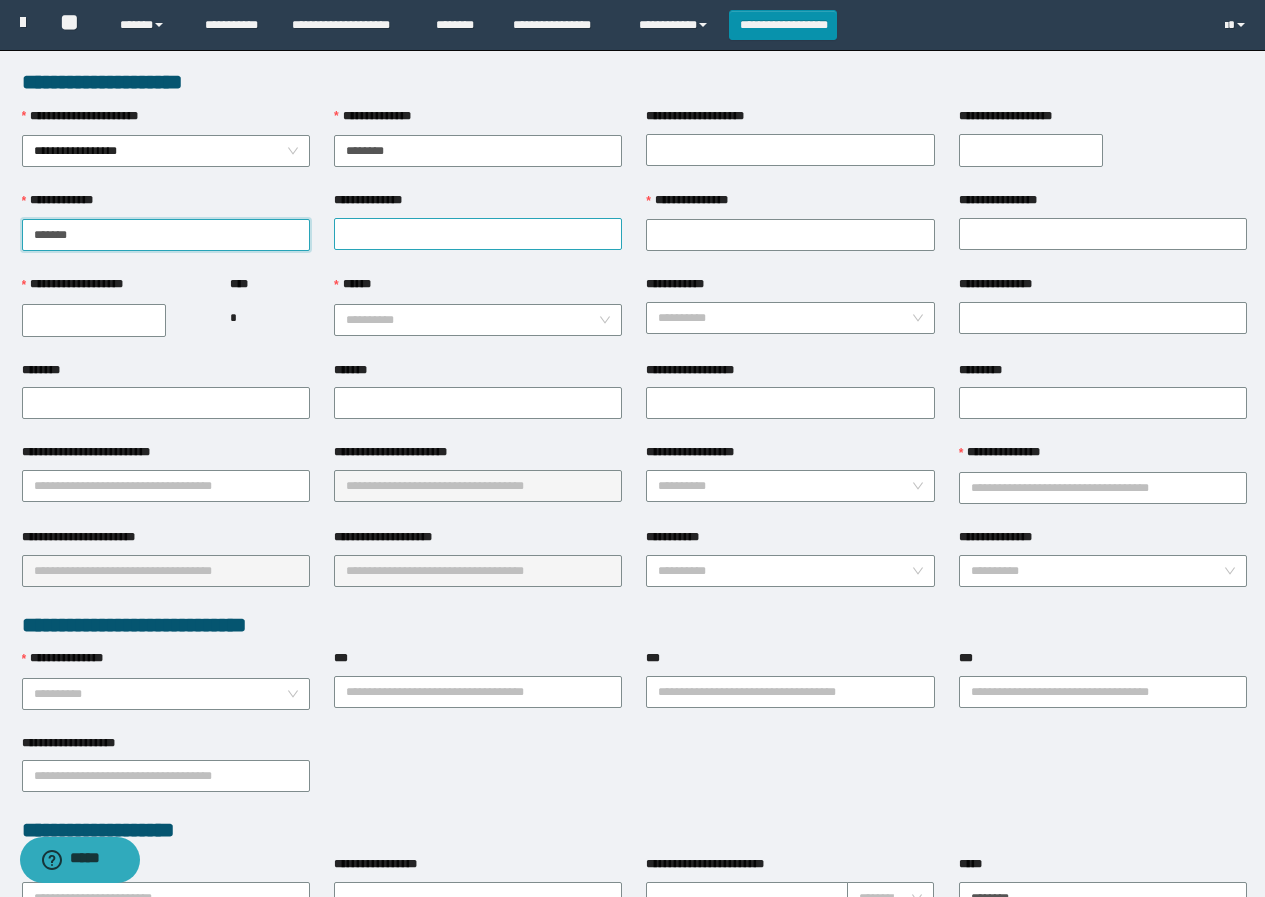 type on "******" 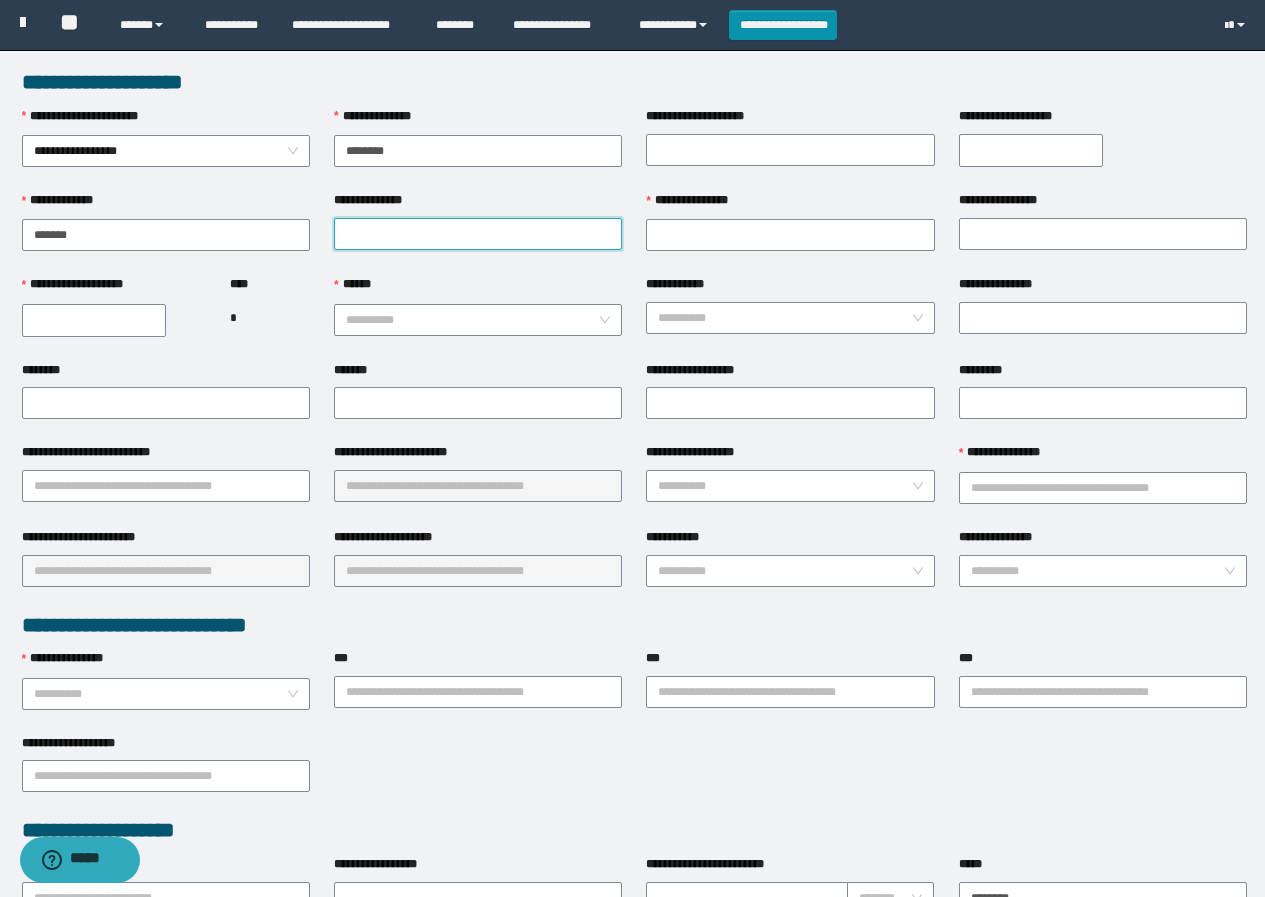 click on "**********" at bounding box center (478, 234) 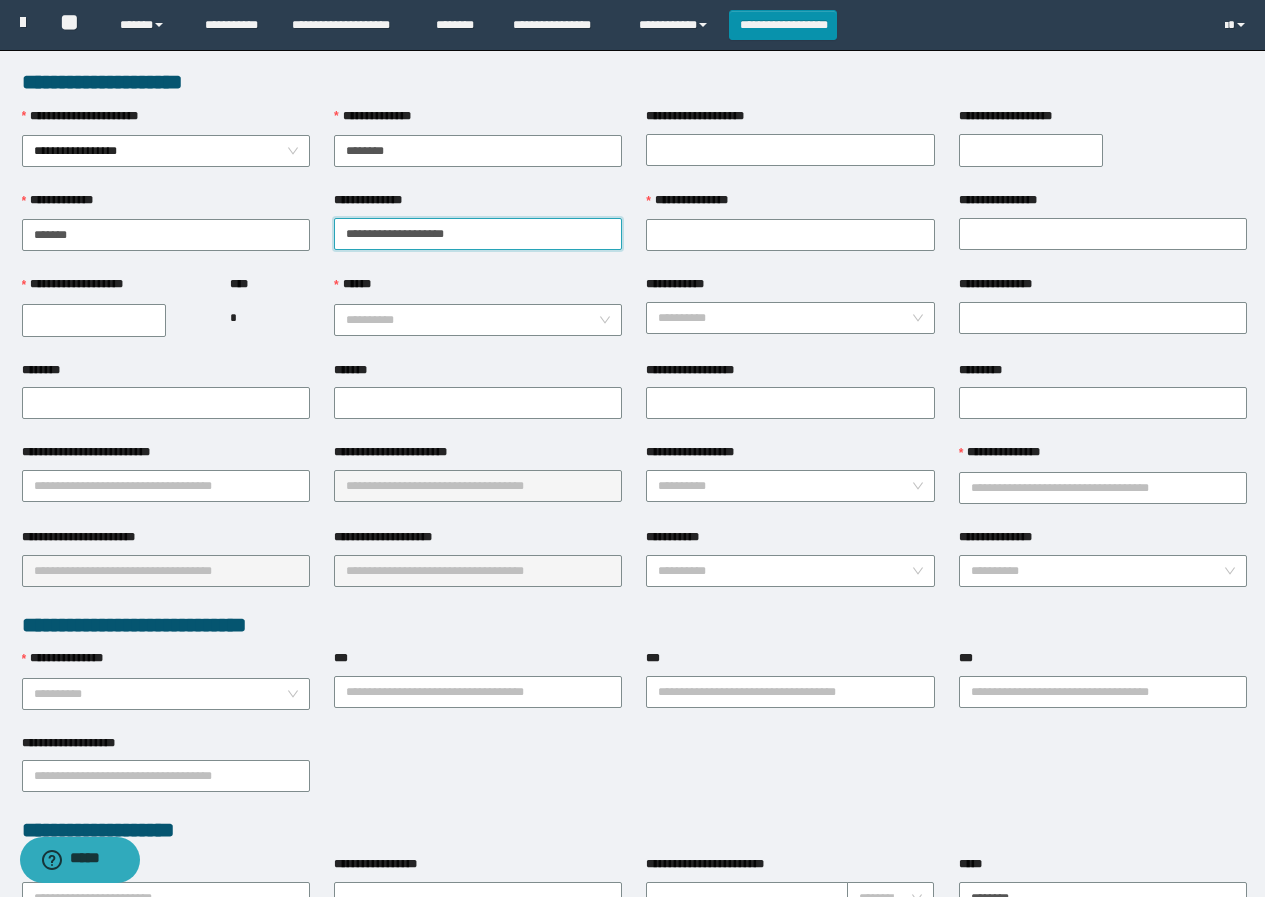drag, startPoint x: 379, startPoint y: 231, endPoint x: 511, endPoint y: 228, distance: 132.03409 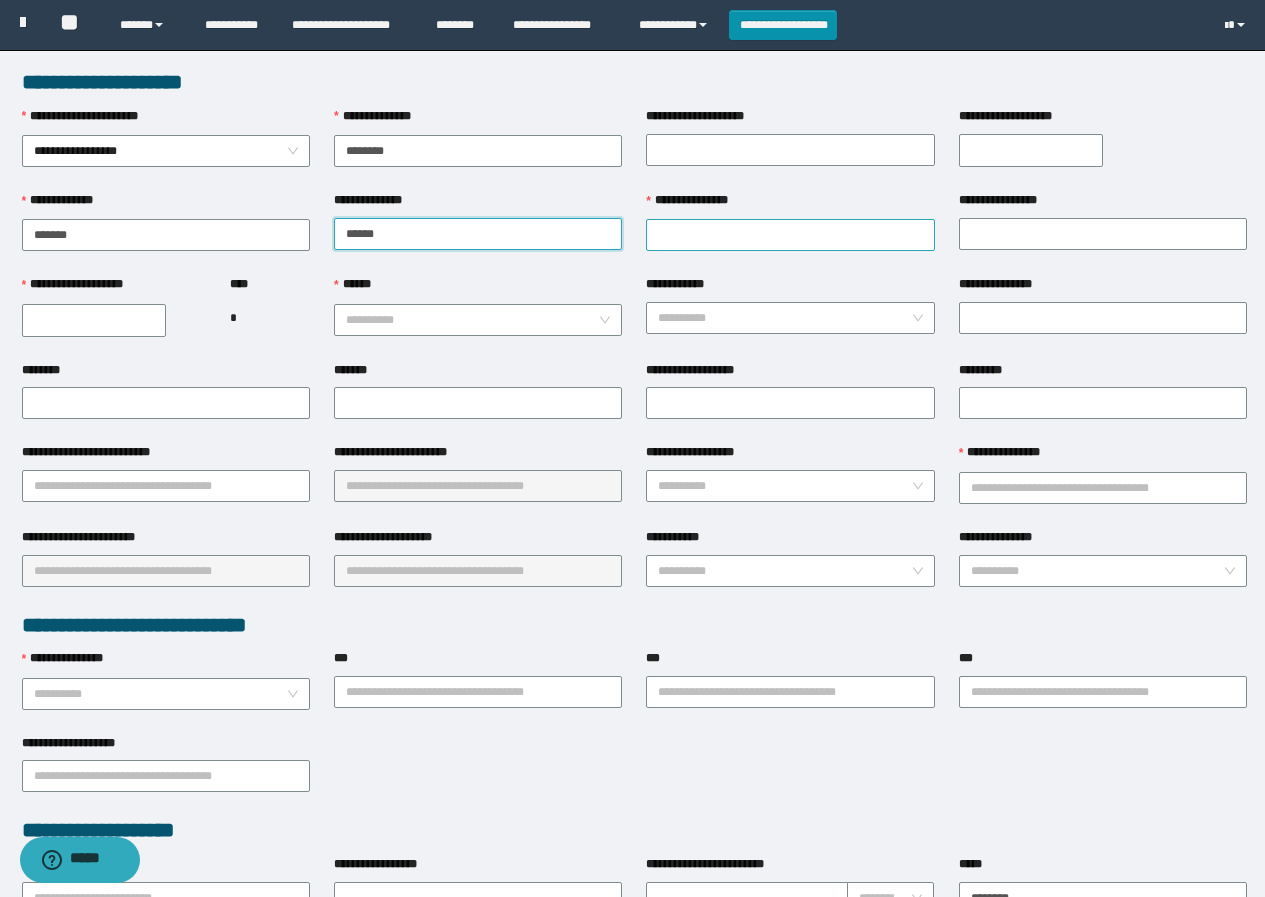 type on "*****" 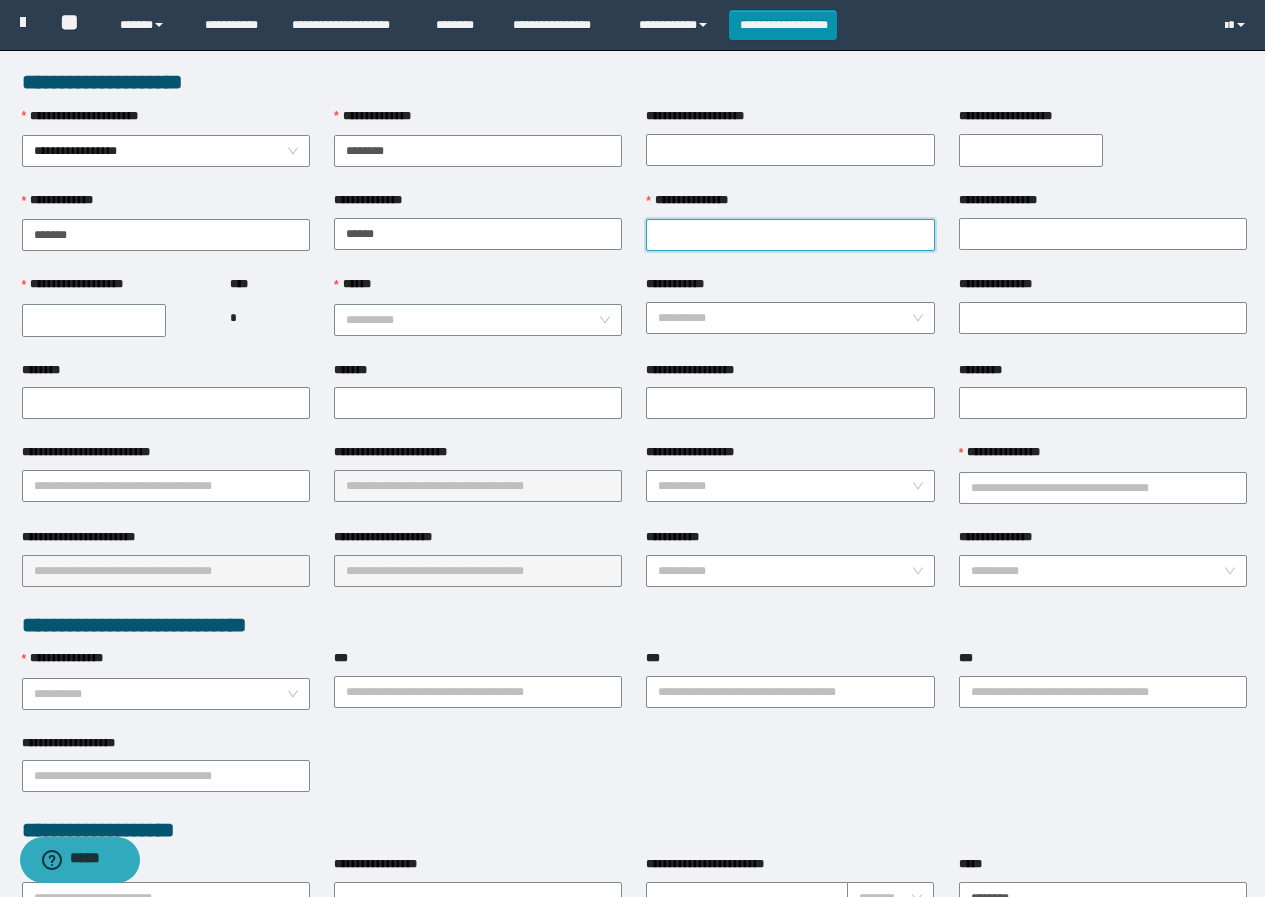 click on "**********" at bounding box center [790, 235] 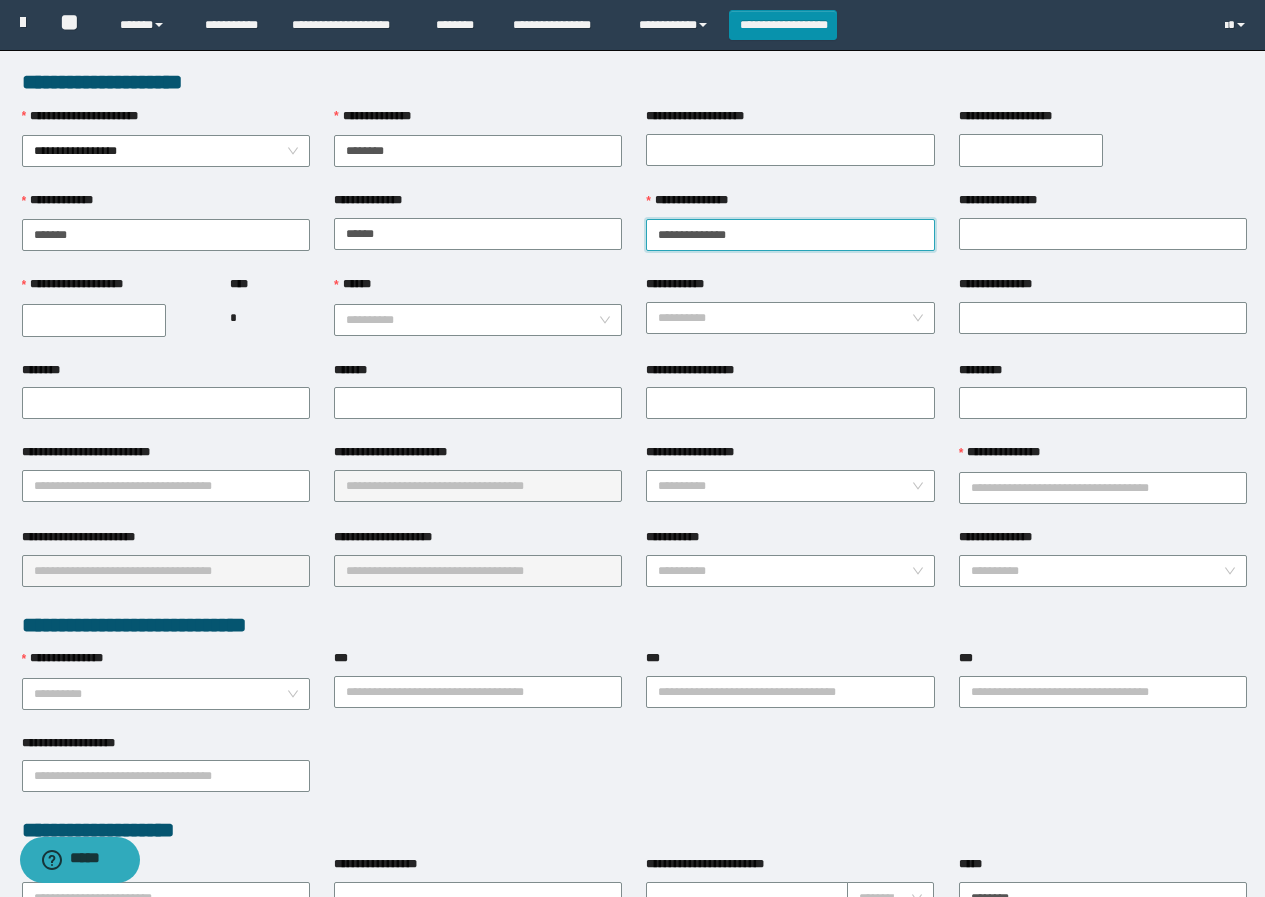 drag, startPoint x: 706, startPoint y: 232, endPoint x: 727, endPoint y: 235, distance: 21.213203 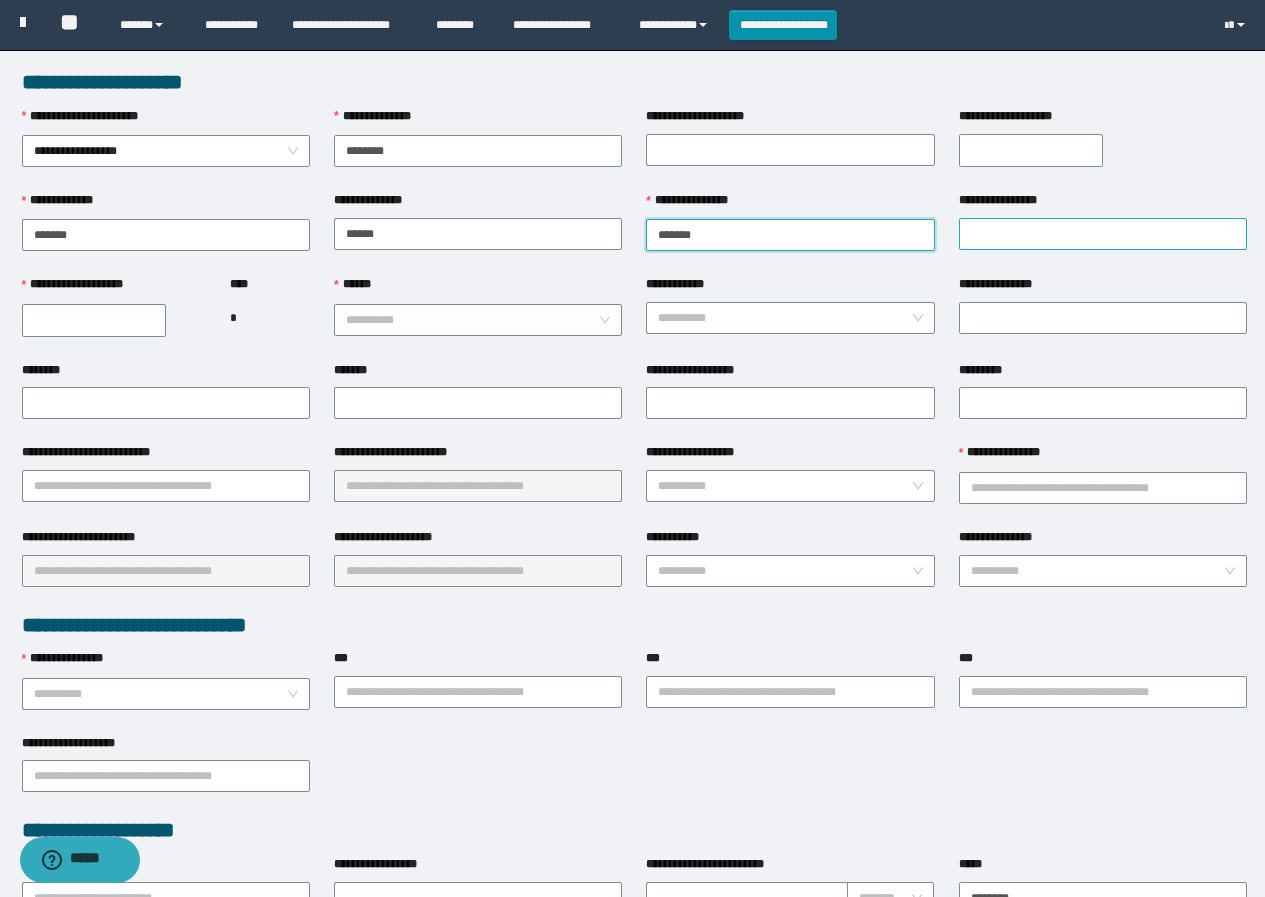 type on "*******" 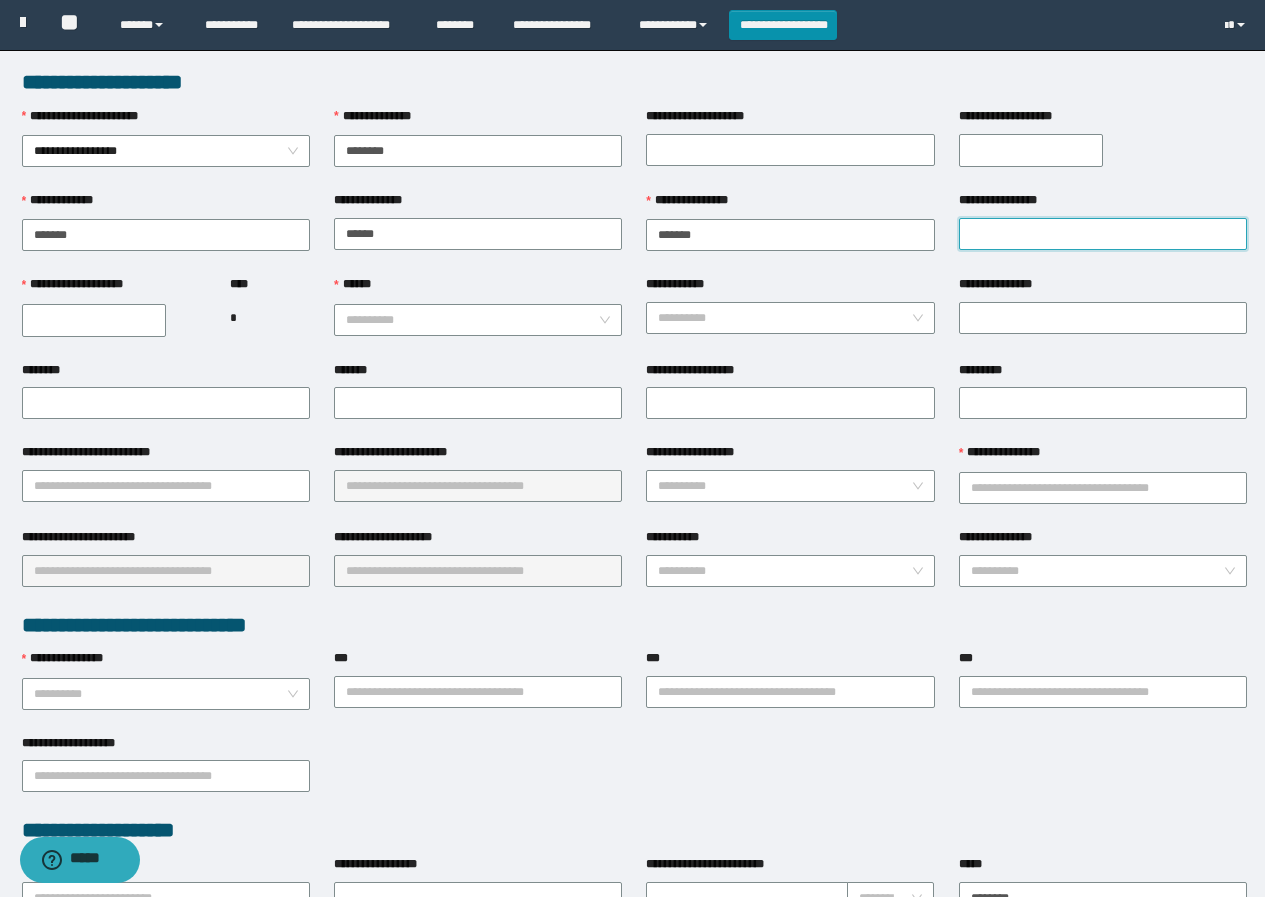 click on "**********" at bounding box center [1103, 234] 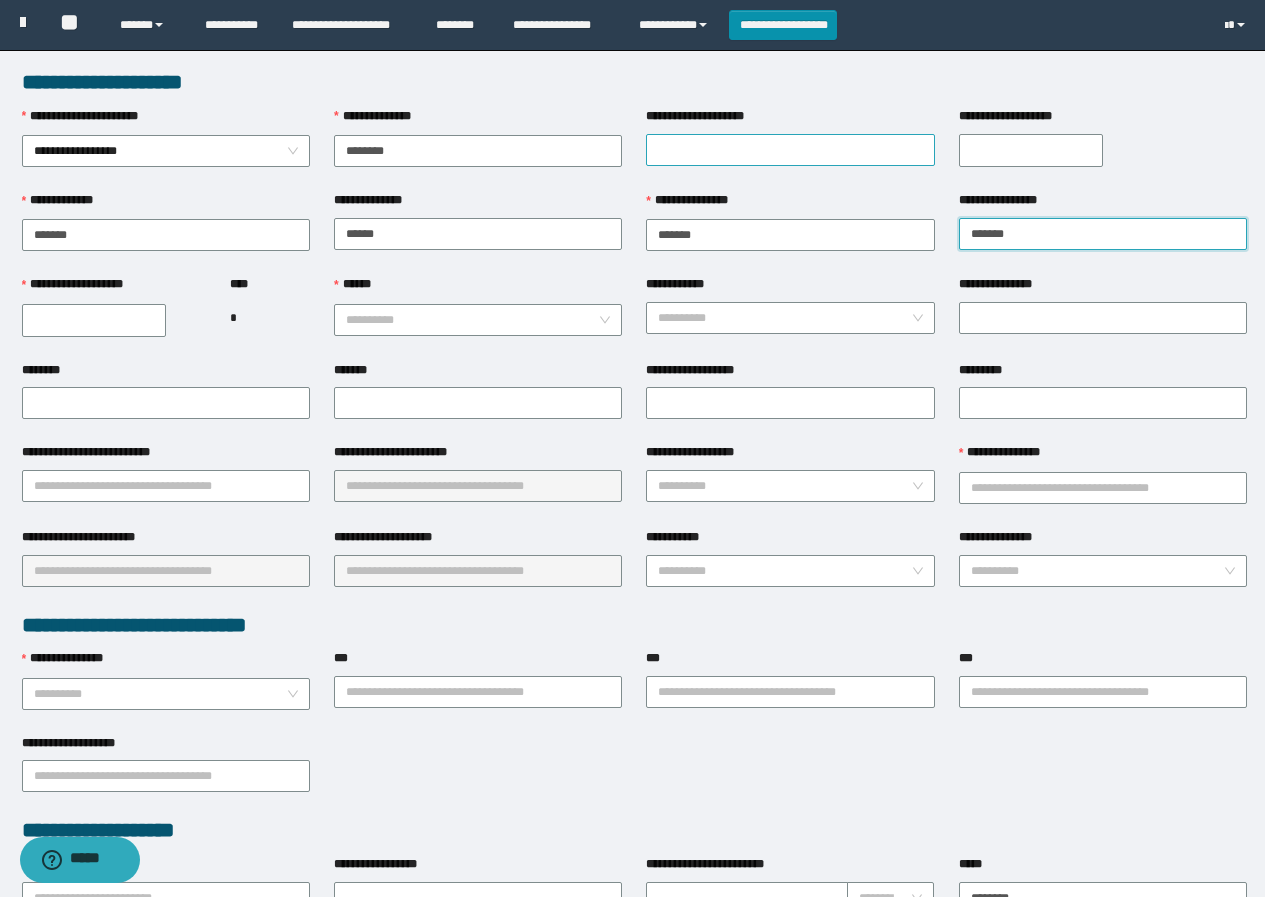 type on "*****" 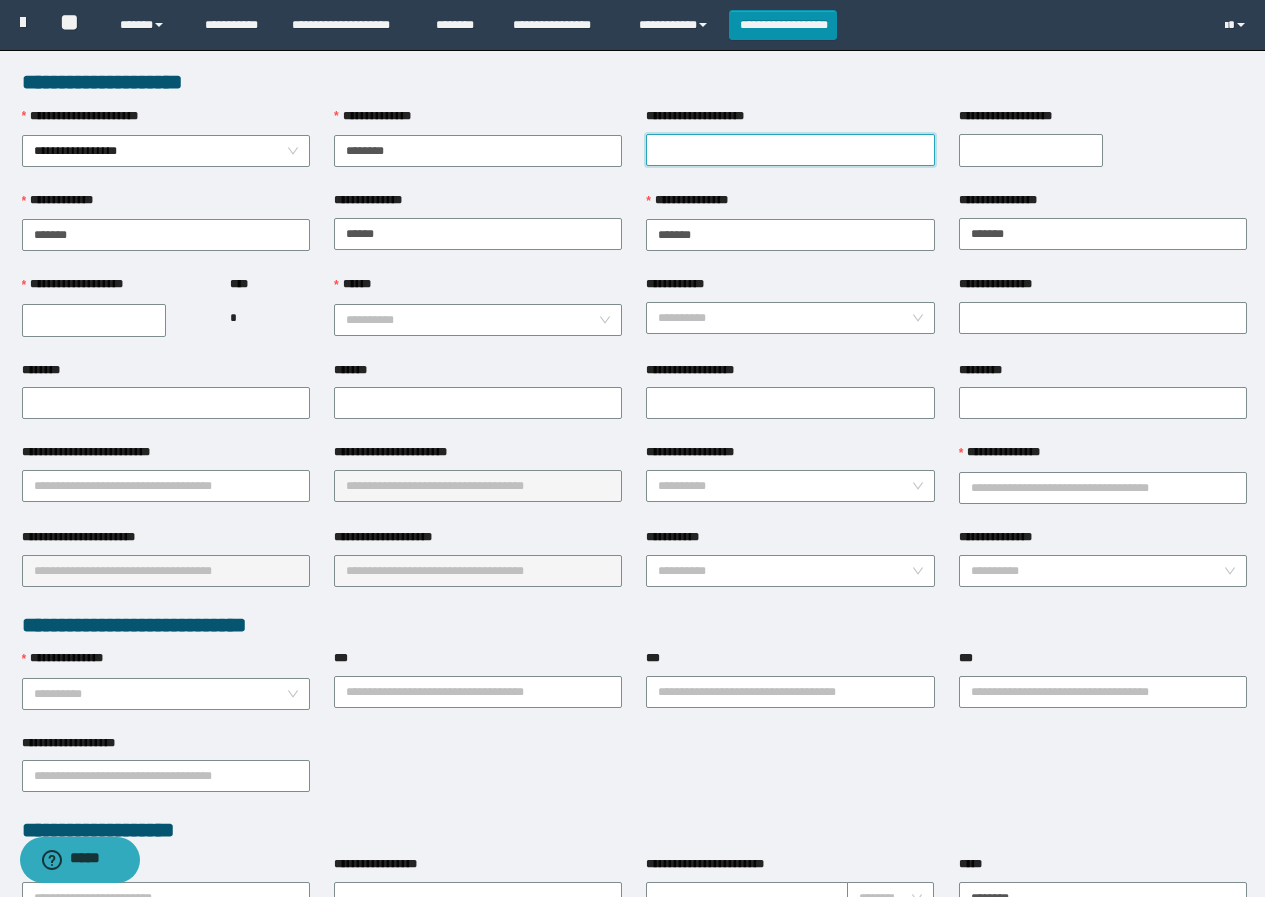 click on "**********" at bounding box center (790, 150) 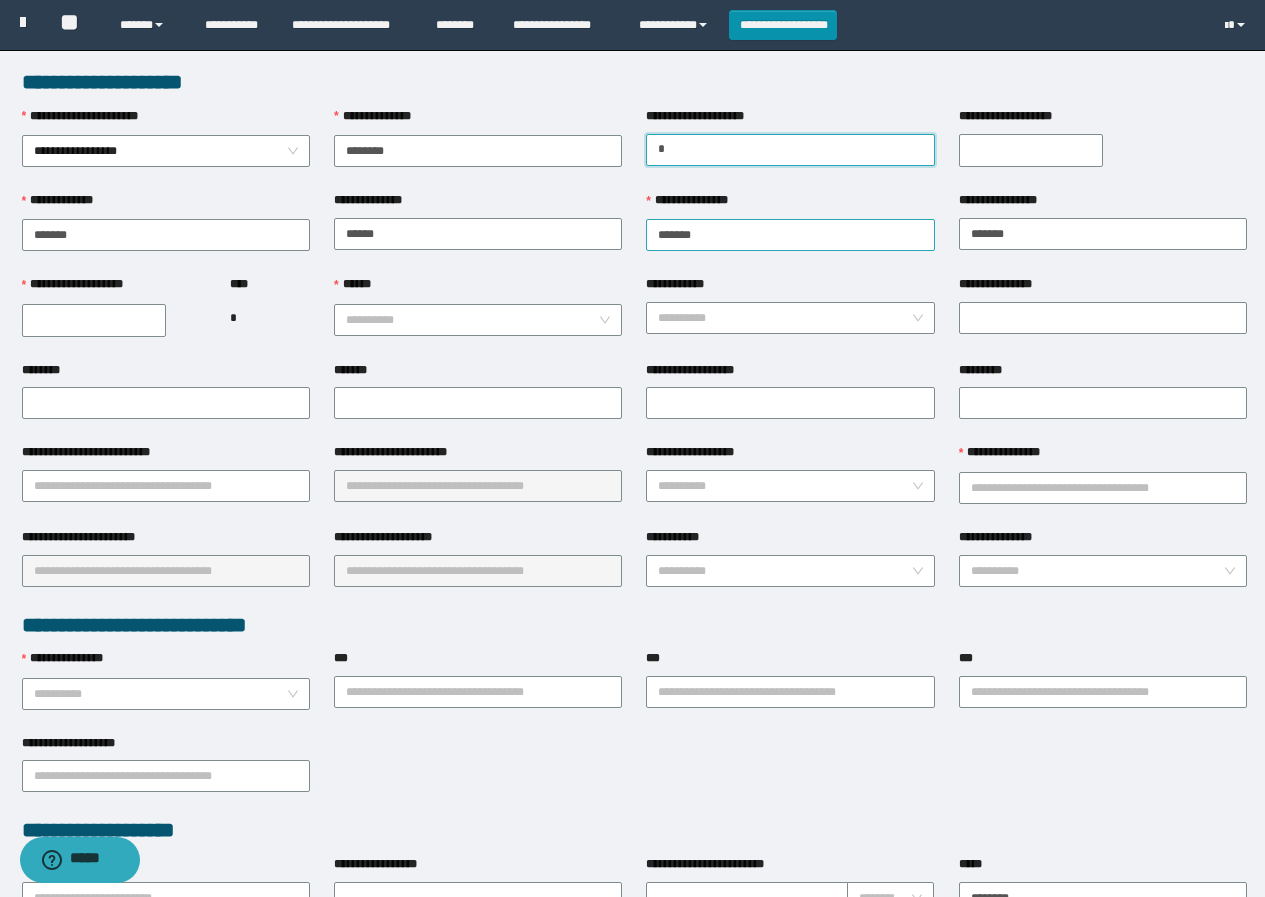 type on "******" 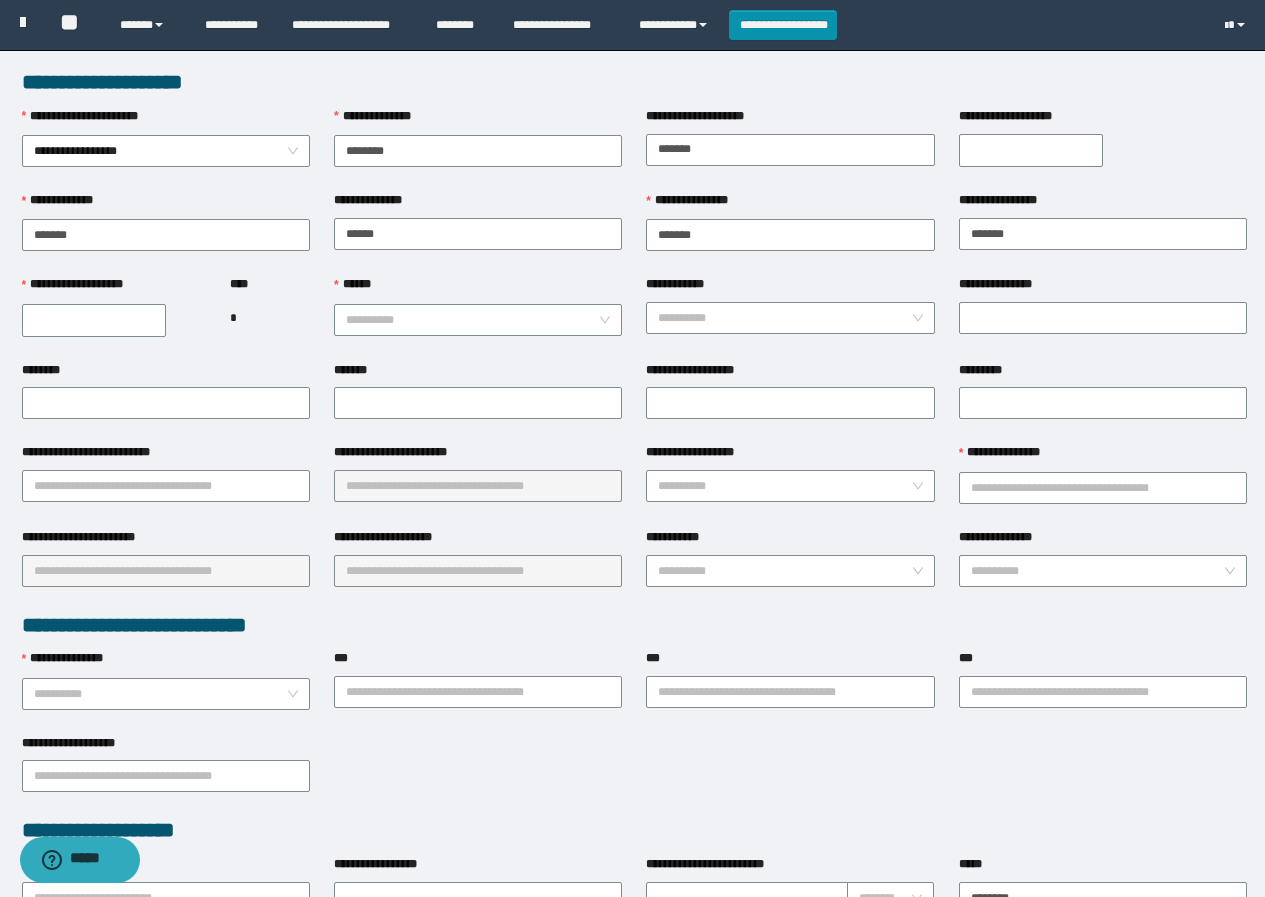 click on "**********" at bounding box center [94, 320] 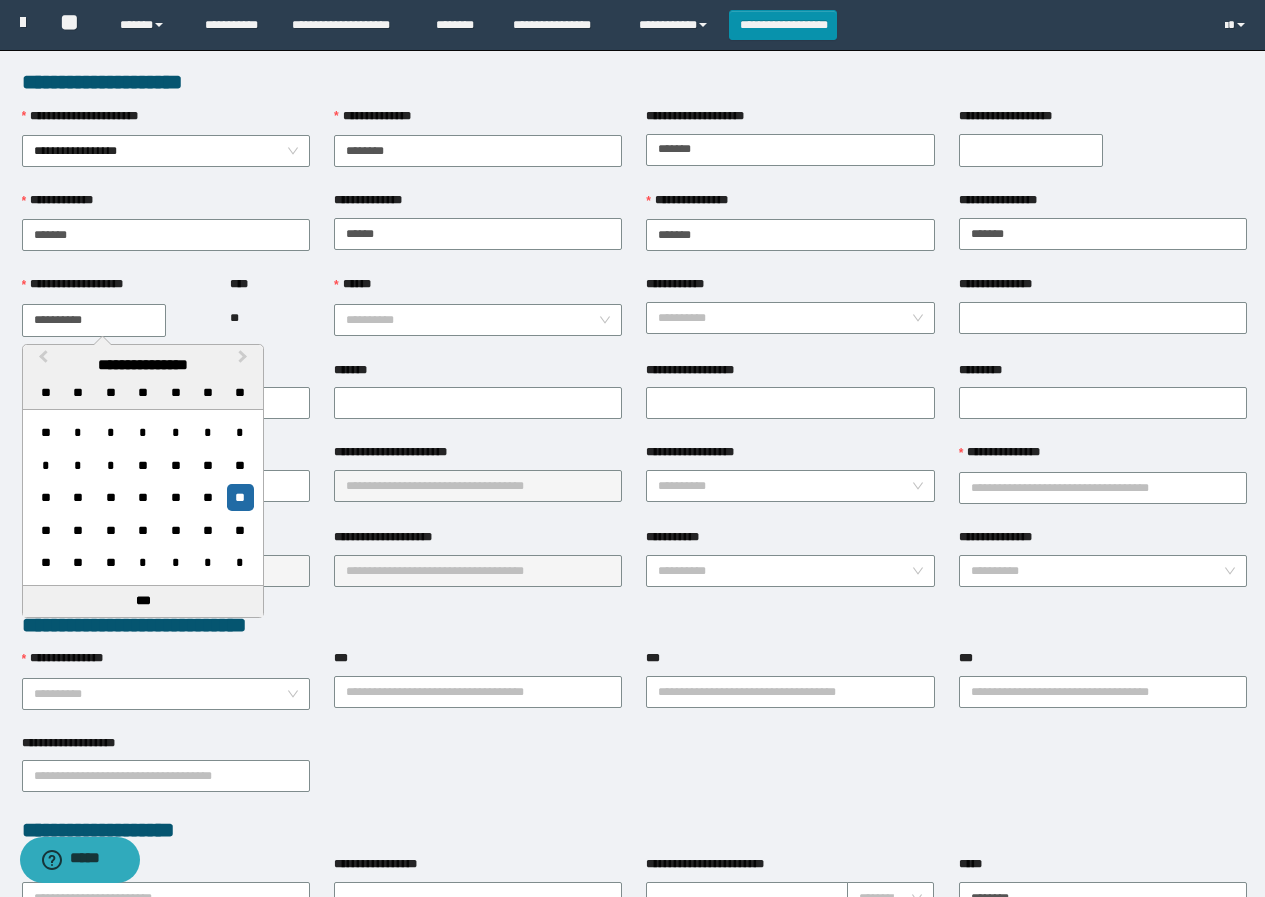 type on "**********" 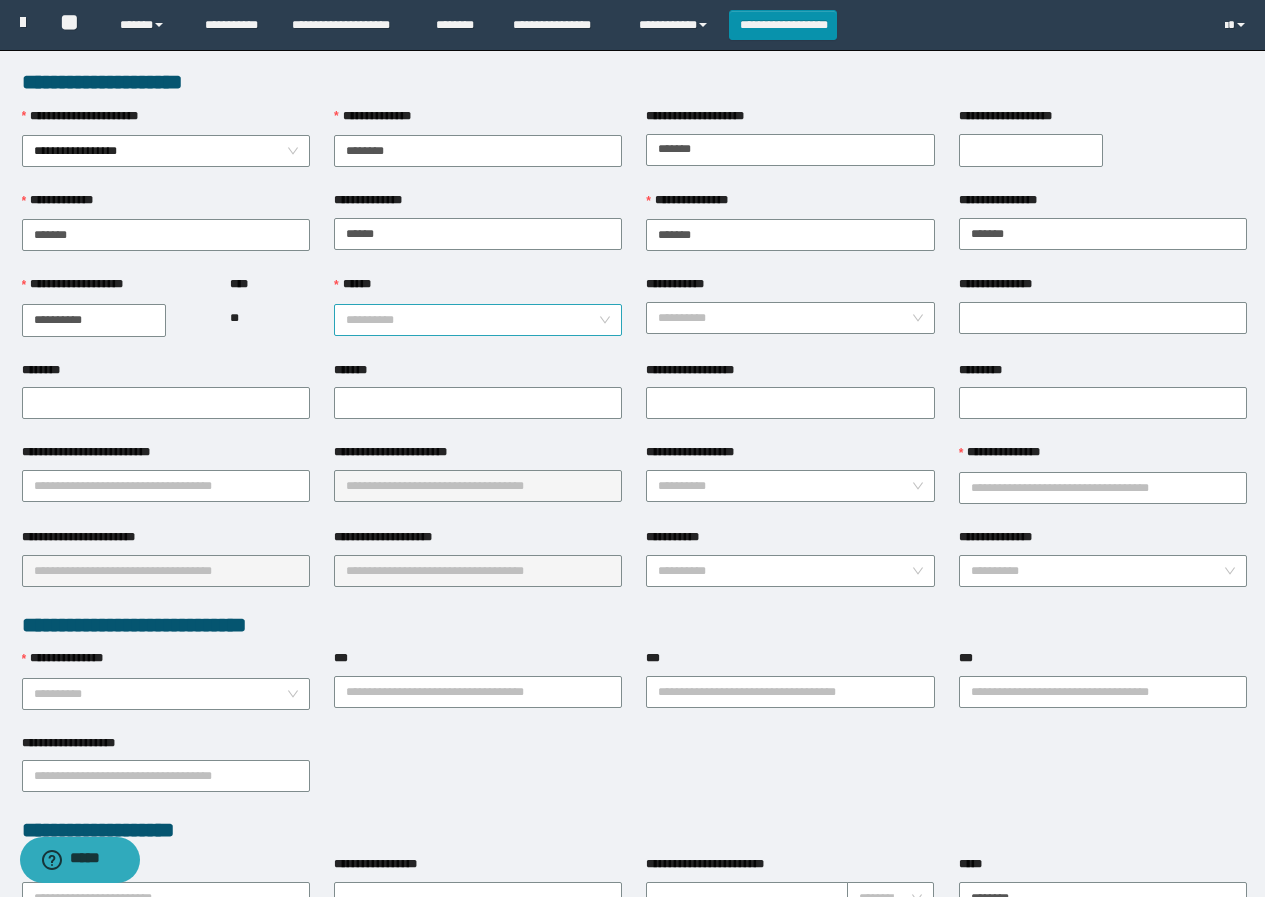 click on "******" at bounding box center [472, 320] 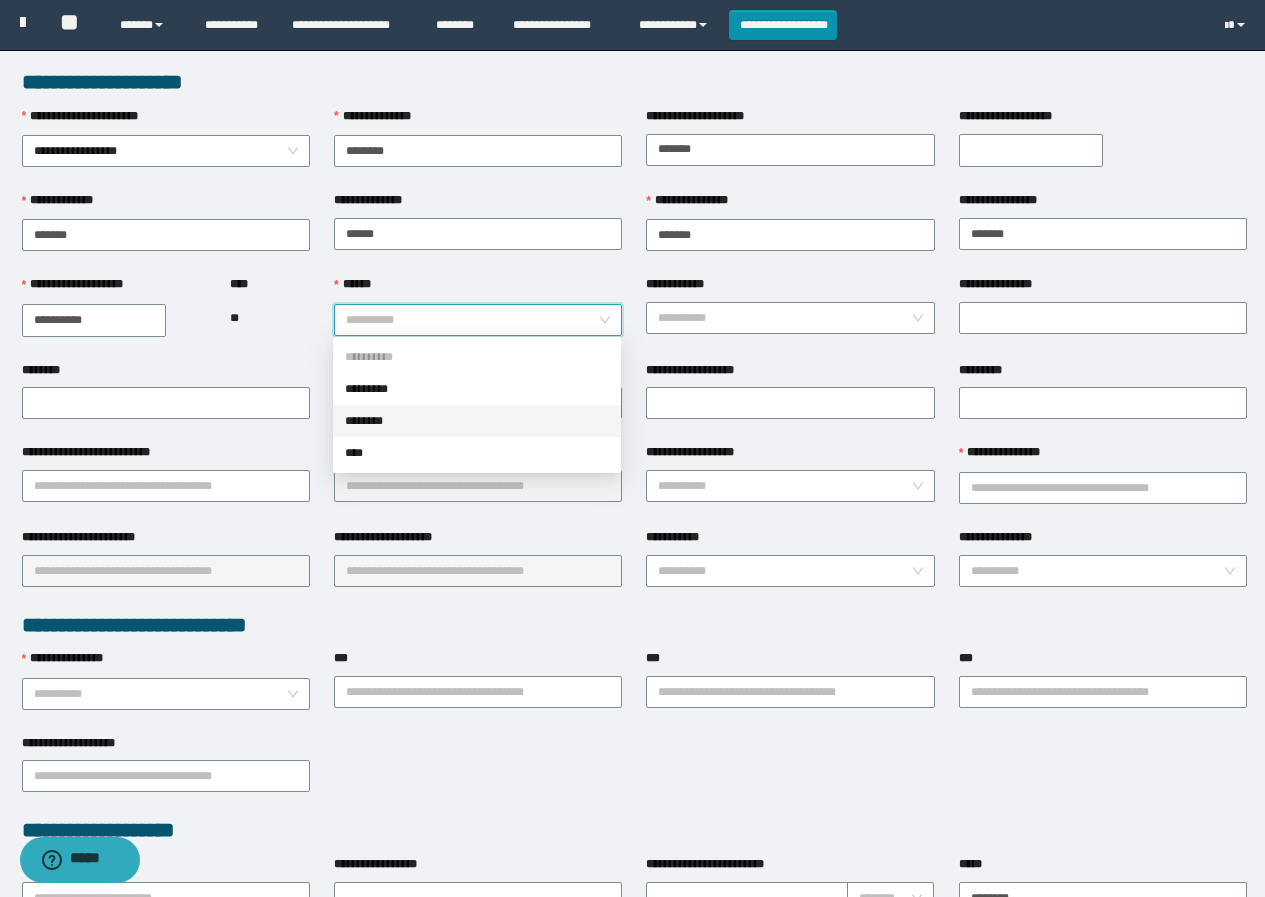 click on "********" at bounding box center (477, 421) 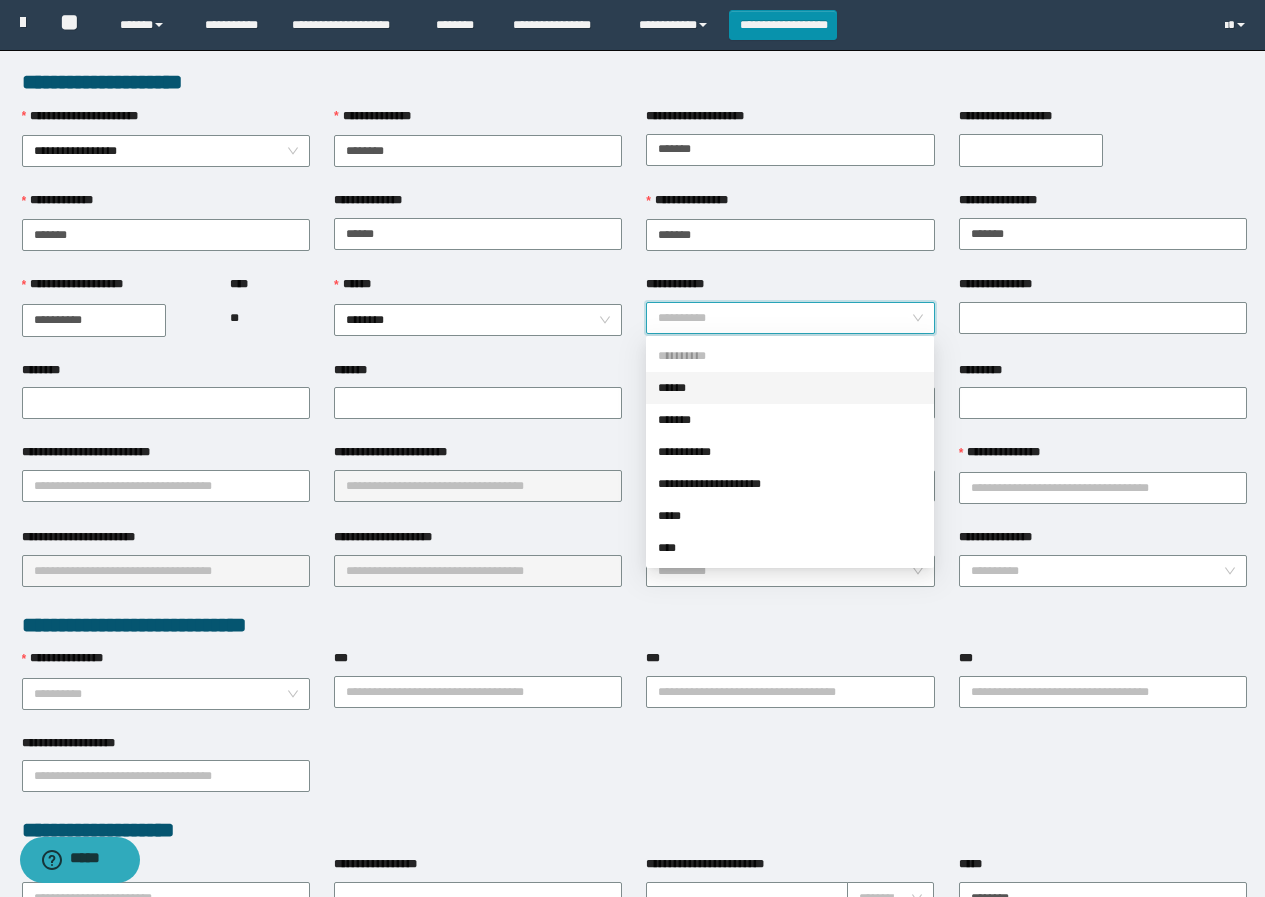 click on "**********" at bounding box center [784, 318] 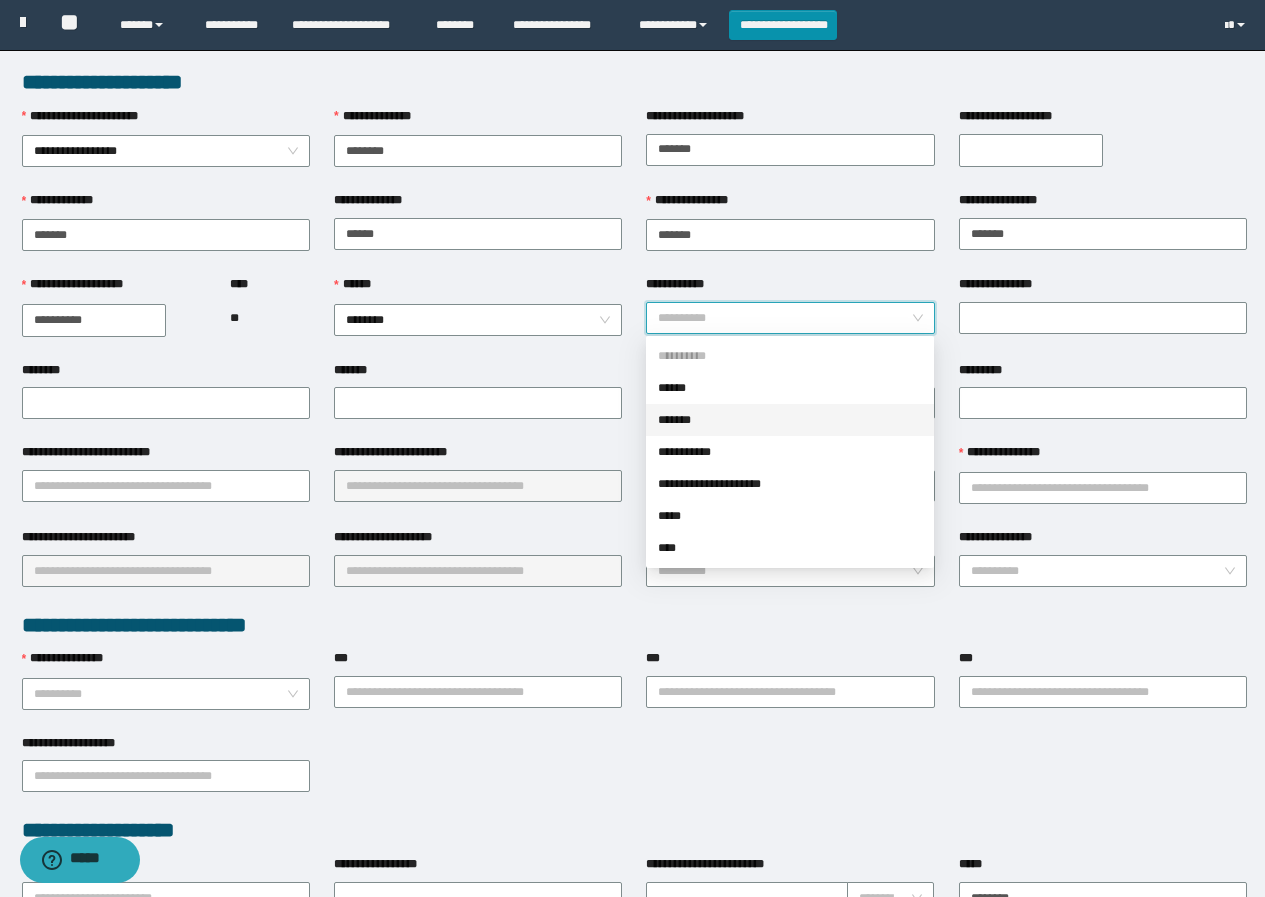 click on "*******" at bounding box center (790, 420) 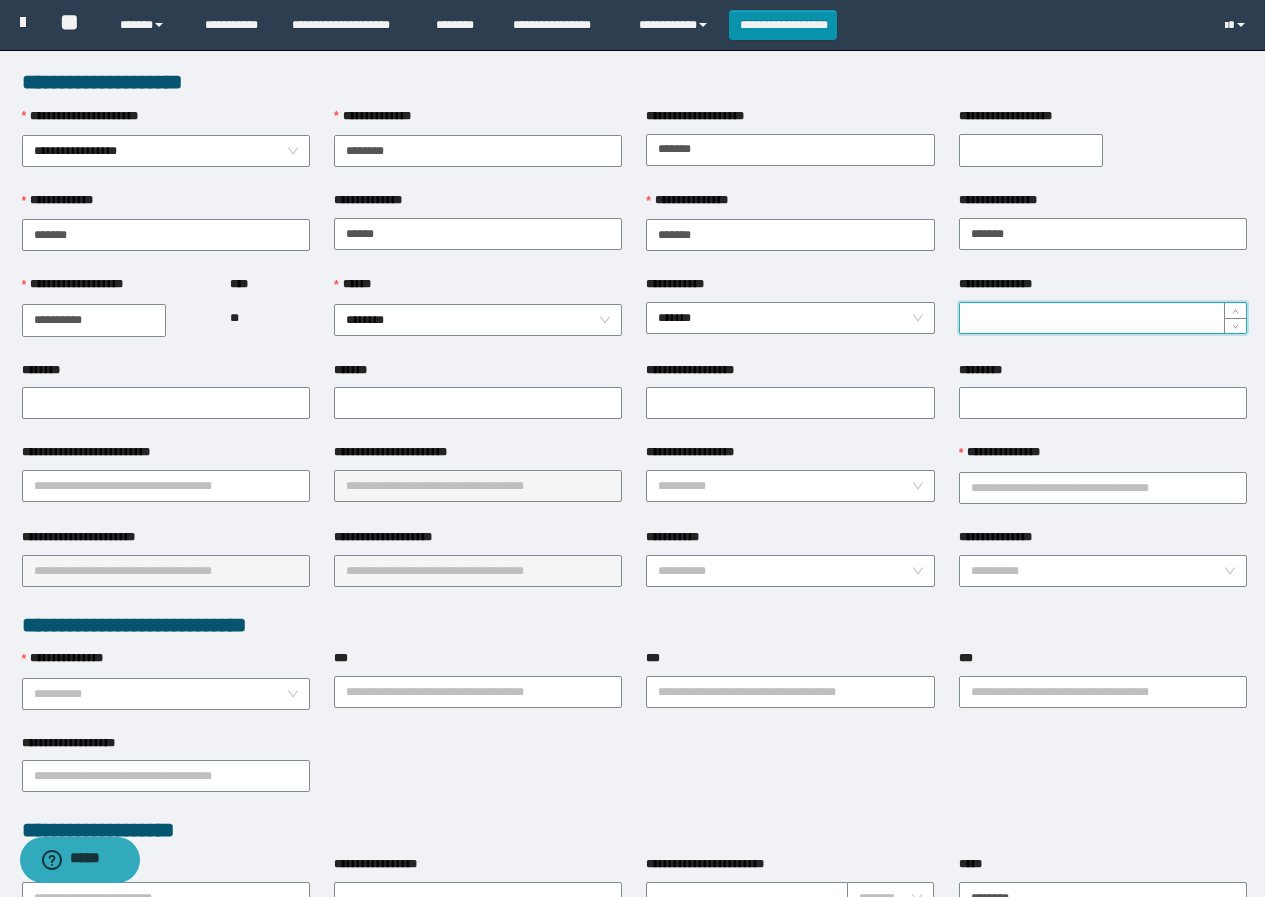 click on "**********" at bounding box center (1103, 318) 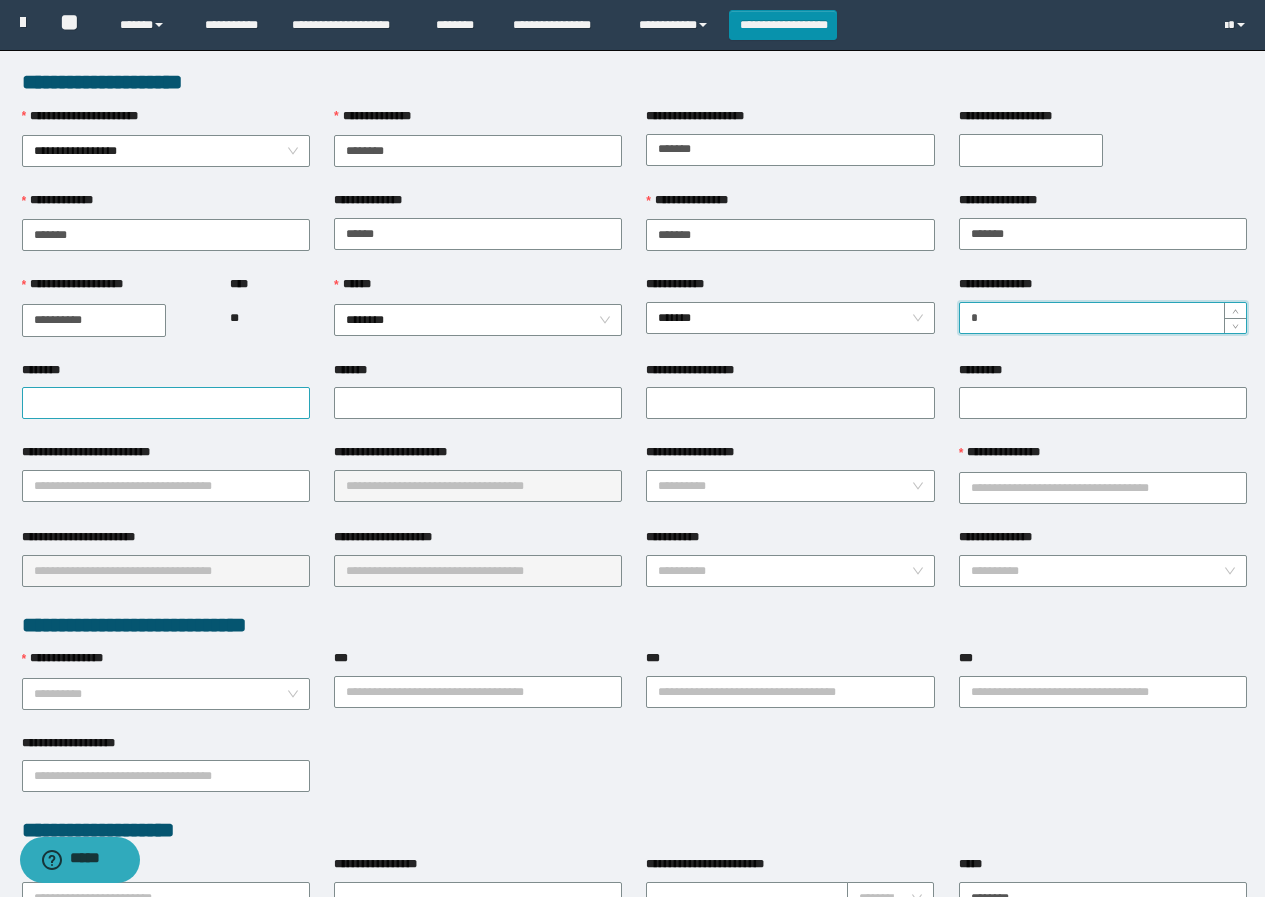 type on "*" 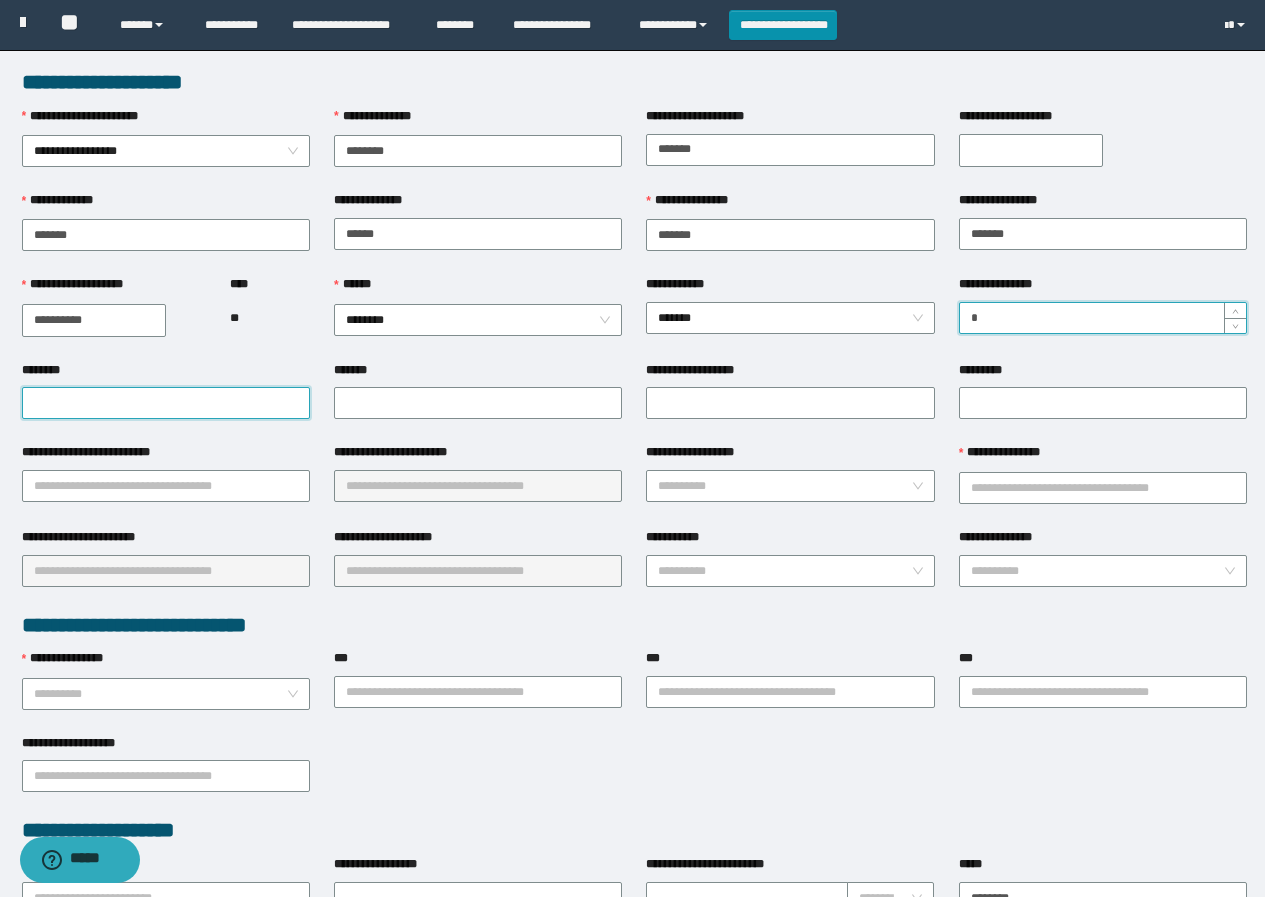 click on "********" at bounding box center [166, 403] 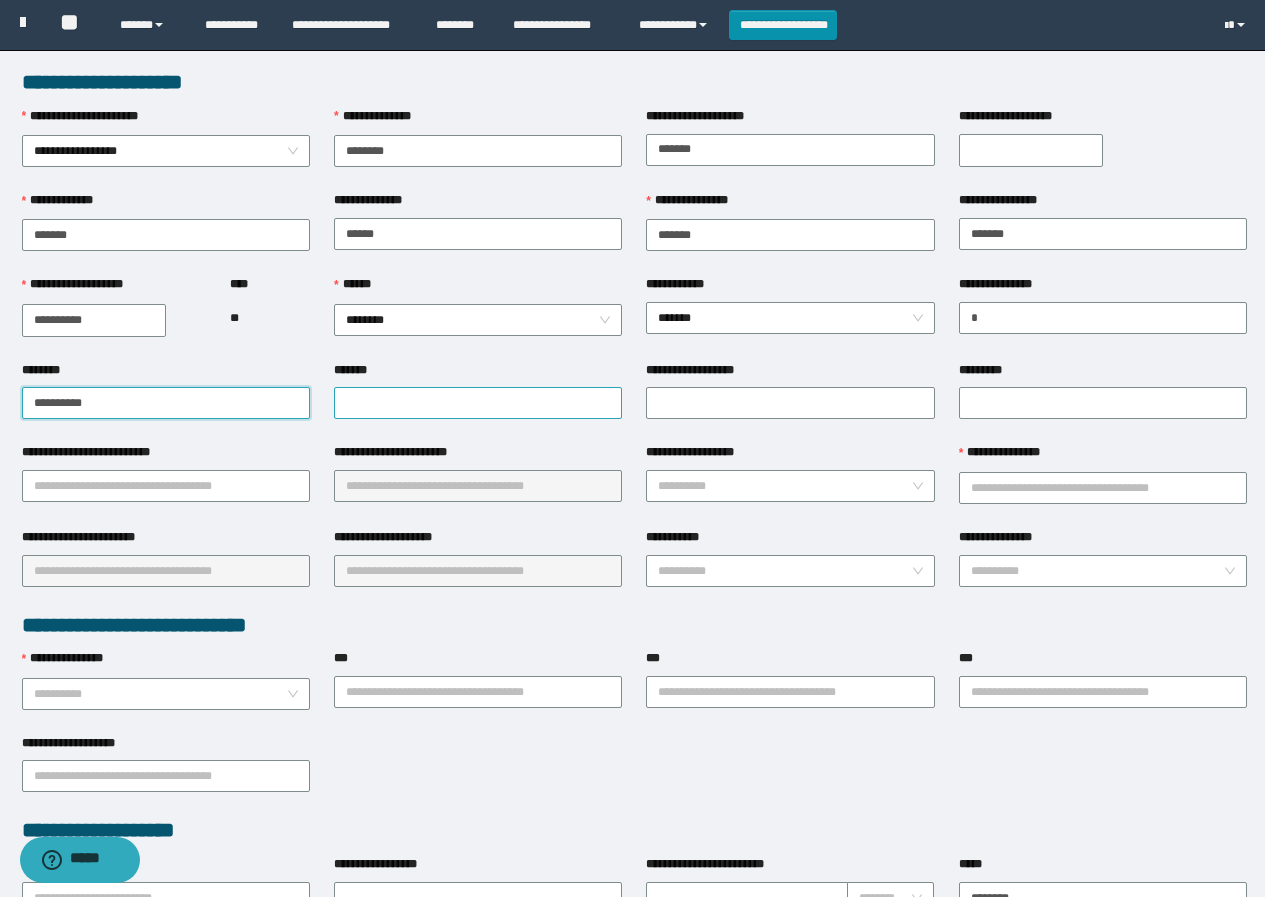 type on "**********" 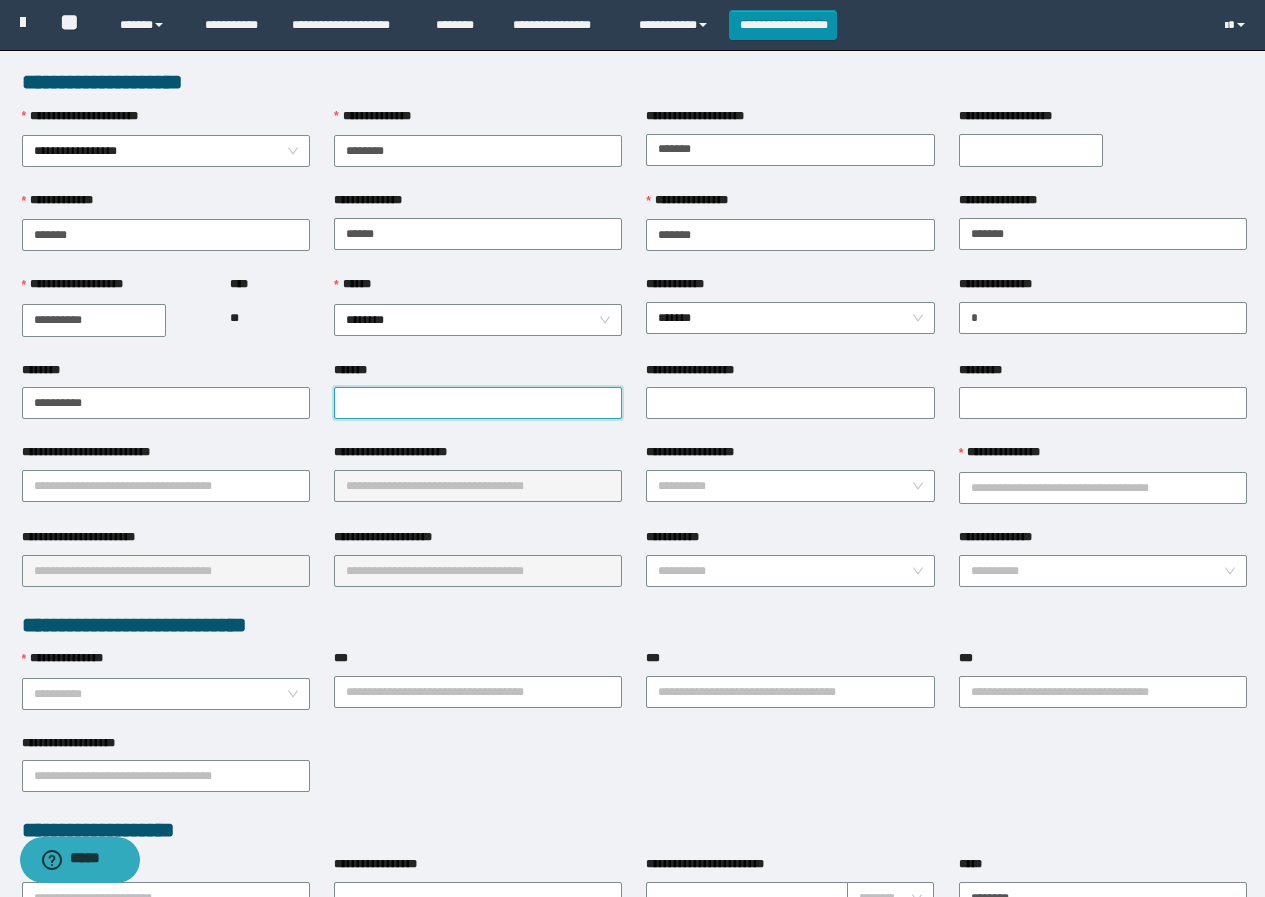 click on "*******" at bounding box center [478, 403] 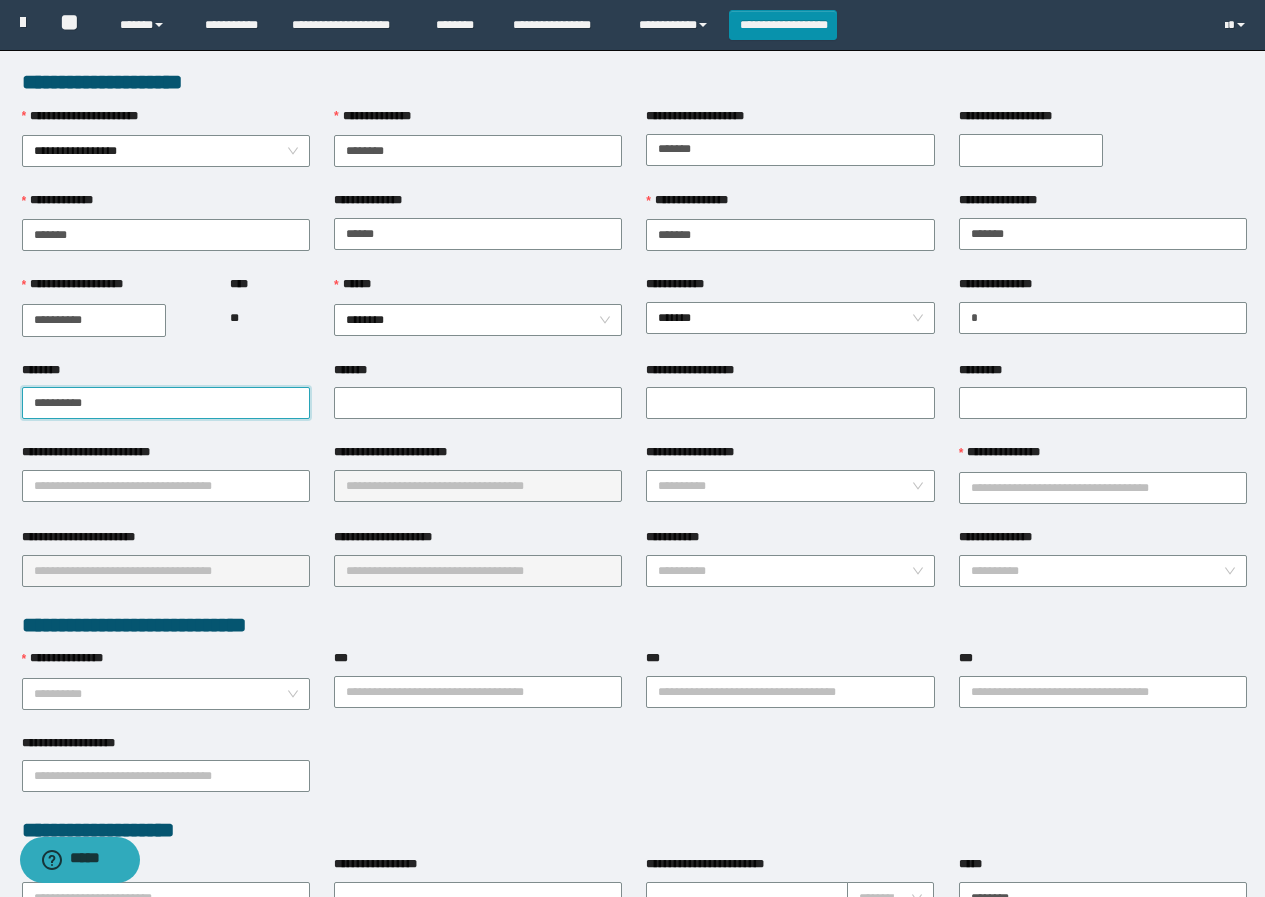 drag, startPoint x: 170, startPoint y: 406, endPoint x: 16, endPoint y: 404, distance: 154.01299 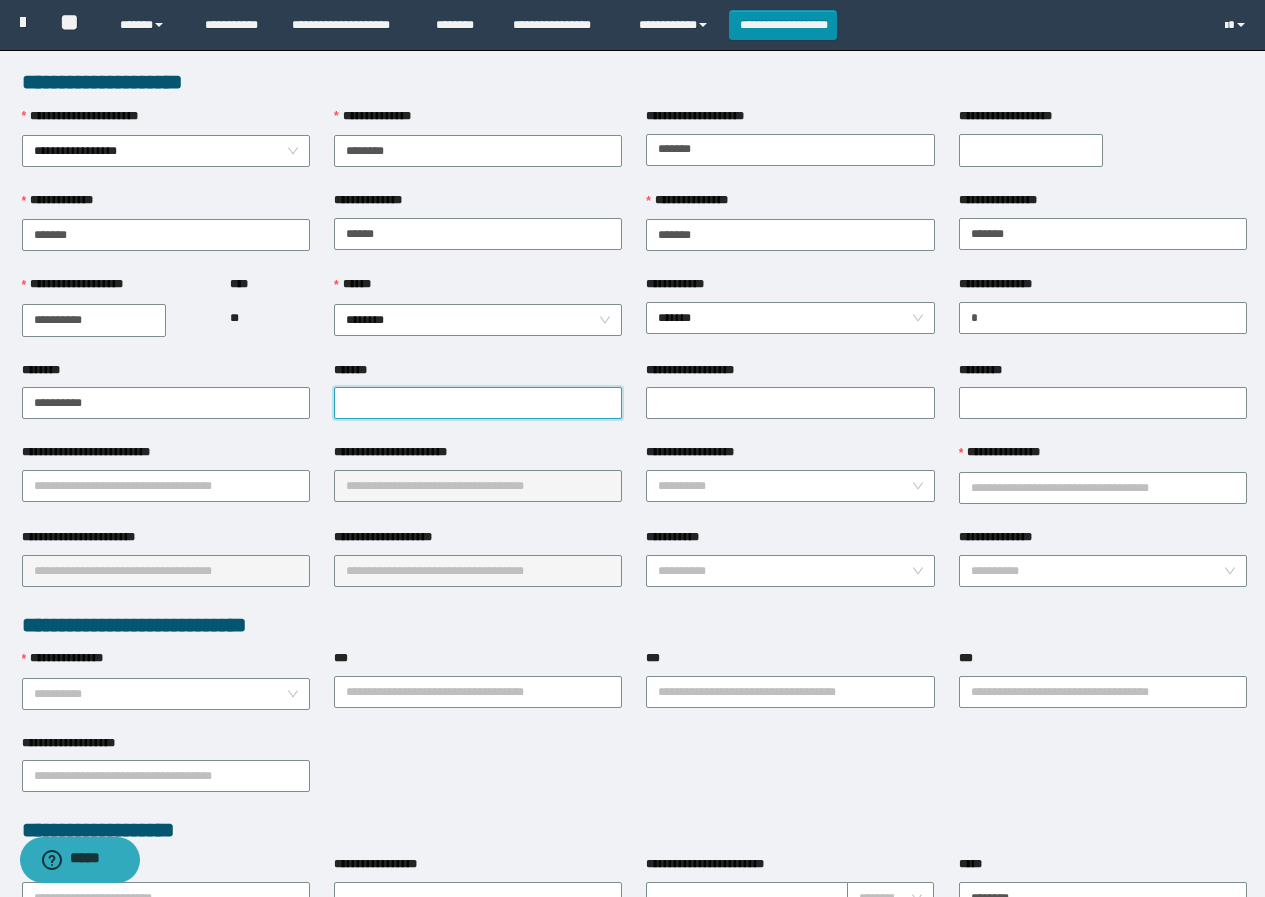 click on "*******" at bounding box center (478, 403) 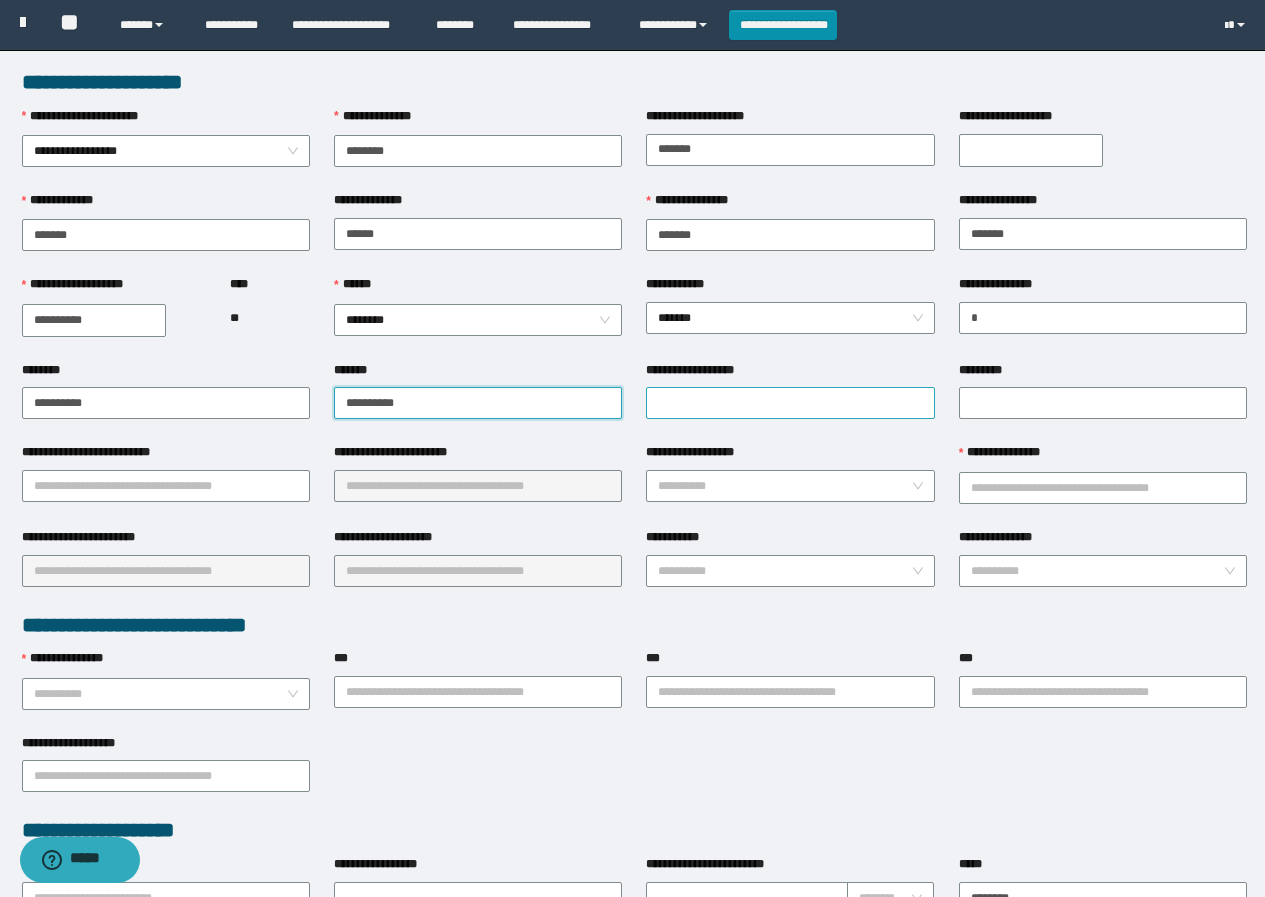 type on "**********" 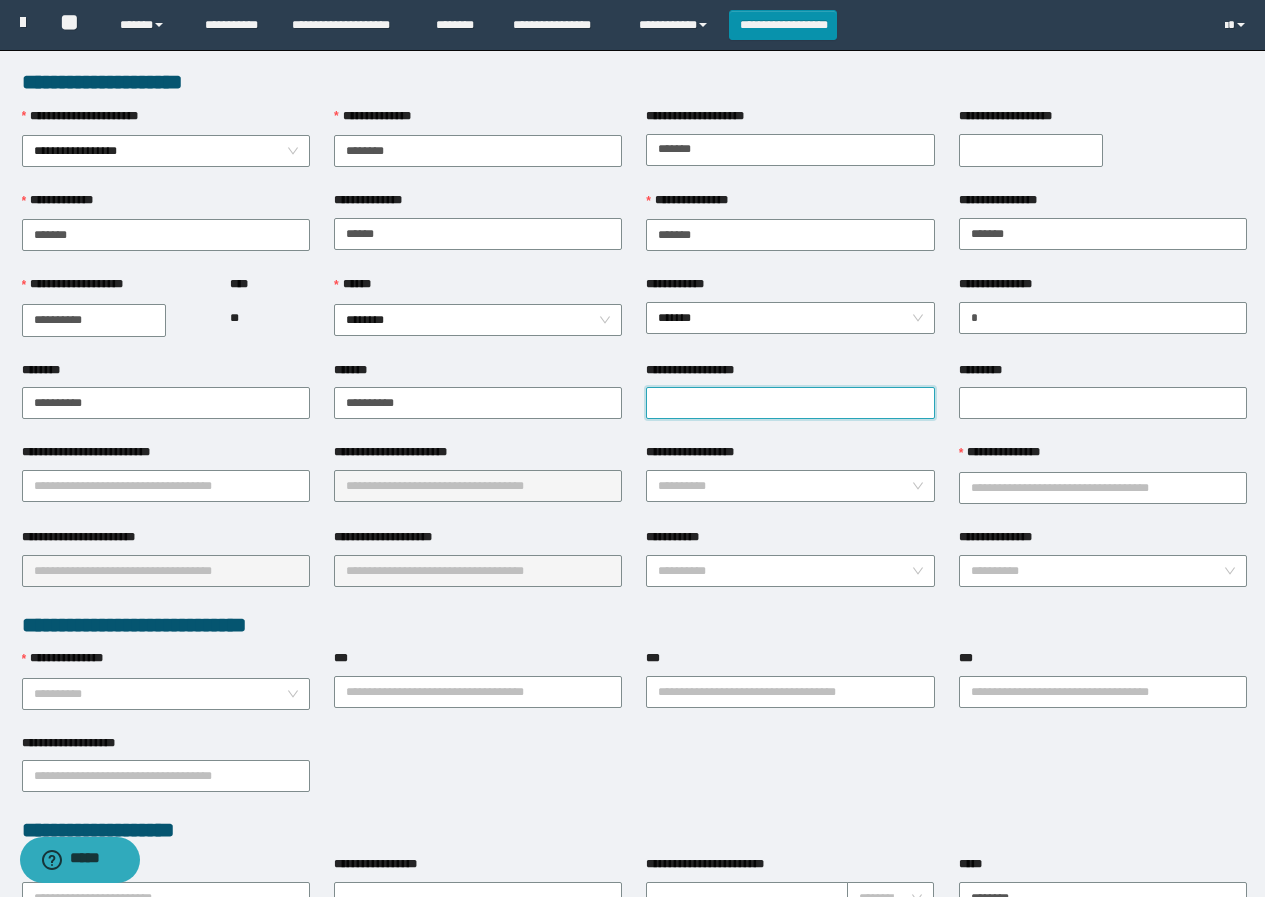 click on "**********" at bounding box center [790, 403] 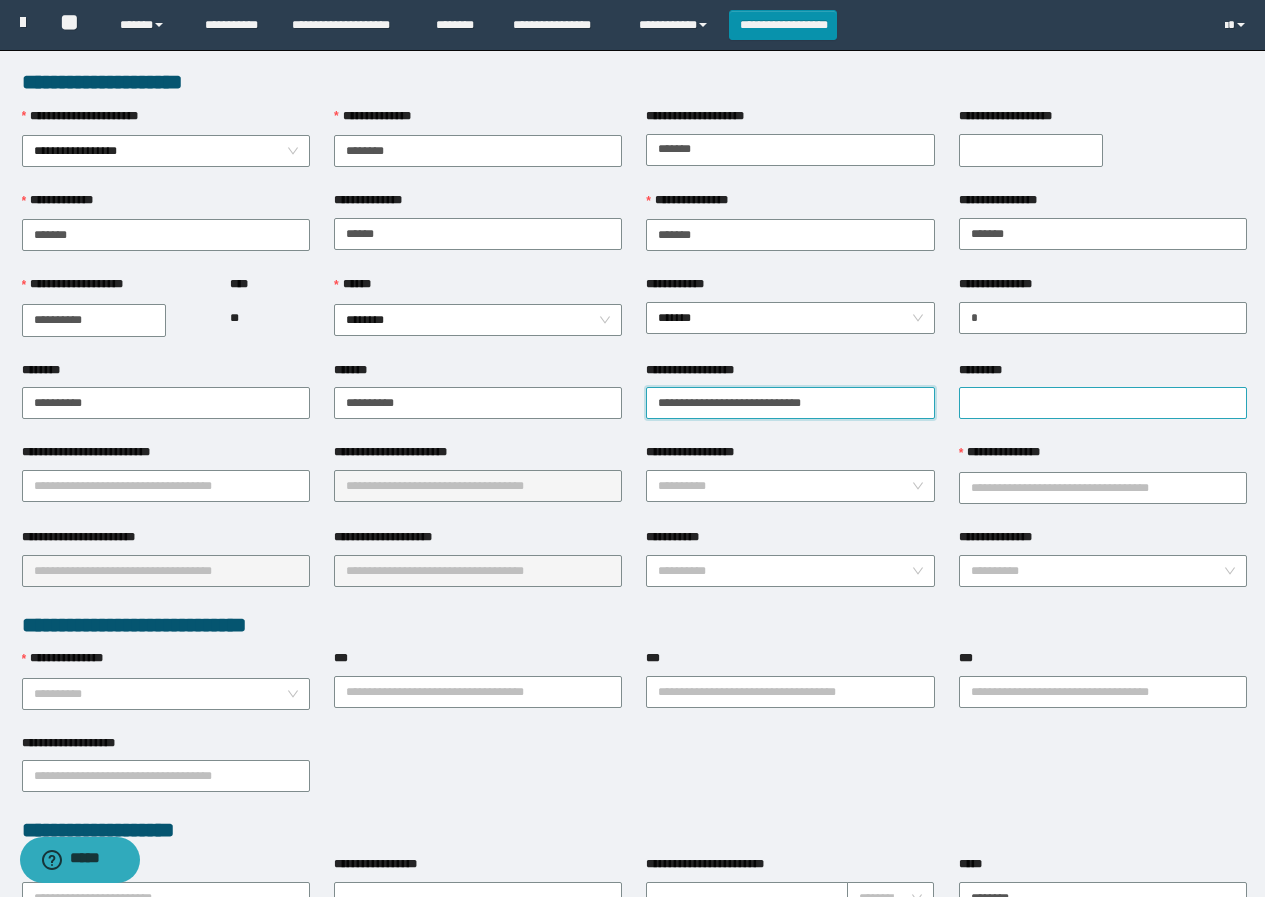 type on "**********" 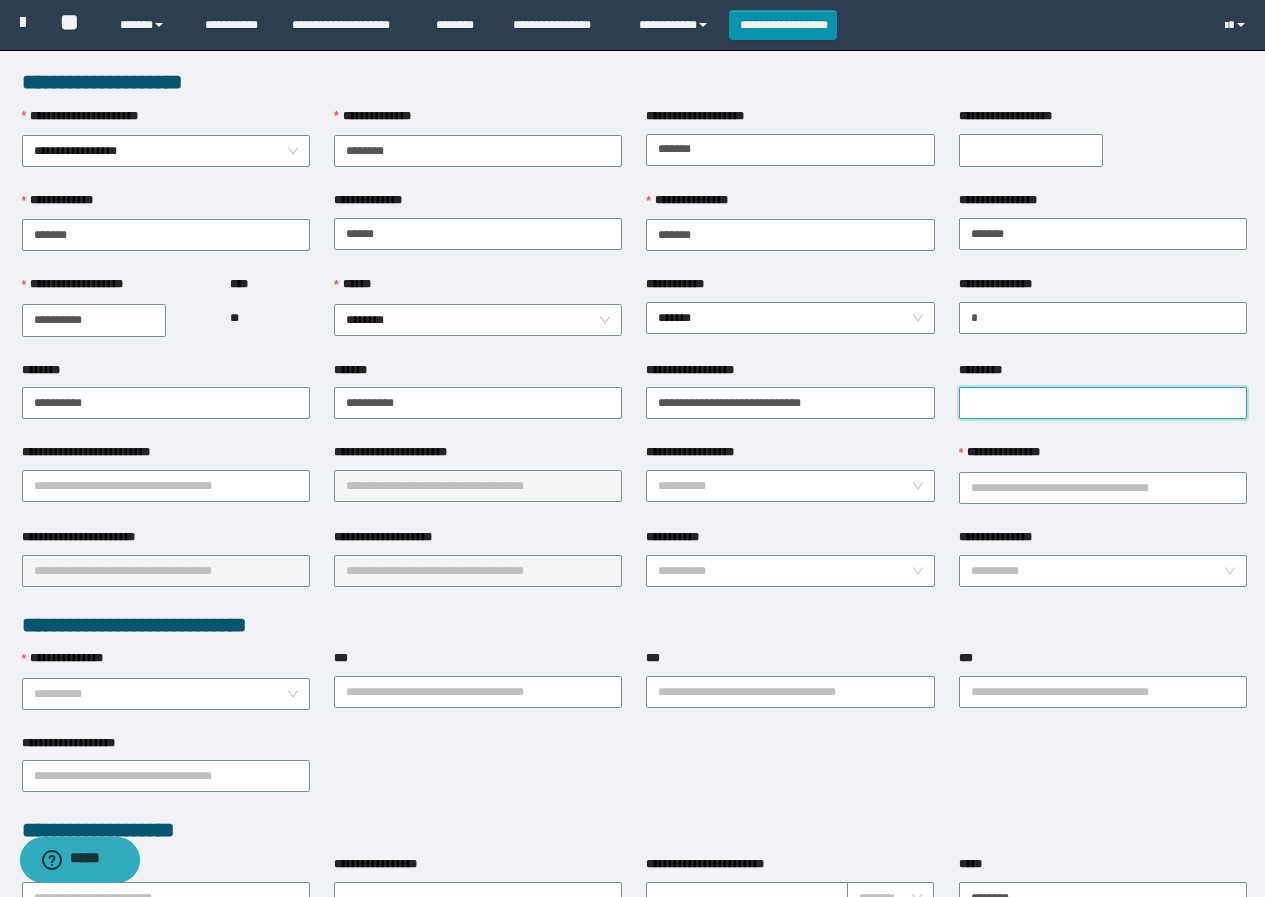 click on "*********" at bounding box center (1103, 403) 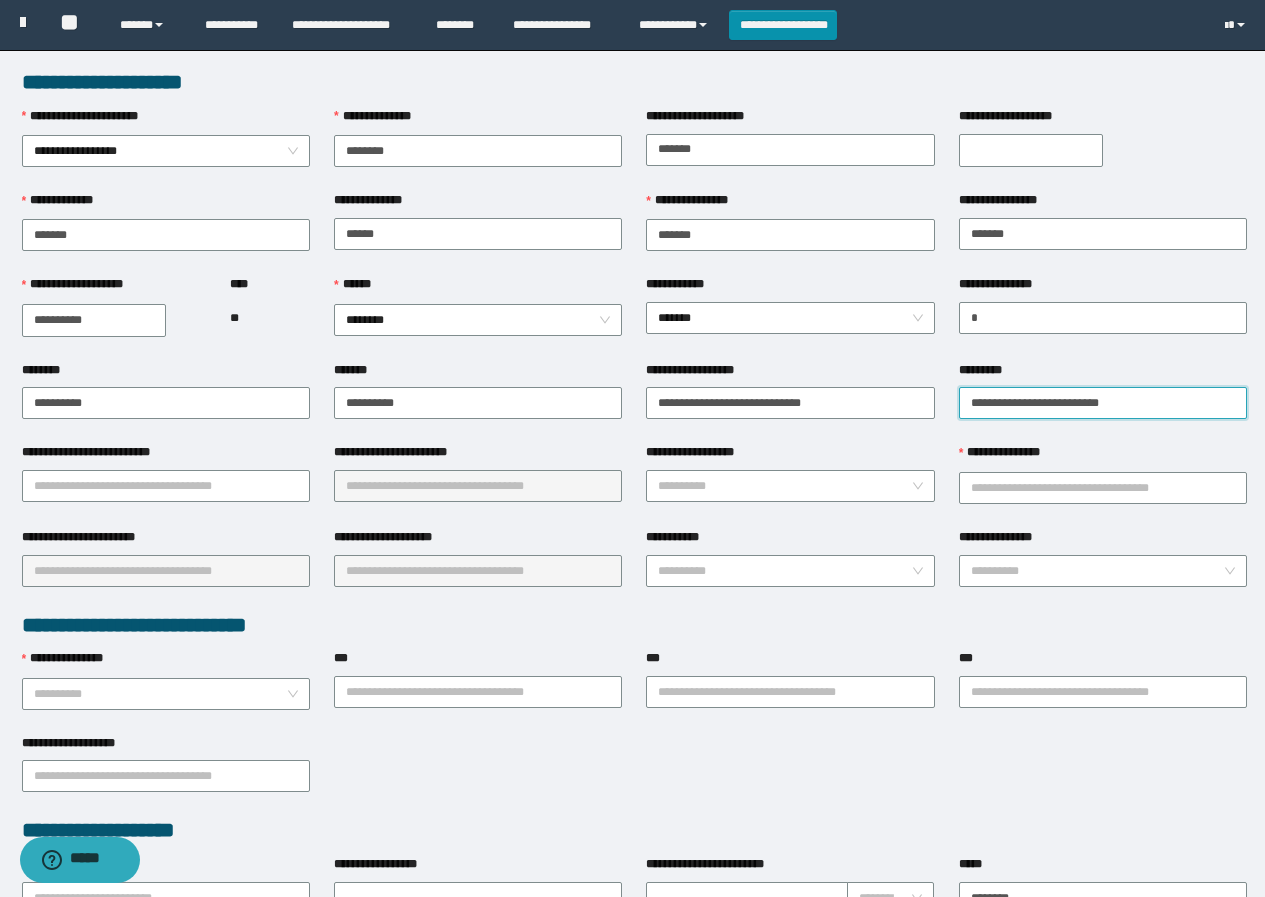 drag, startPoint x: 1036, startPoint y: 401, endPoint x: 1039, endPoint y: 413, distance: 12.369317 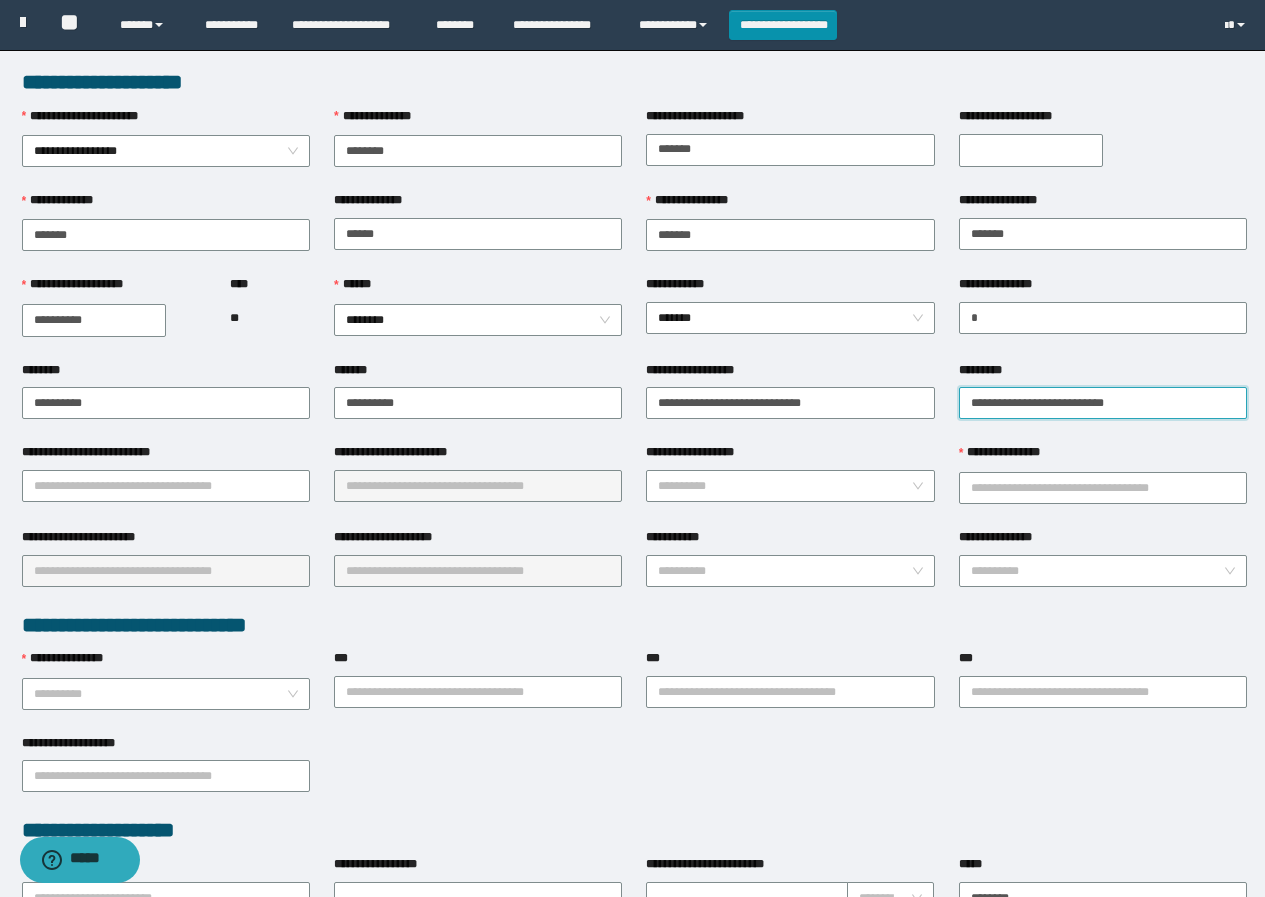 click on "**********" at bounding box center [1103, 403] 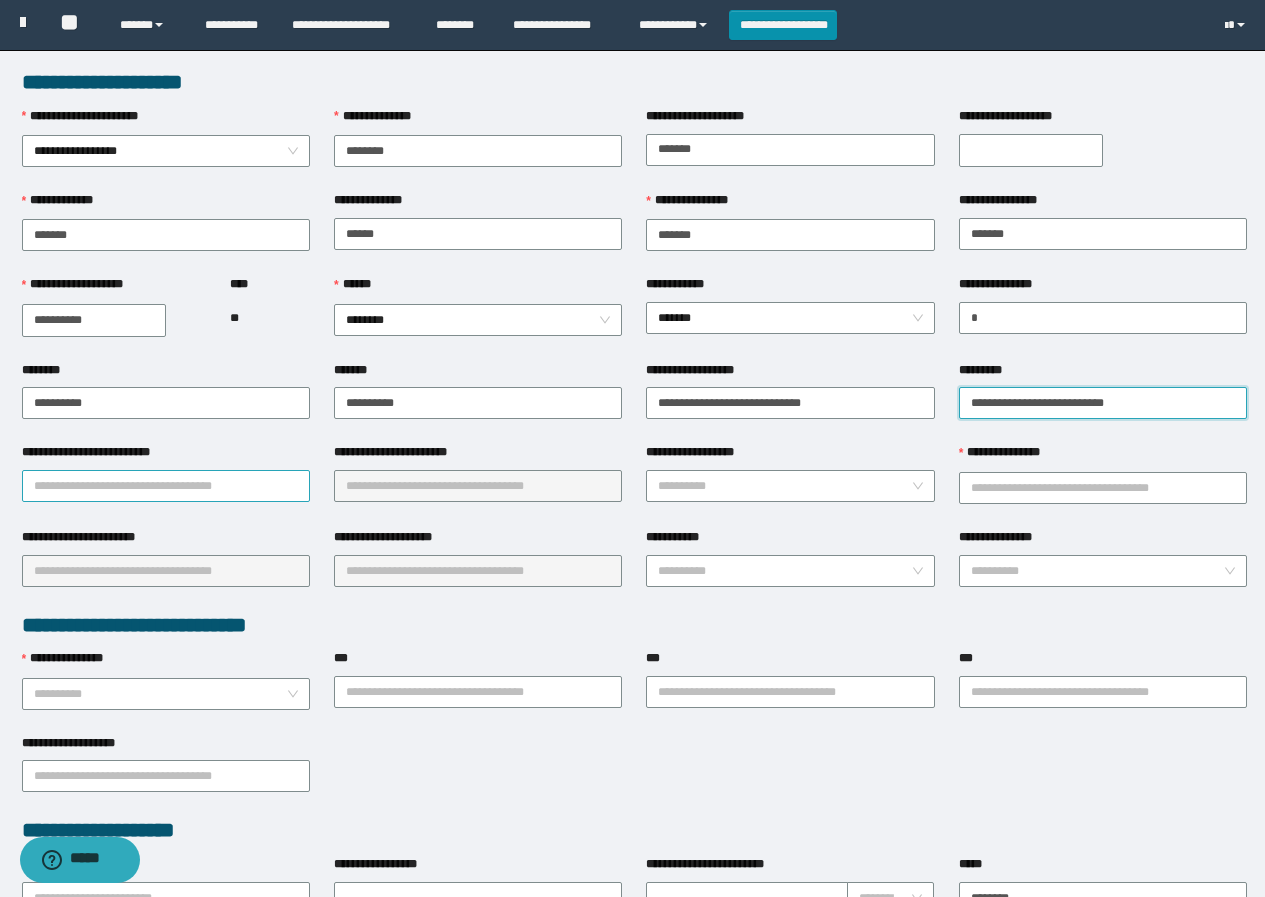 type on "**********" 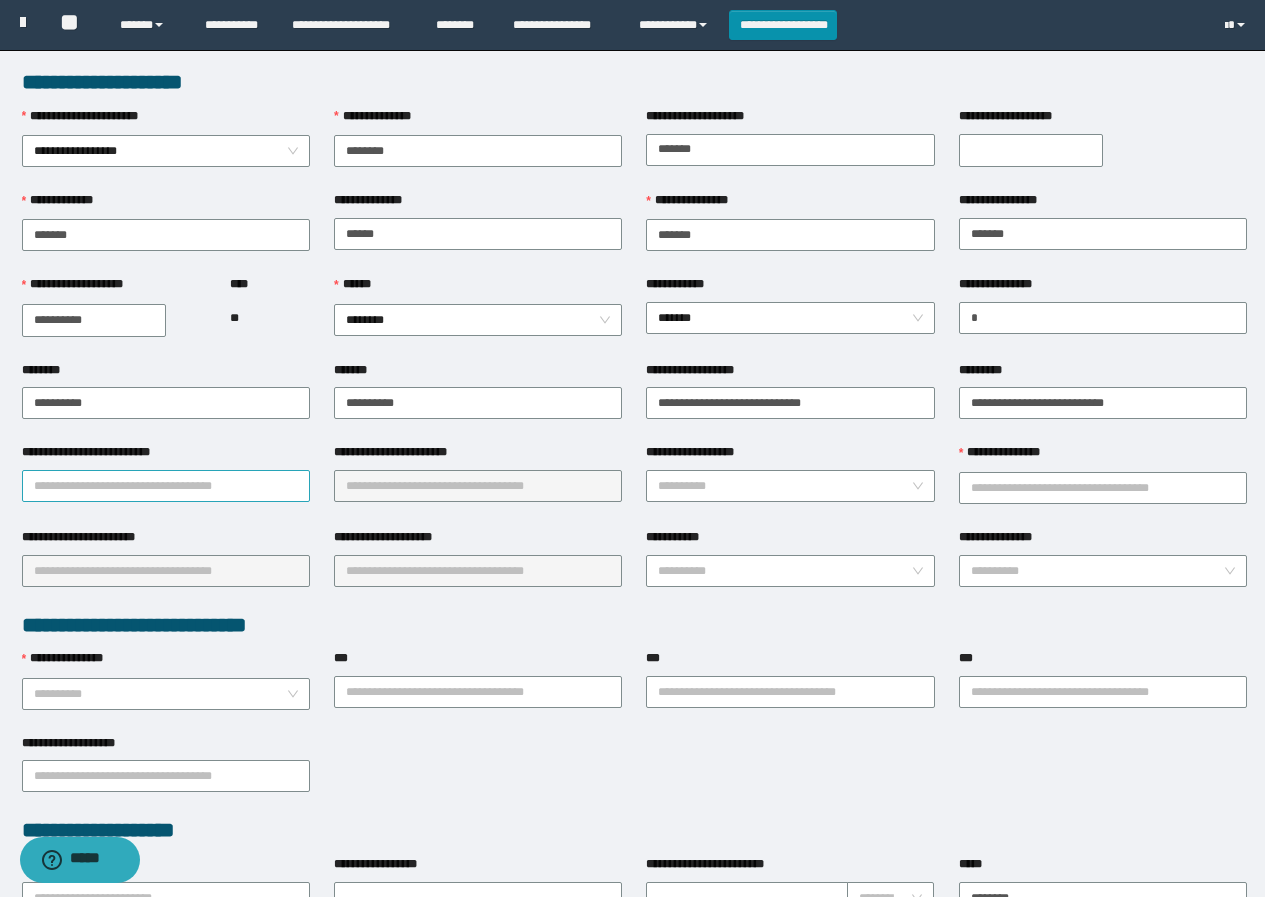 click on "**********" at bounding box center [166, 486] 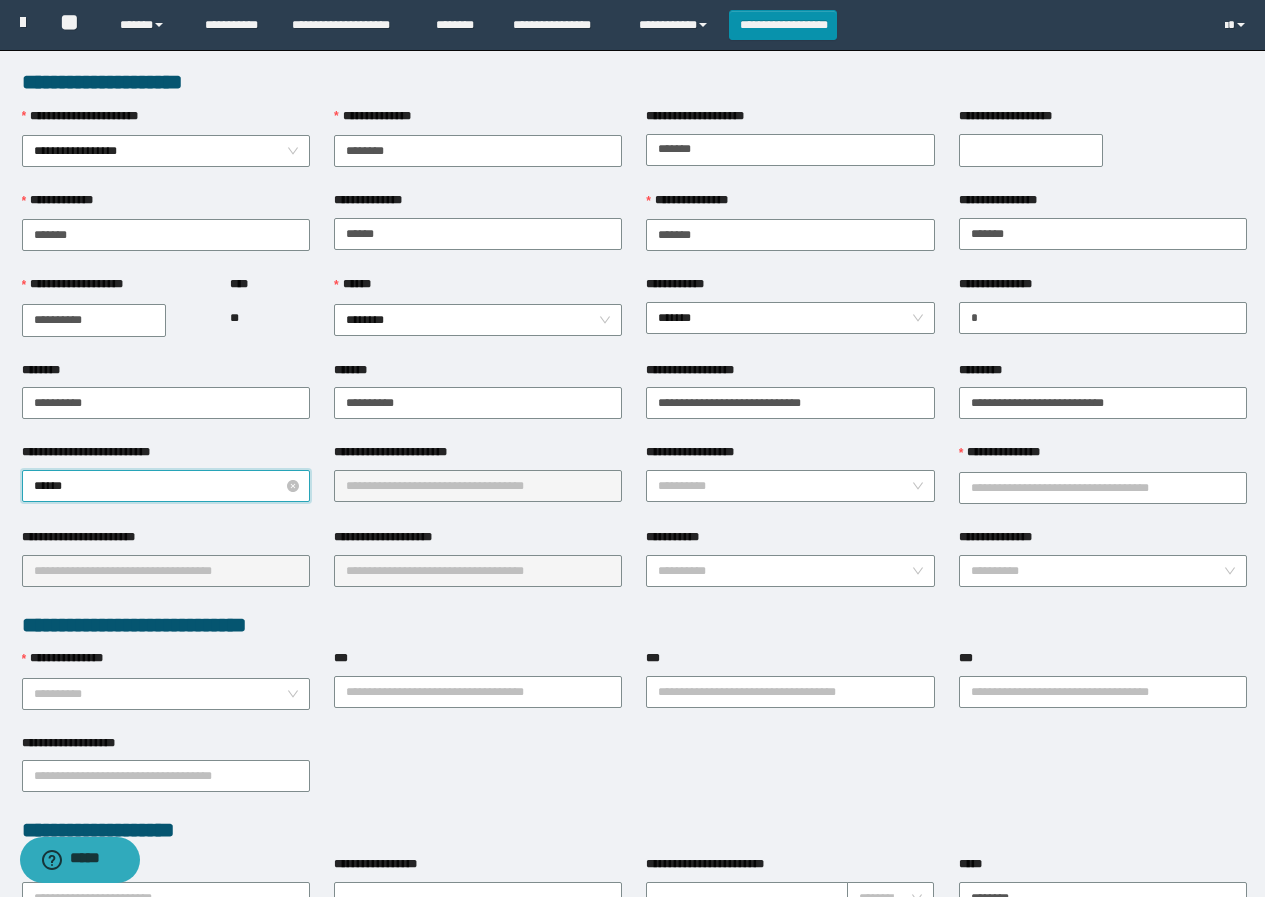 type on "*******" 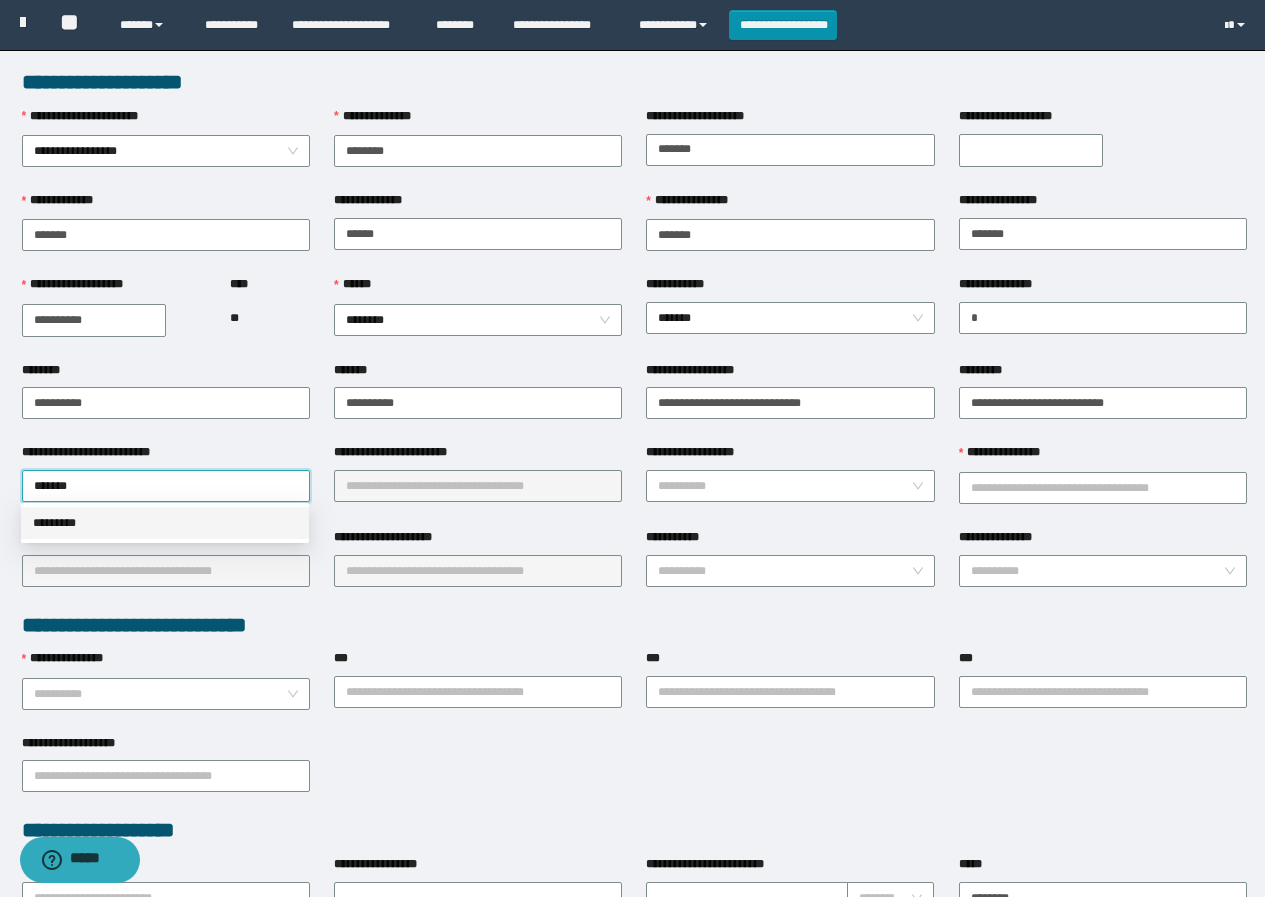 click on "*********" at bounding box center (165, 523) 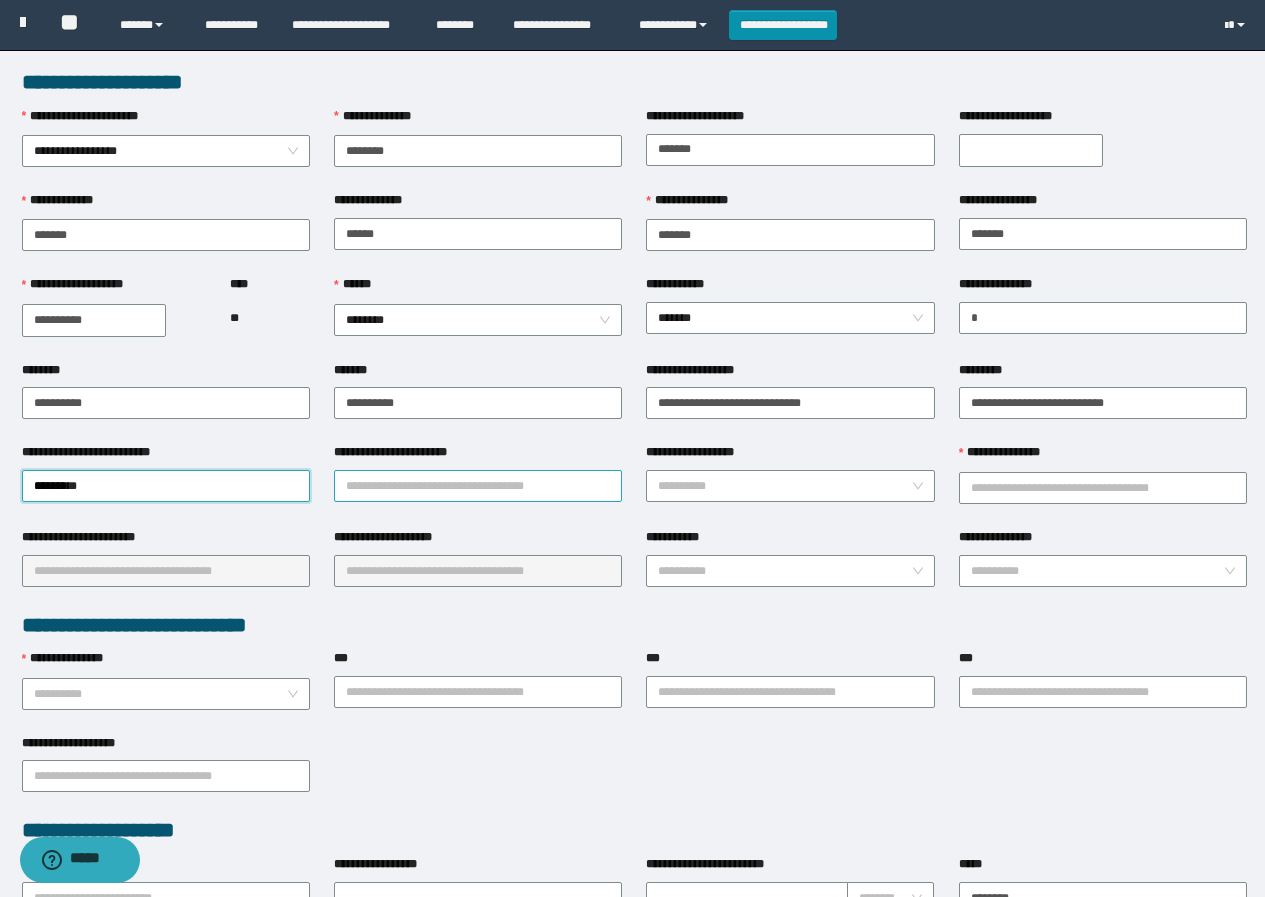 click on "**********" at bounding box center (478, 486) 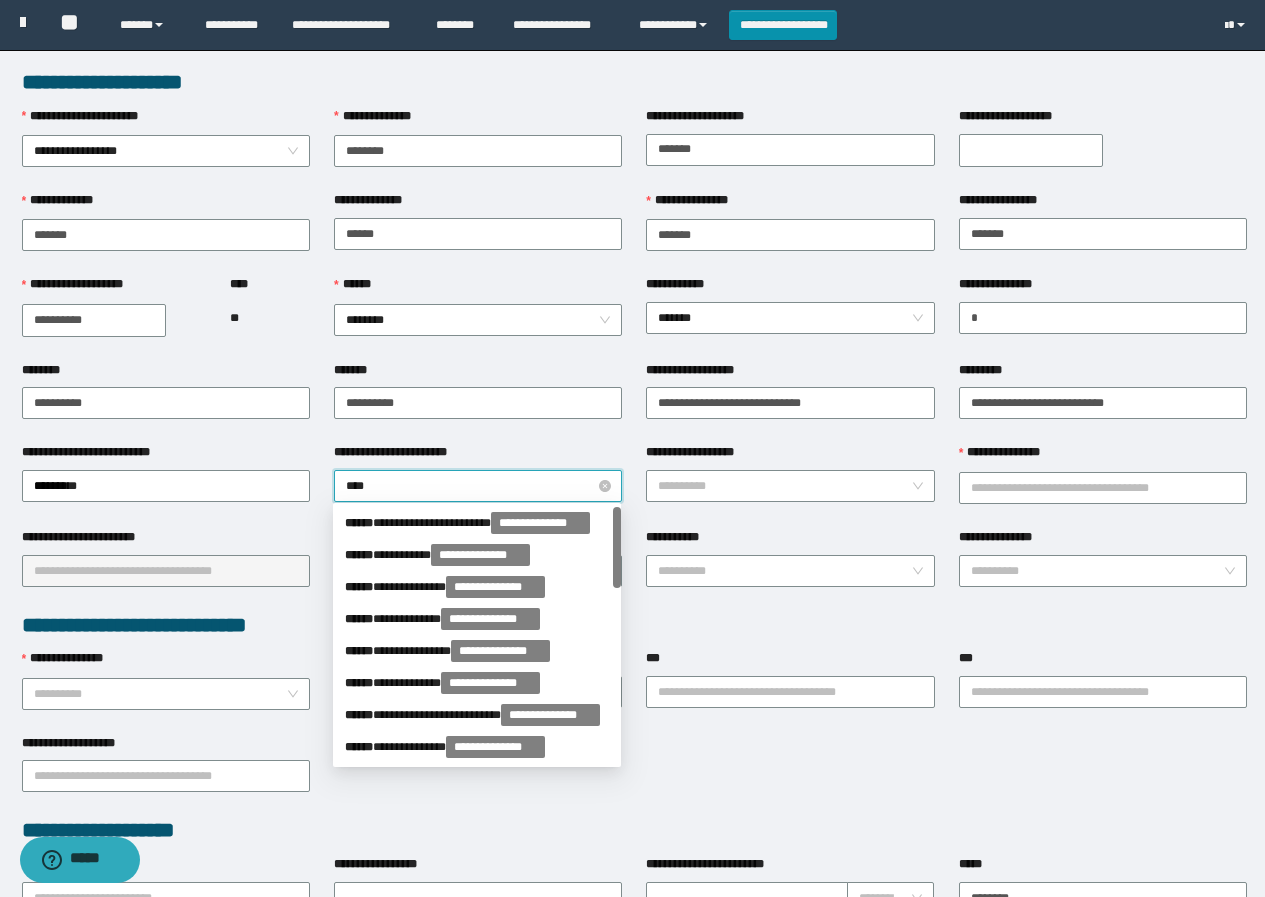 type on "*****" 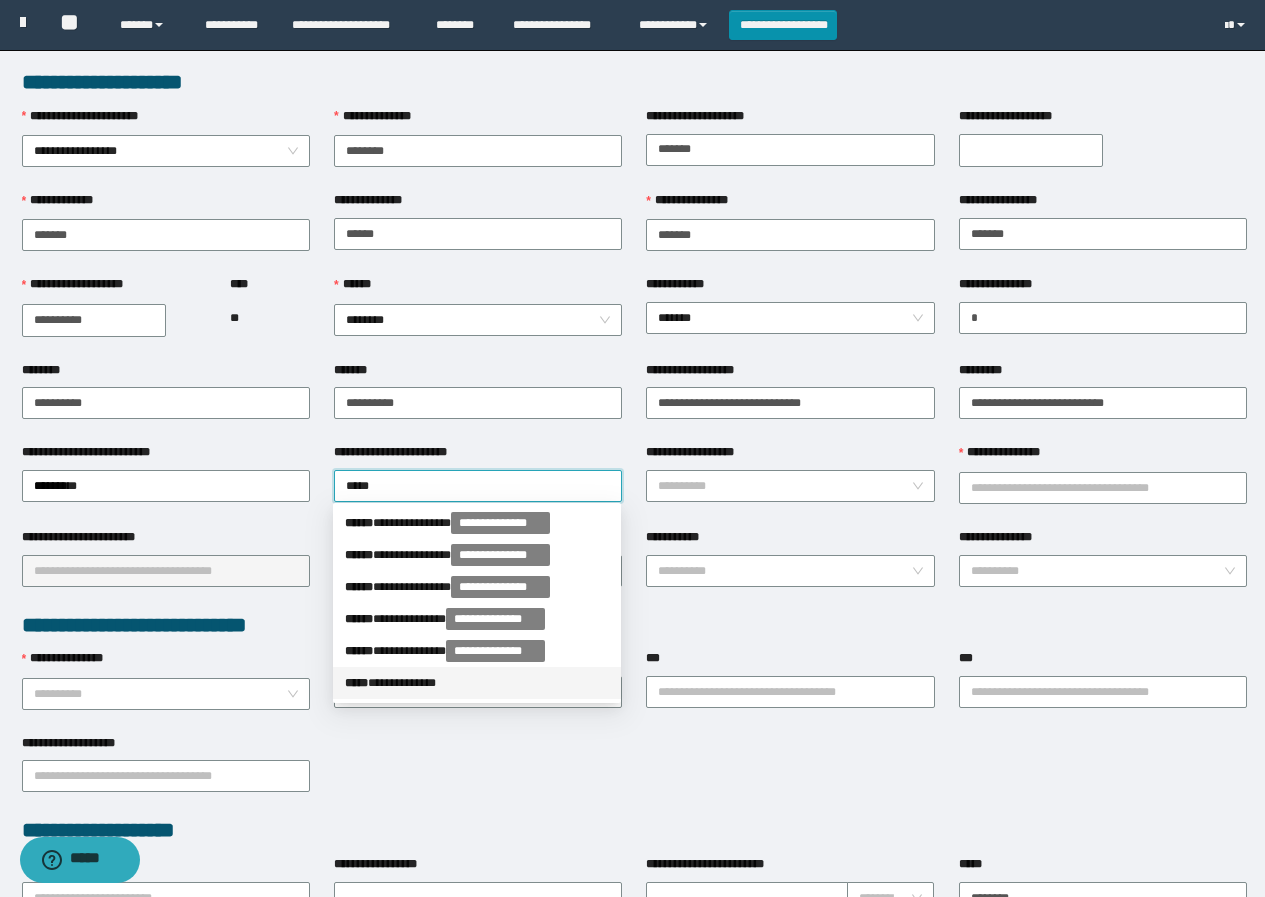click on "**********" at bounding box center [477, 683] 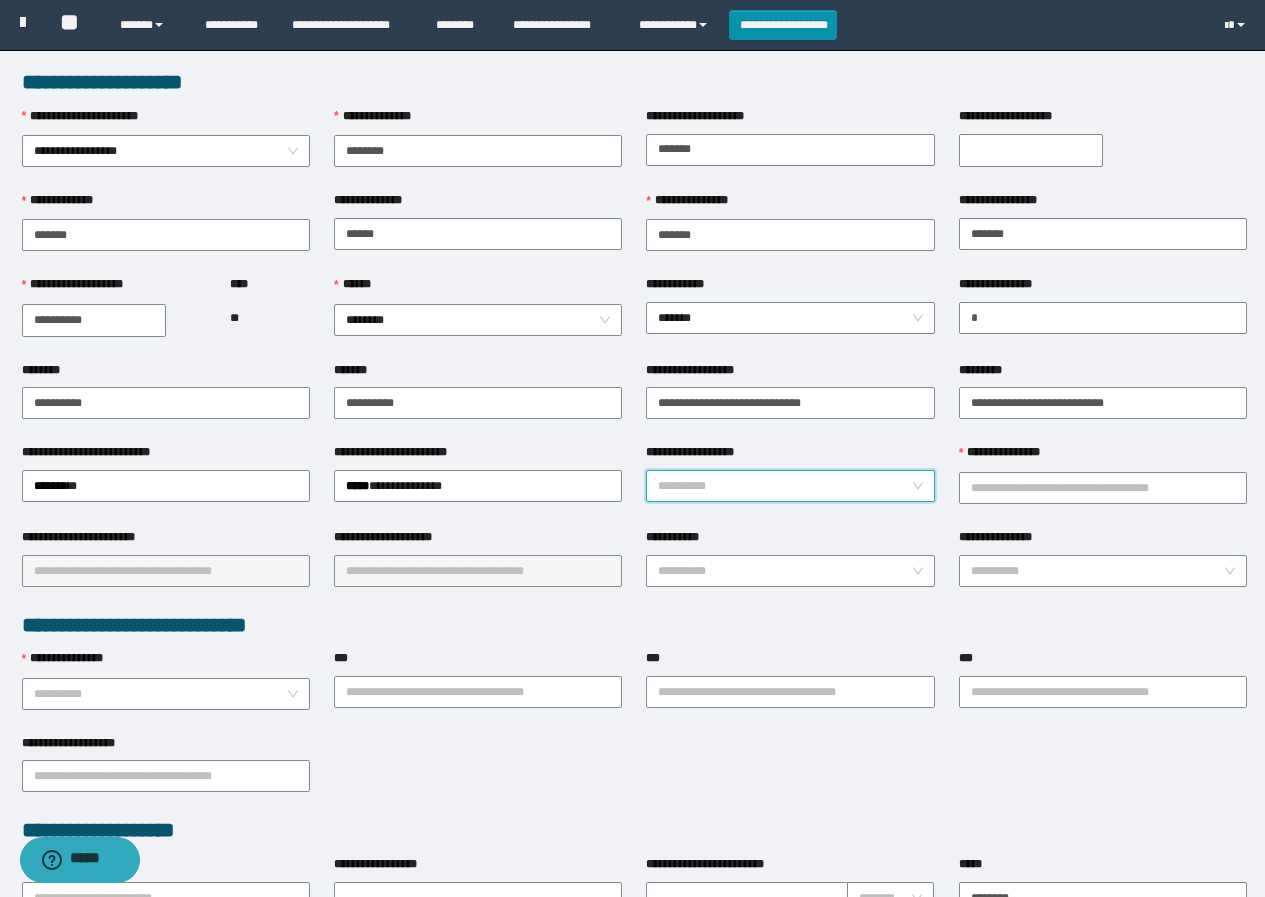 click on "**********" at bounding box center (784, 486) 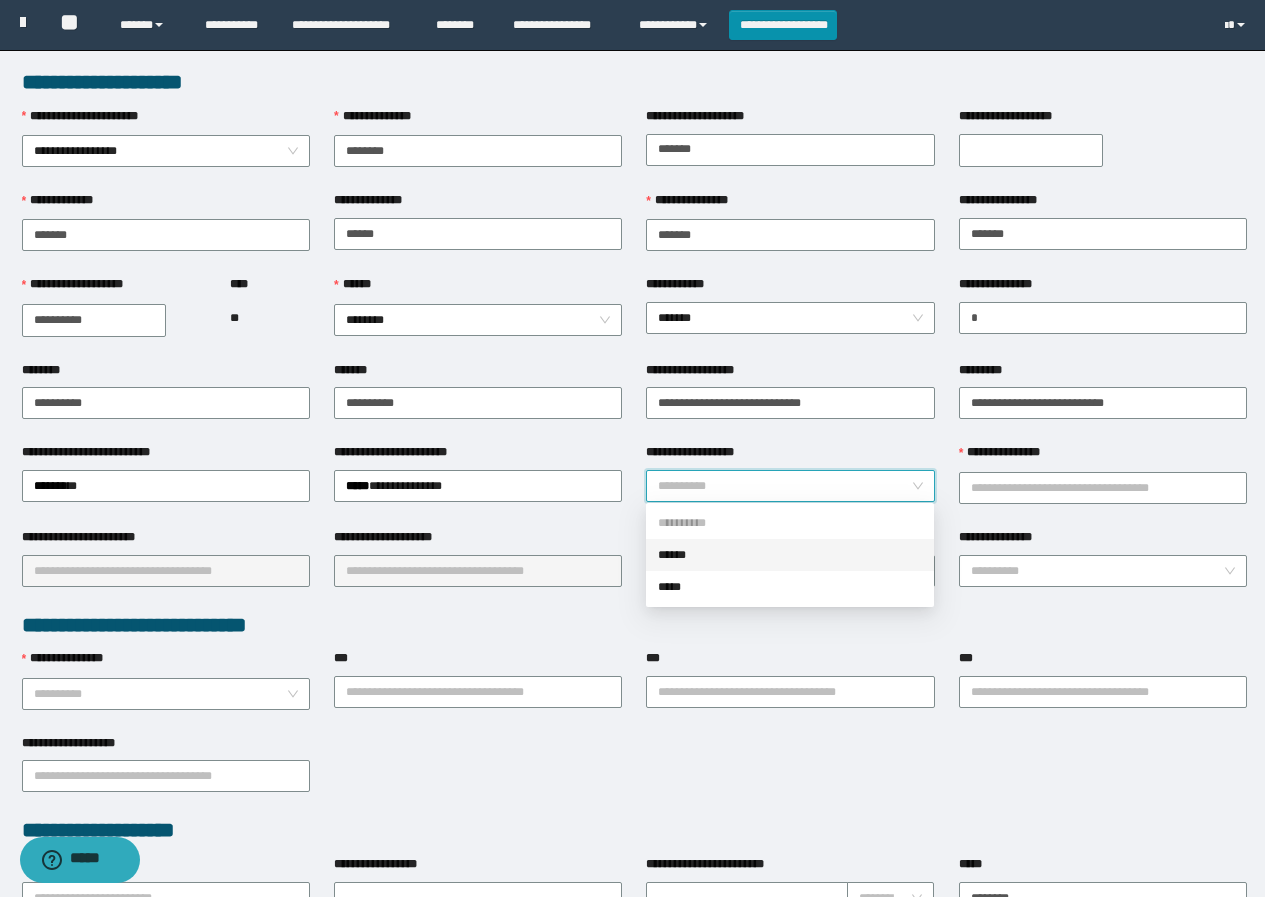 click on "******" at bounding box center (790, 555) 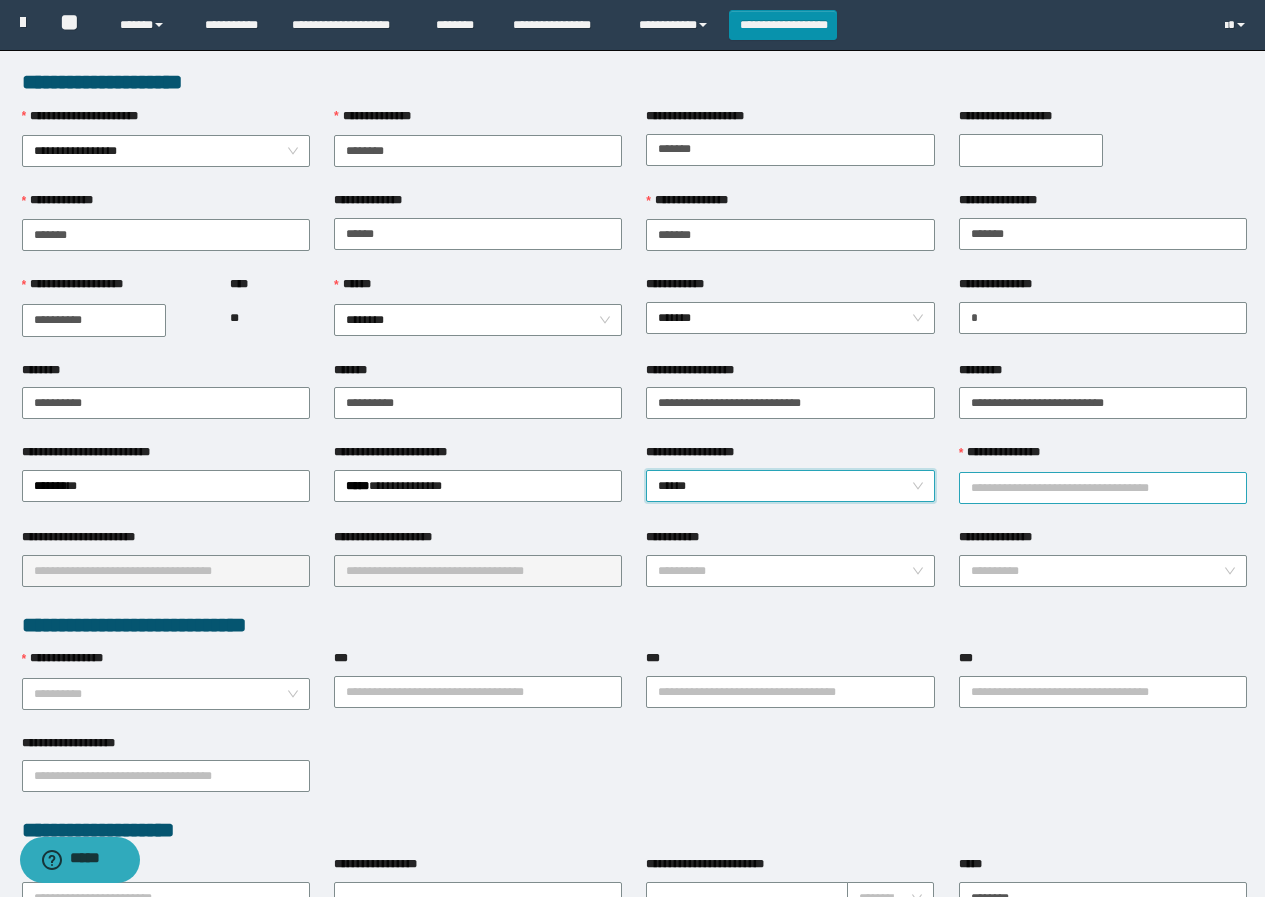 click on "**********" at bounding box center [1103, 488] 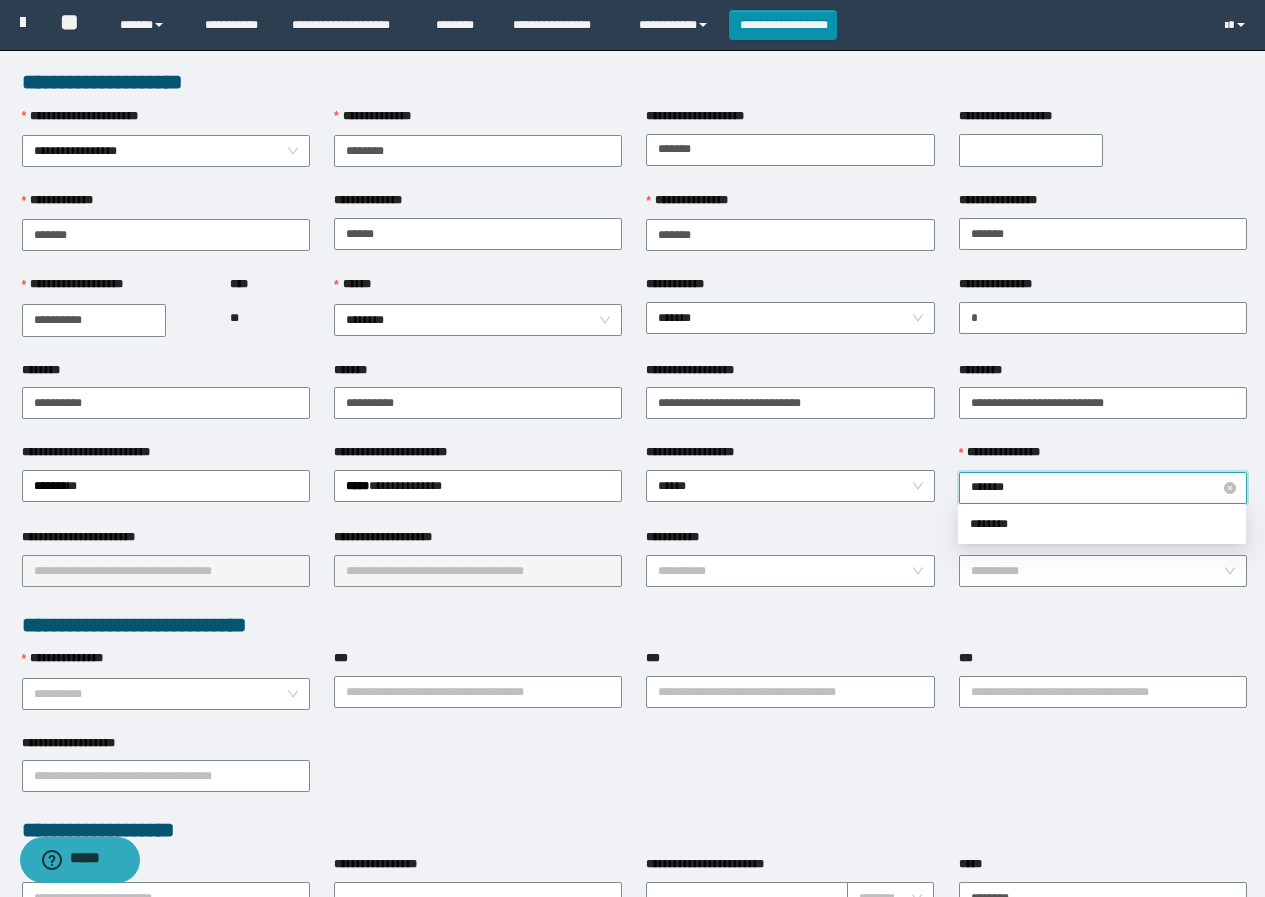 type on "********" 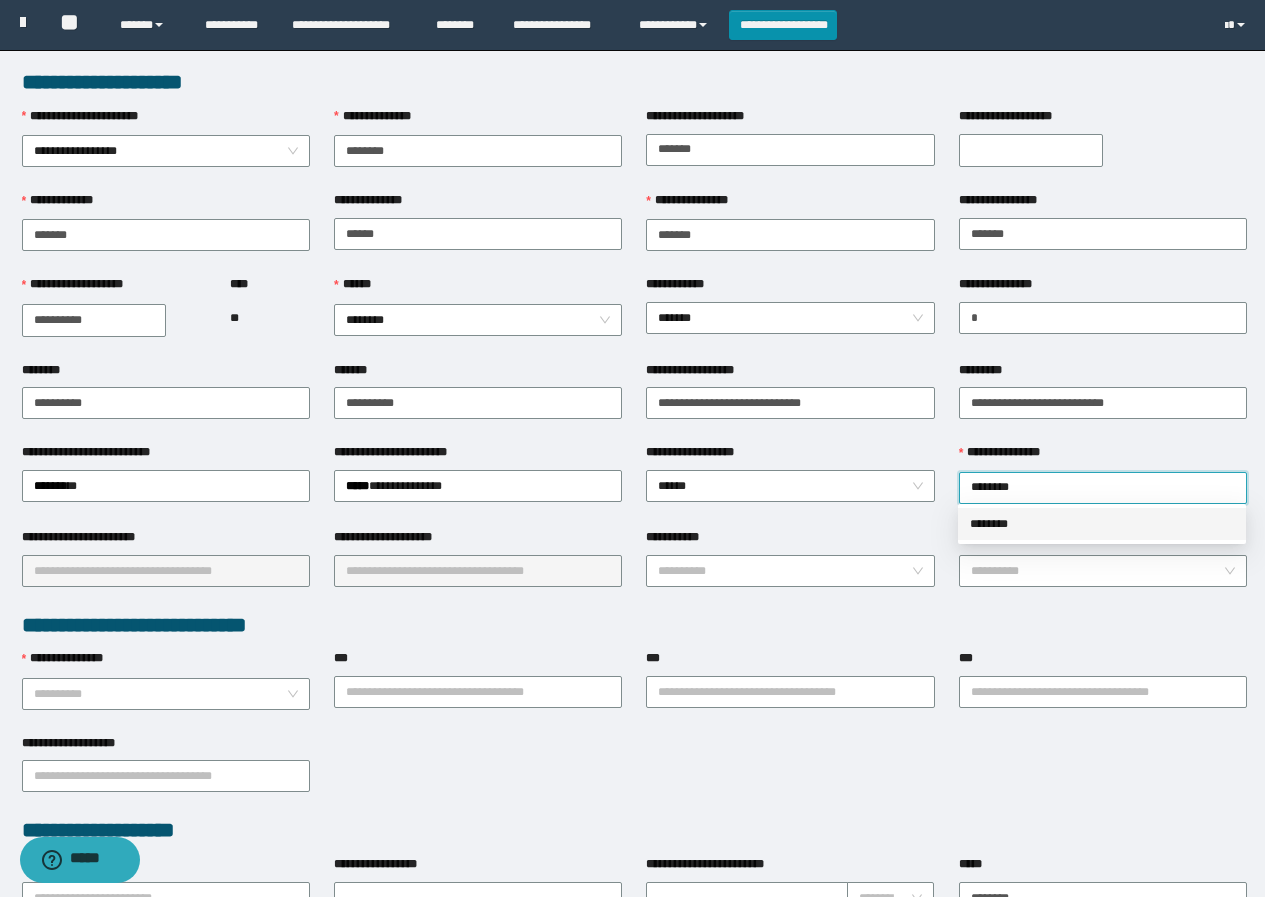 click on "********" at bounding box center [1102, 524] 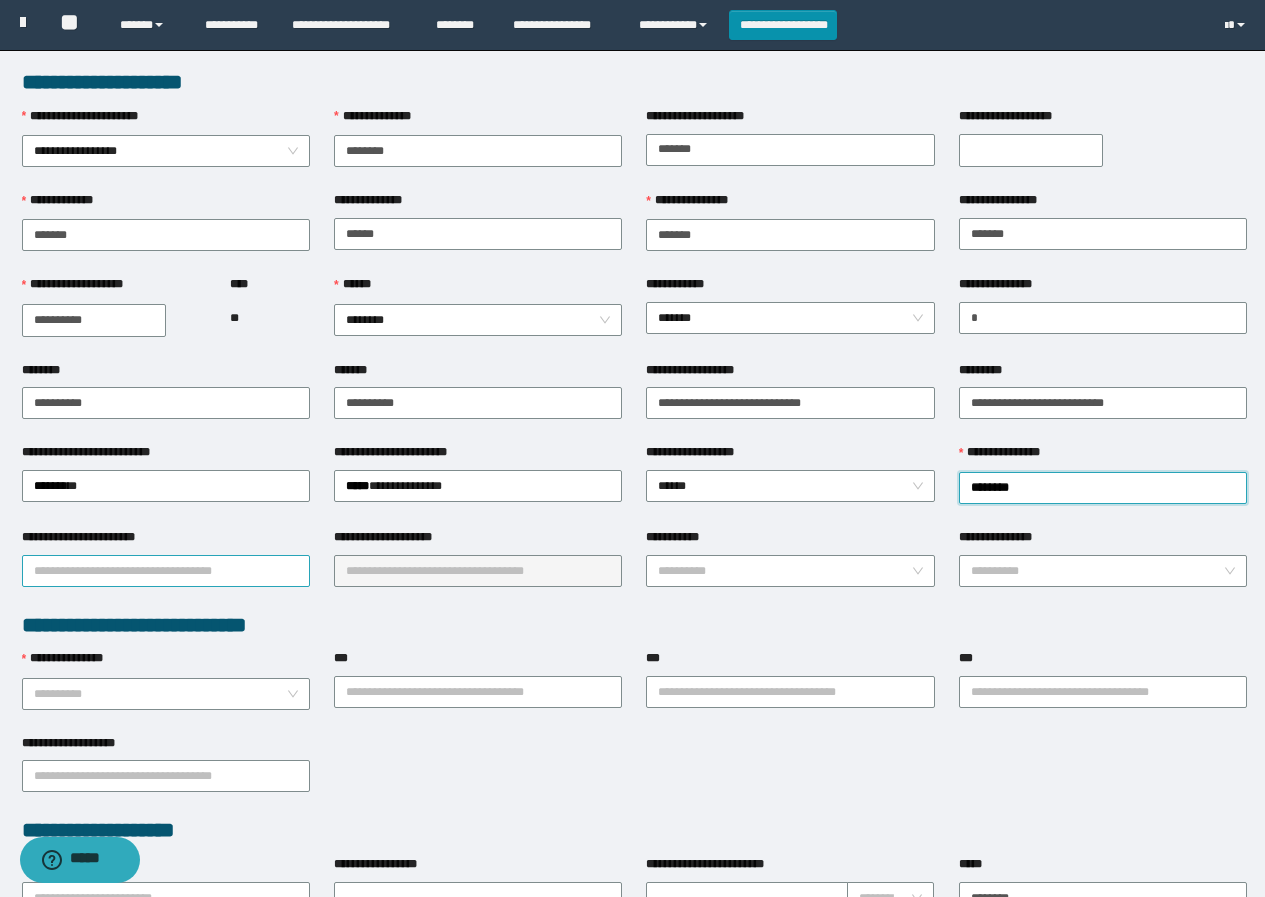 click on "**********" at bounding box center (166, 571) 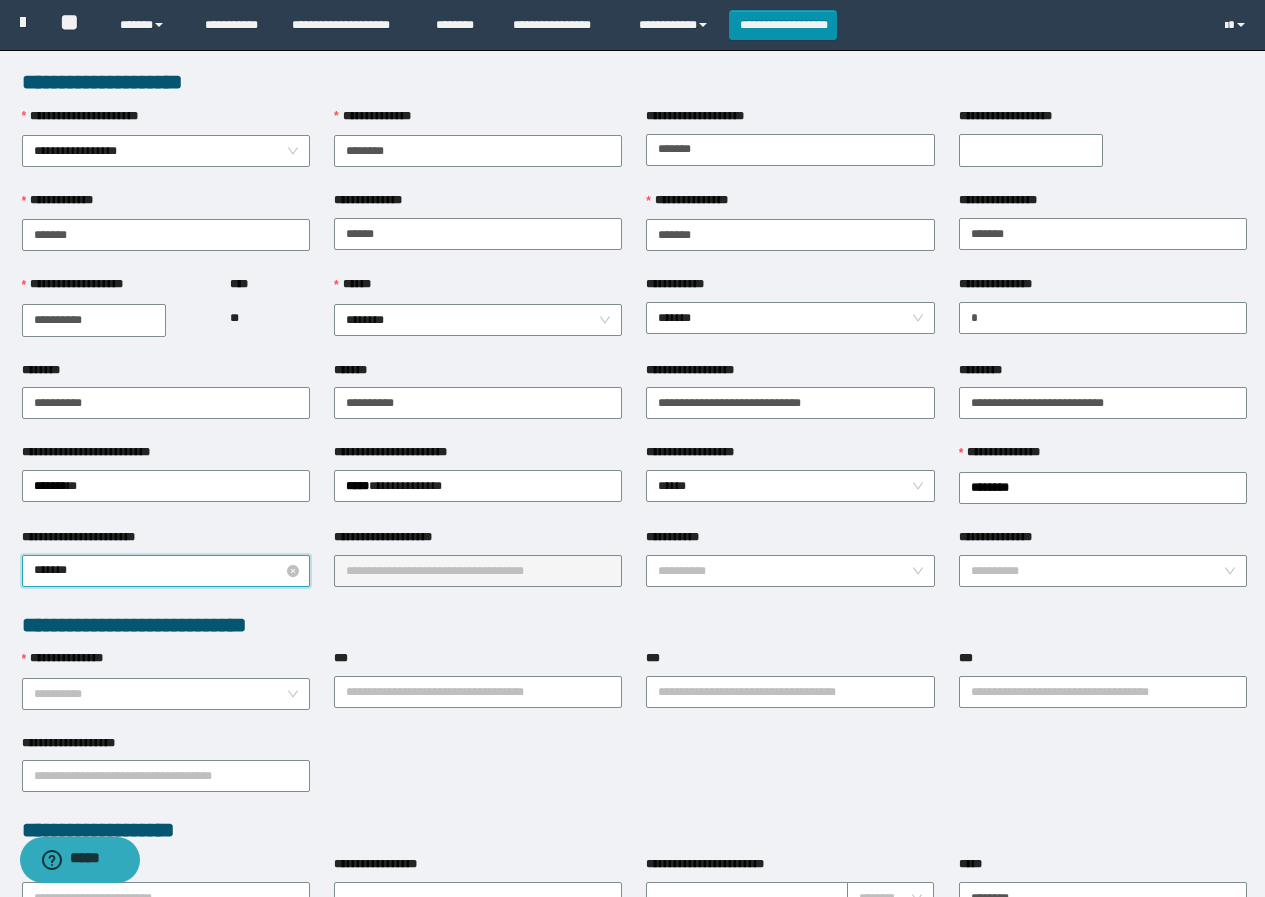 type on "********" 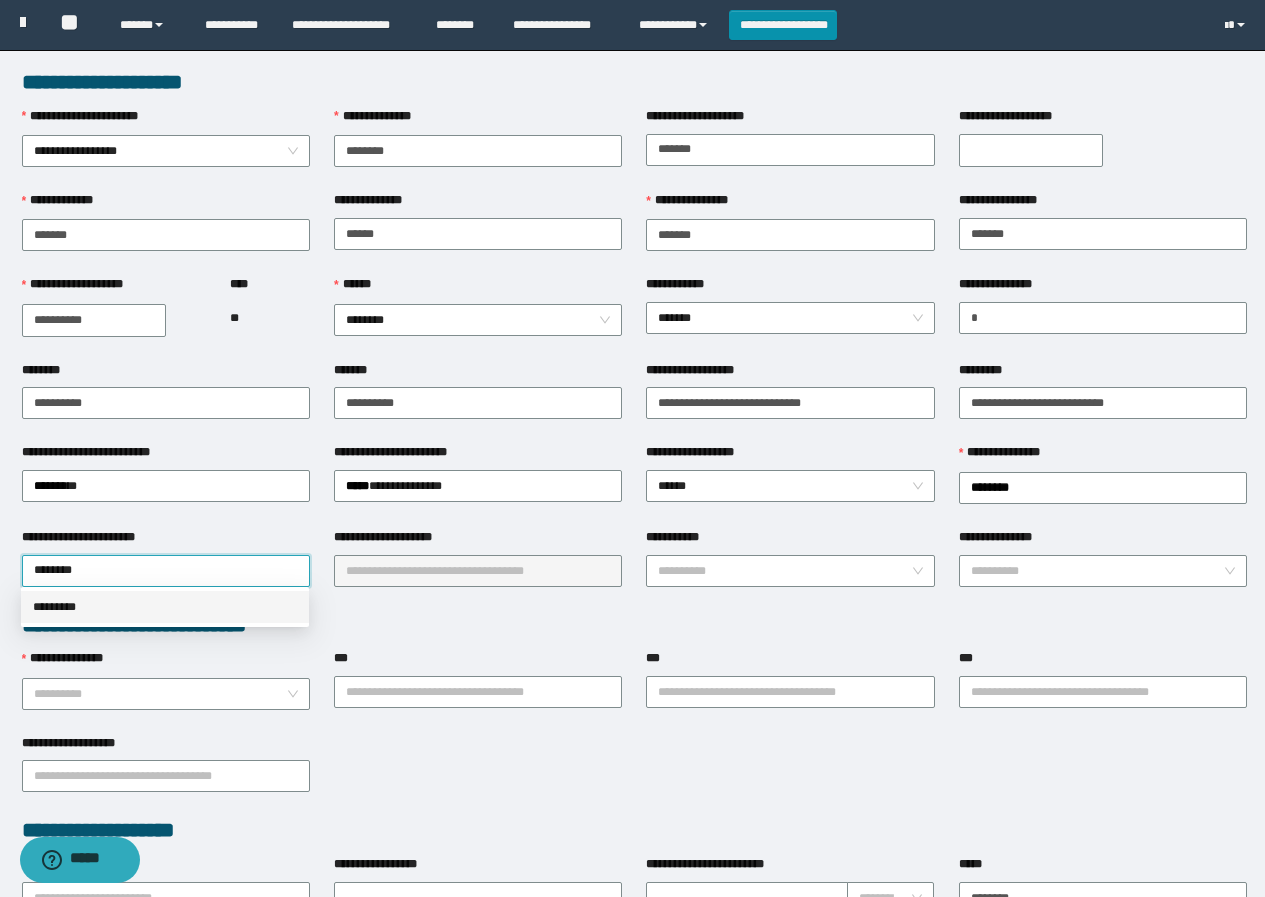 click on "*********" at bounding box center (165, 607) 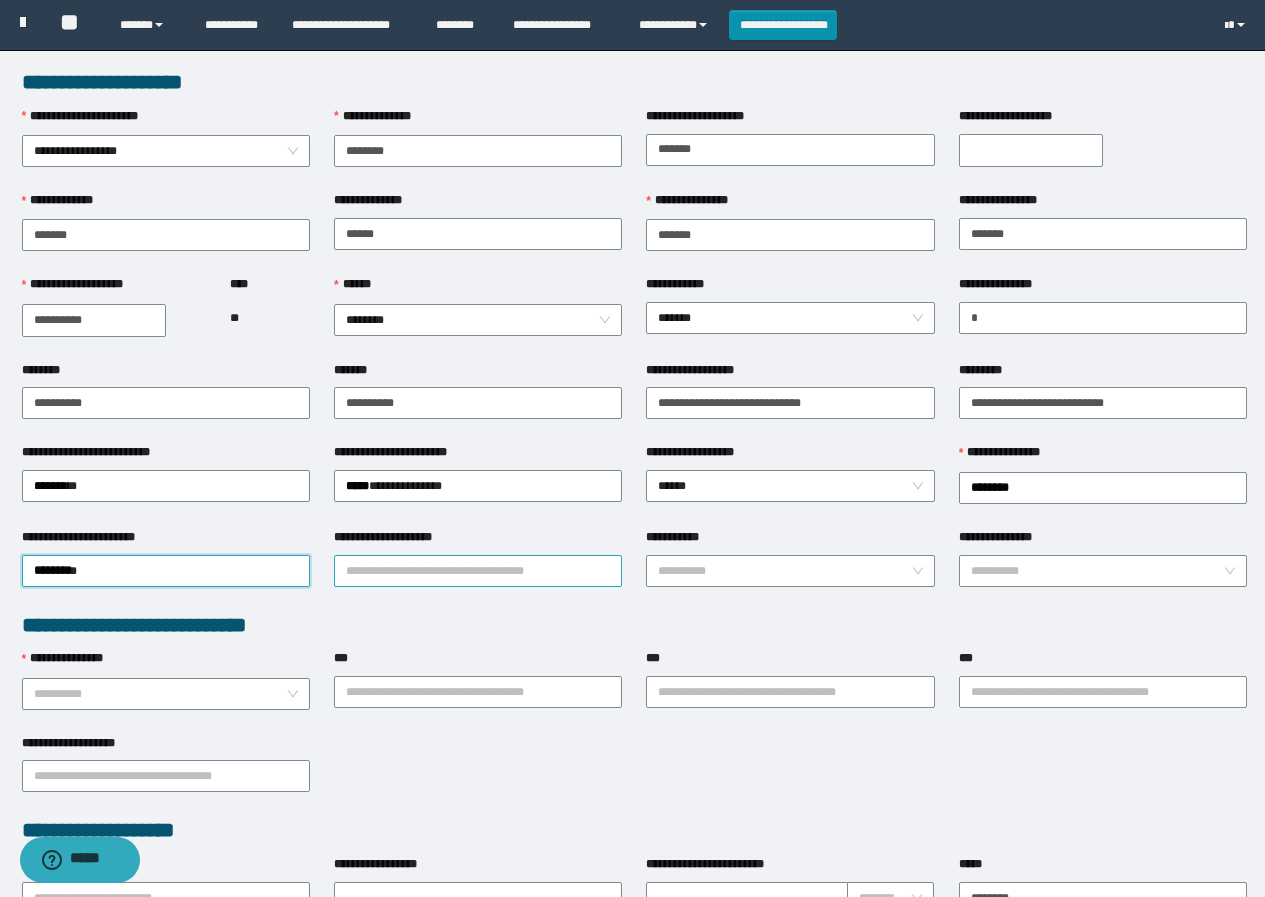 click on "**********" at bounding box center [478, 571] 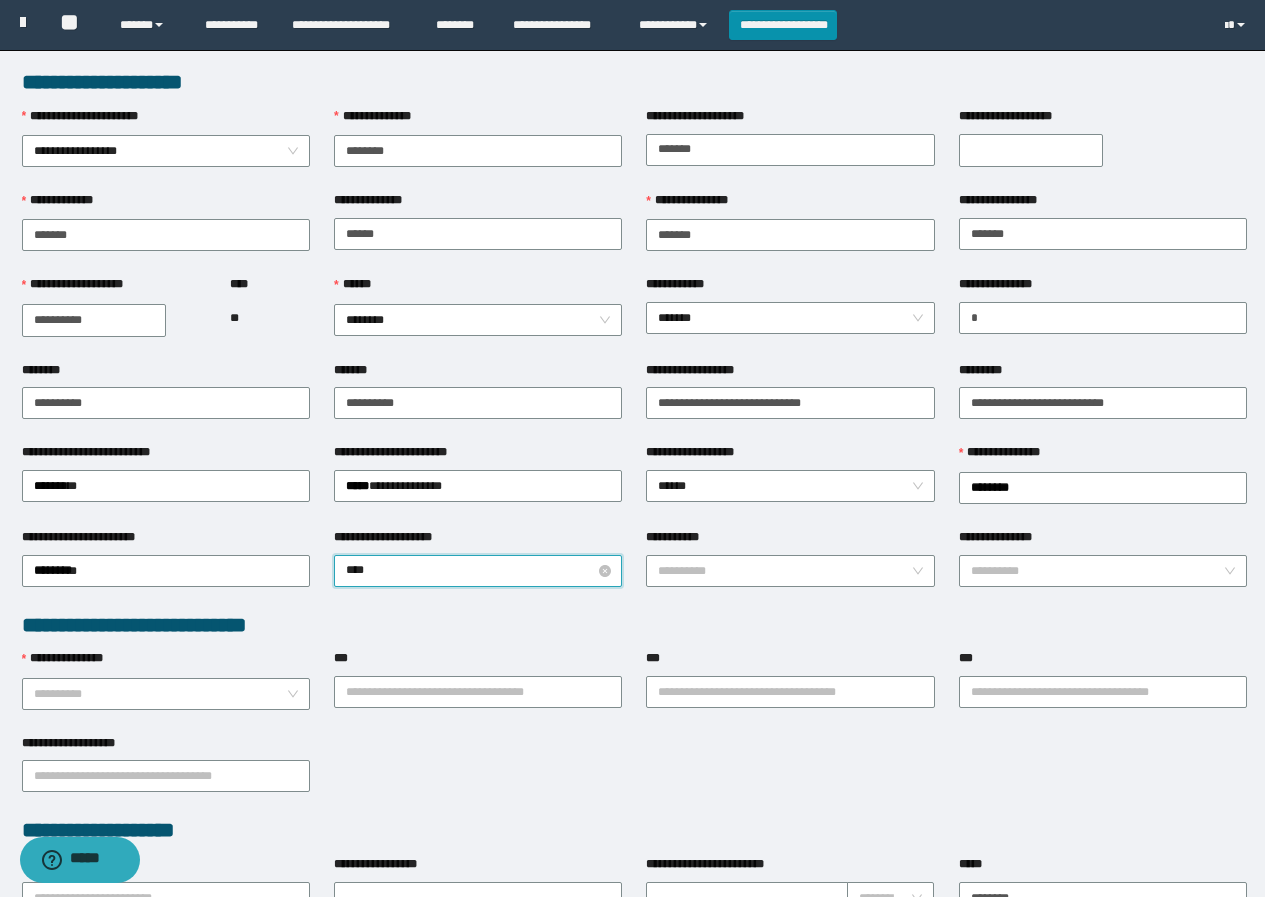 type on "*****" 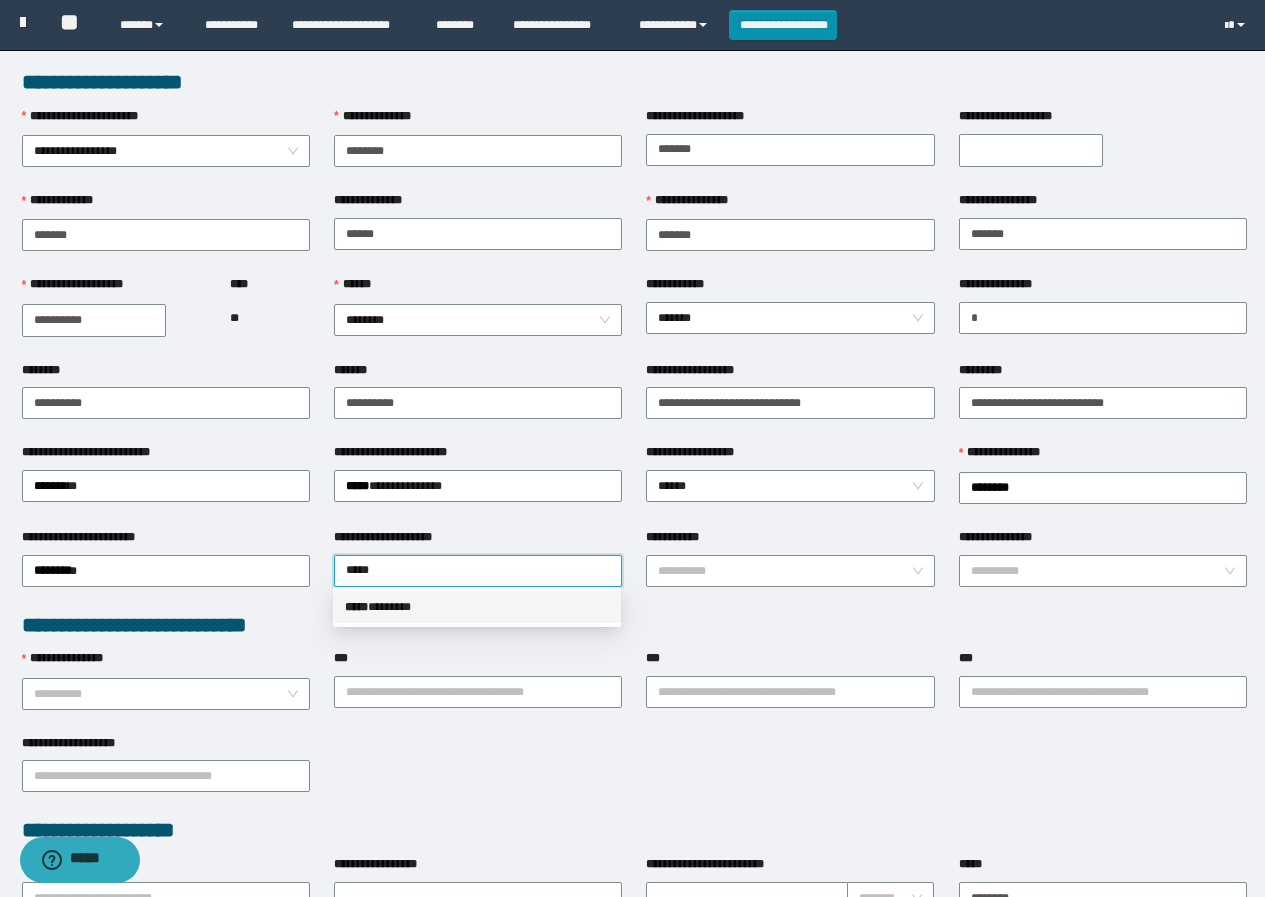 click on "***** * ******" at bounding box center (477, 607) 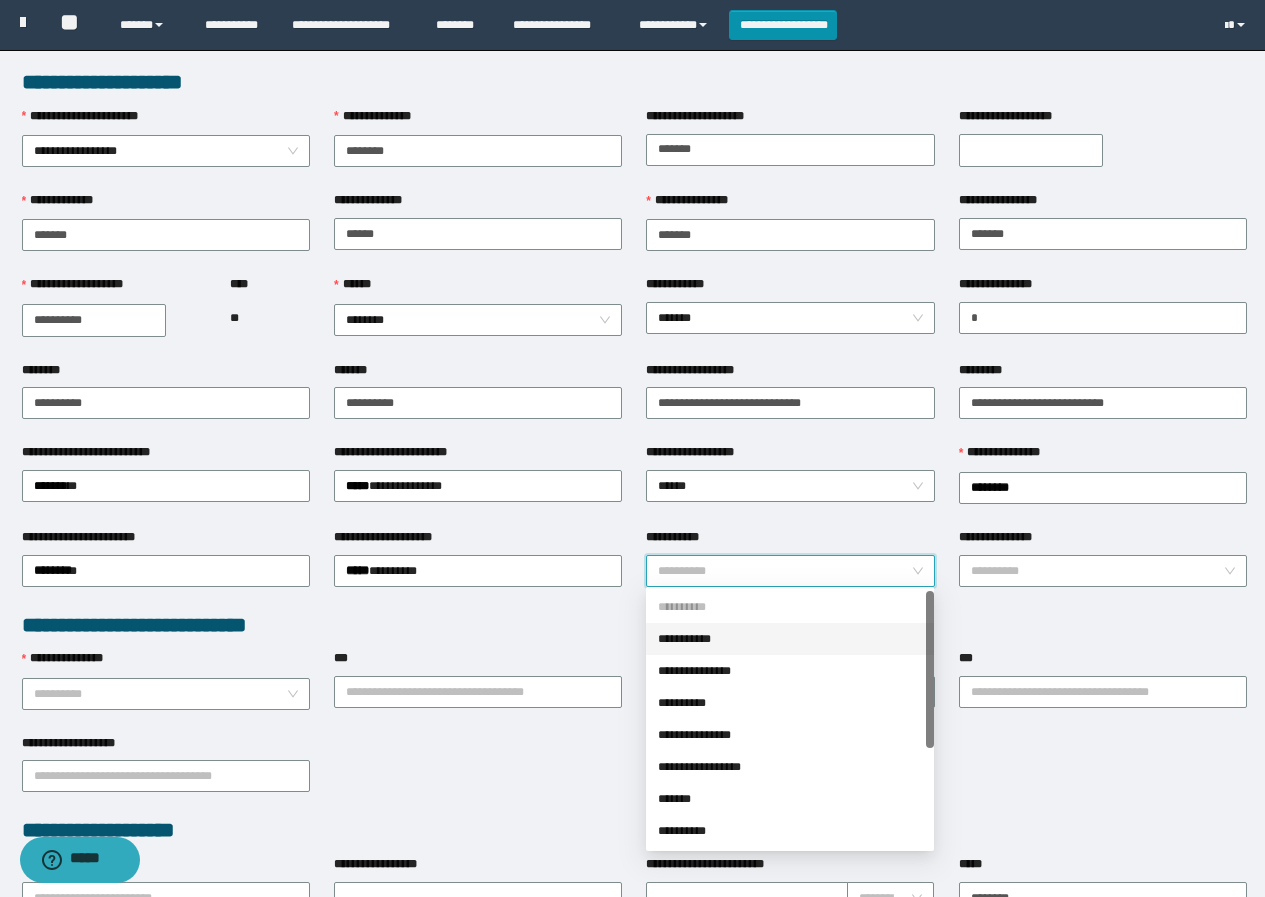 click on "**********" at bounding box center [784, 571] 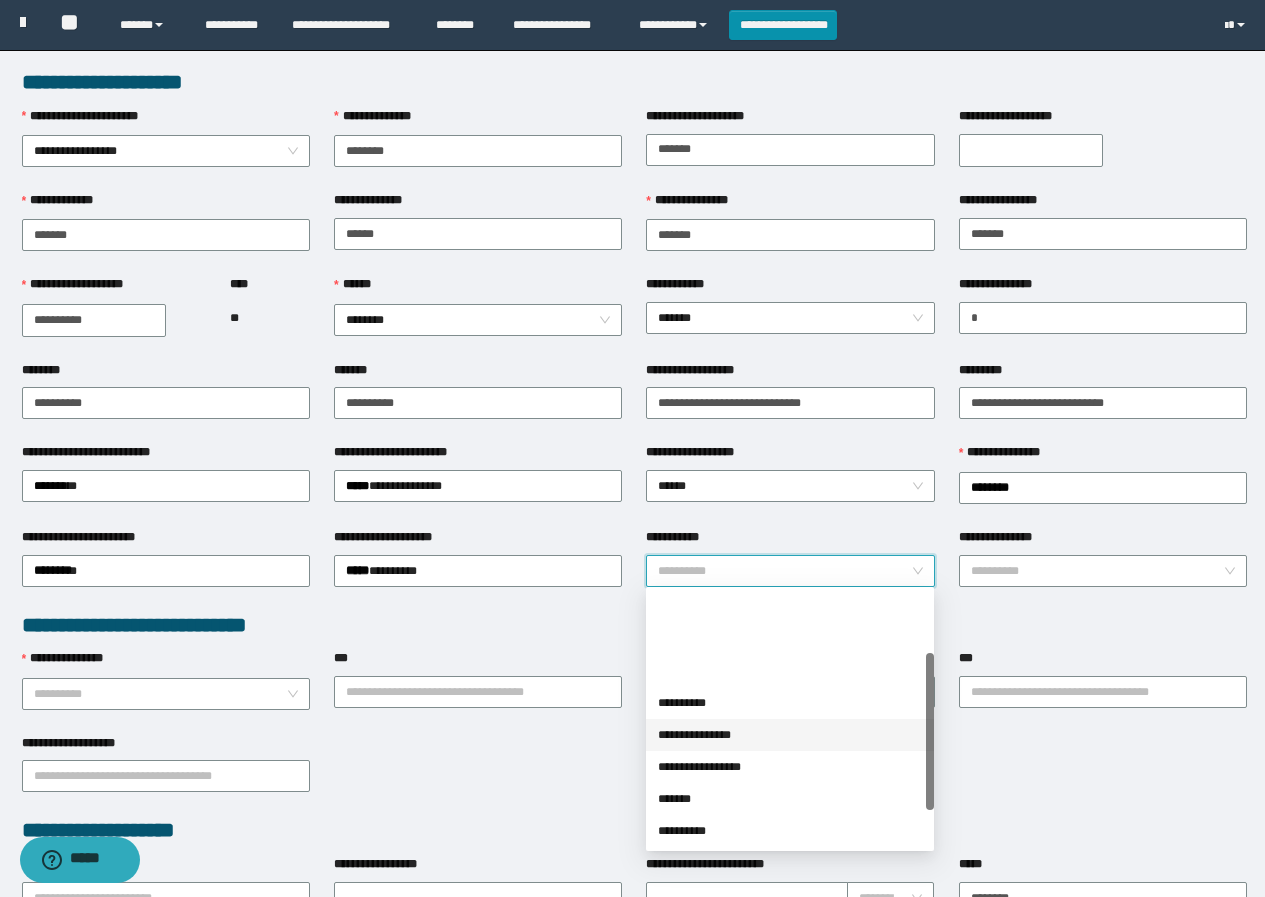 scroll, scrollTop: 100, scrollLeft: 0, axis: vertical 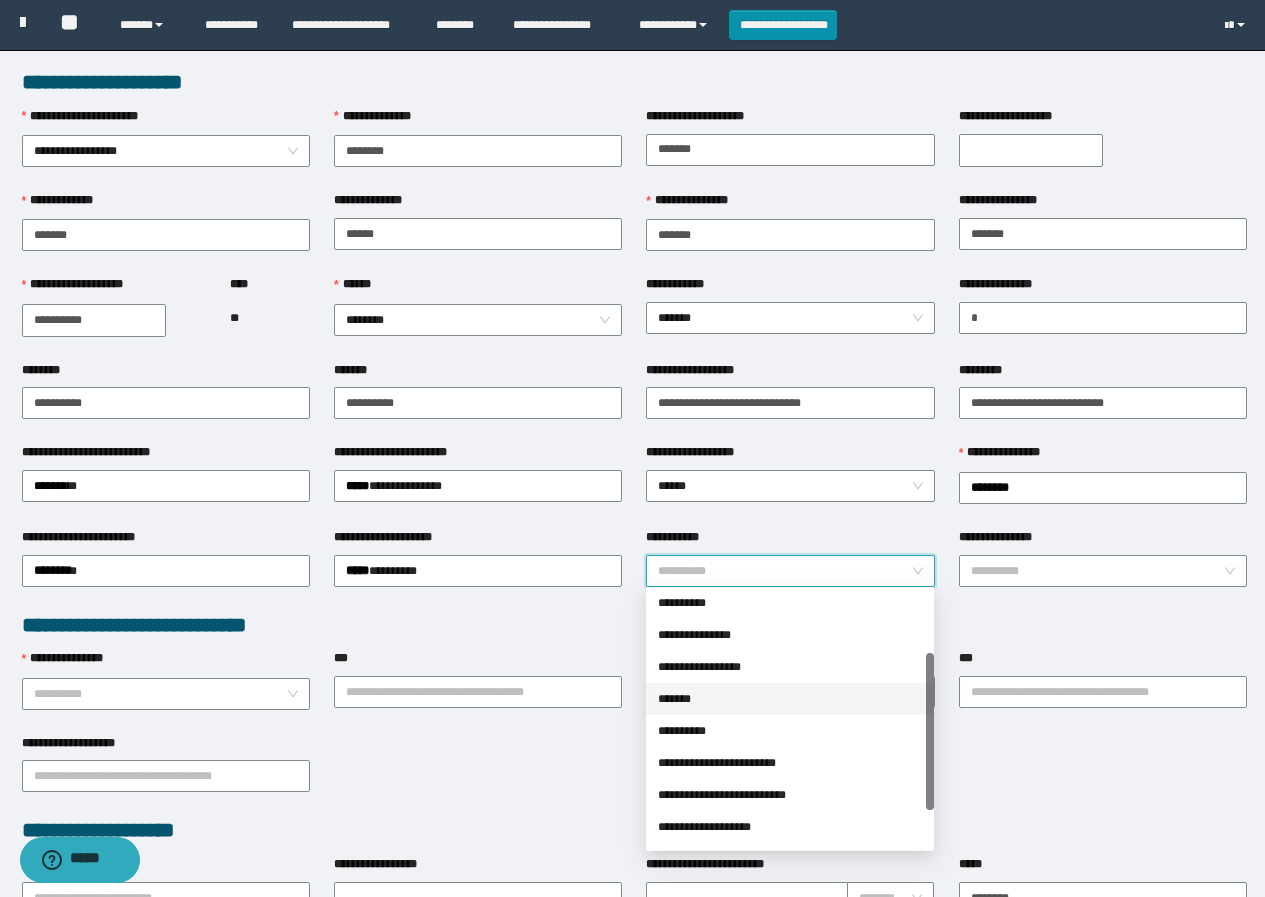 click on "*******" at bounding box center [790, 699] 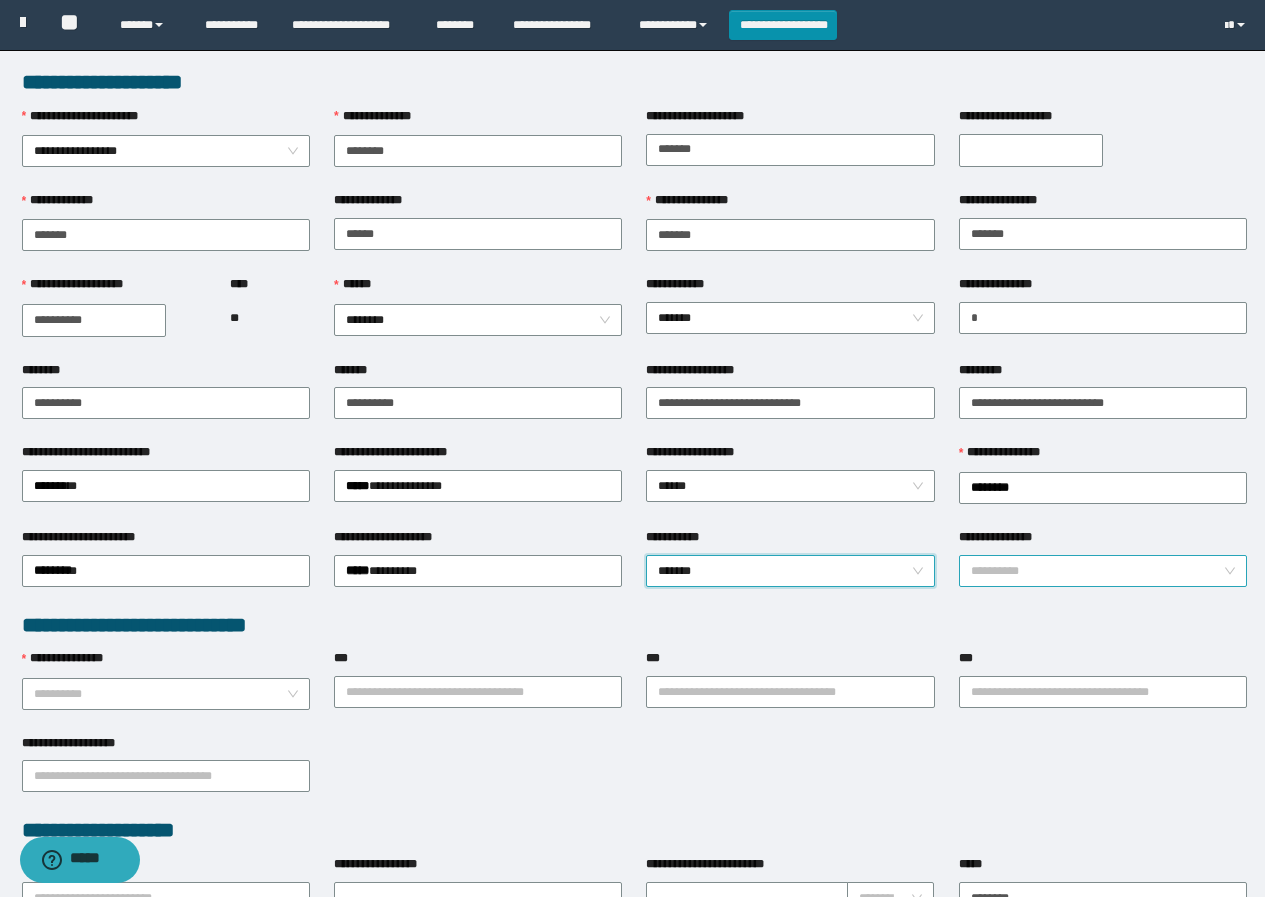 click on "**********" at bounding box center (1097, 571) 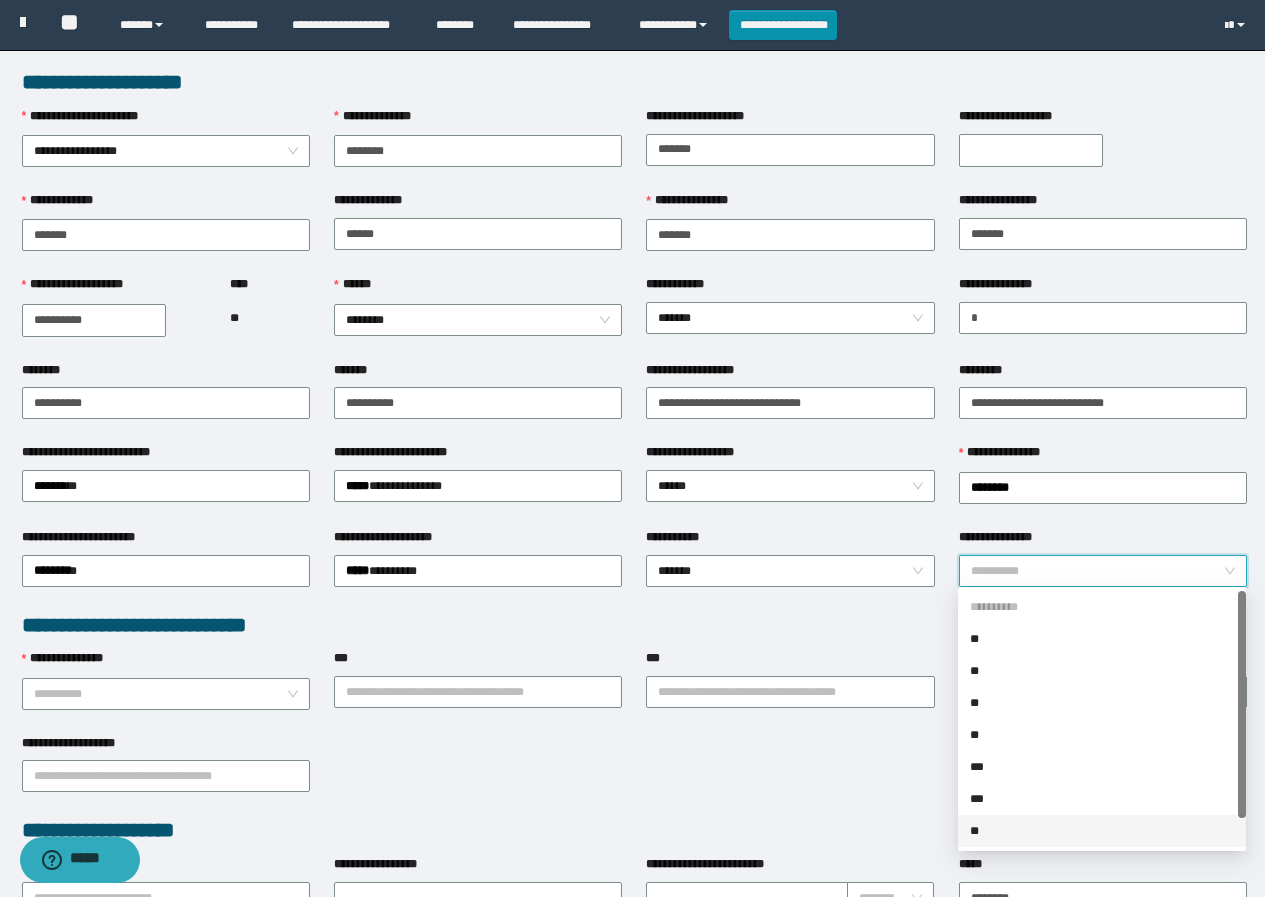 click on "**" at bounding box center (1102, 831) 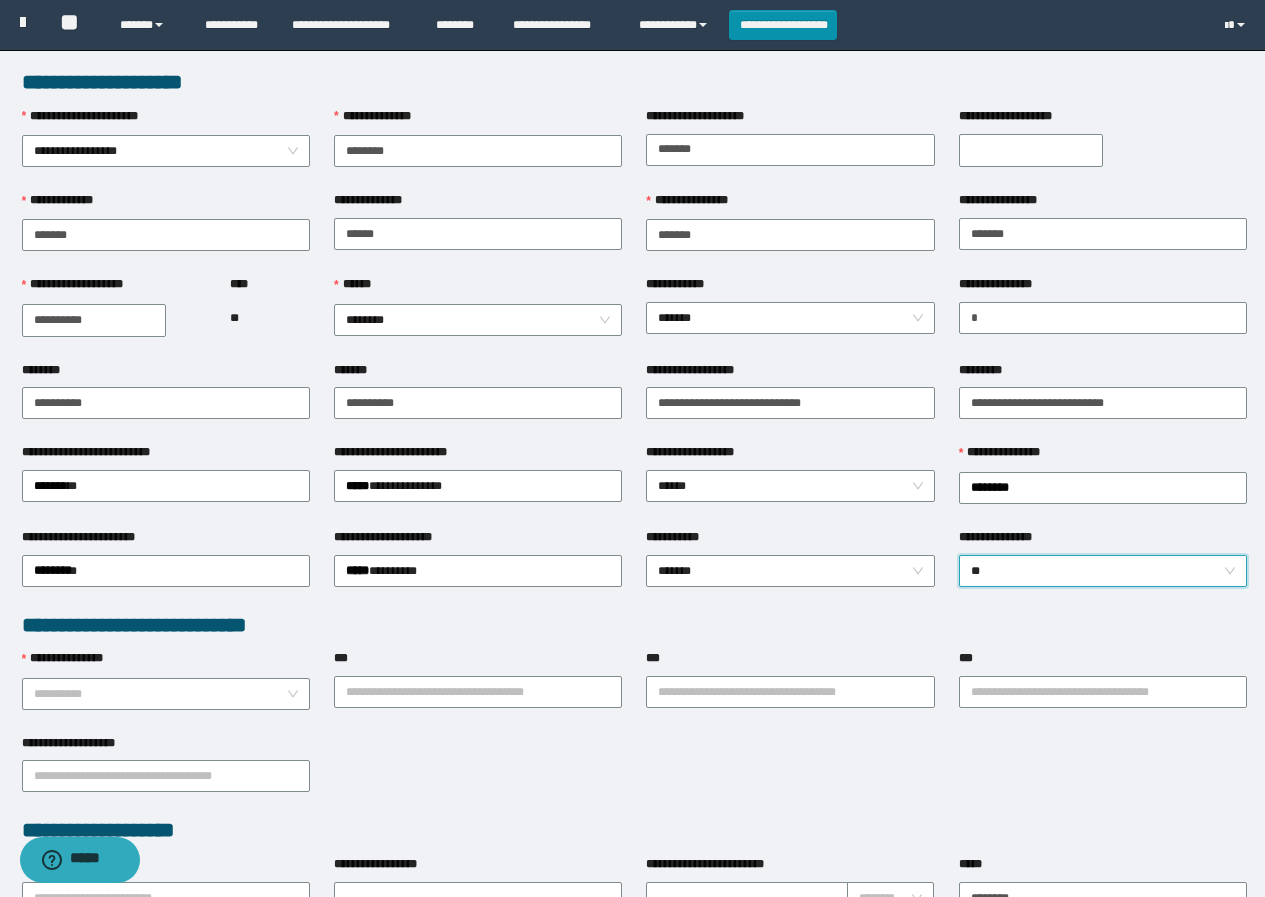 scroll, scrollTop: 100, scrollLeft: 0, axis: vertical 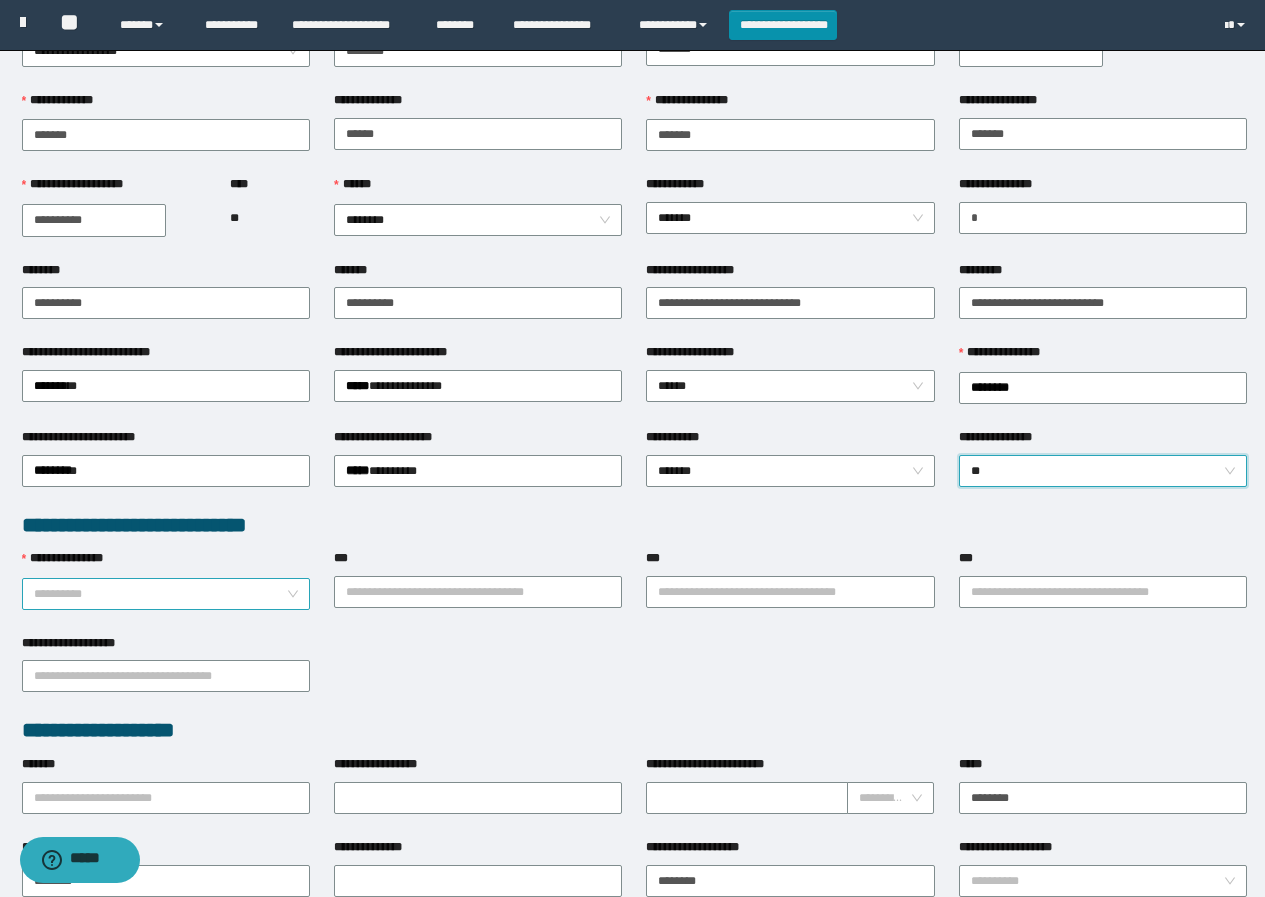 click on "**********" at bounding box center [160, 594] 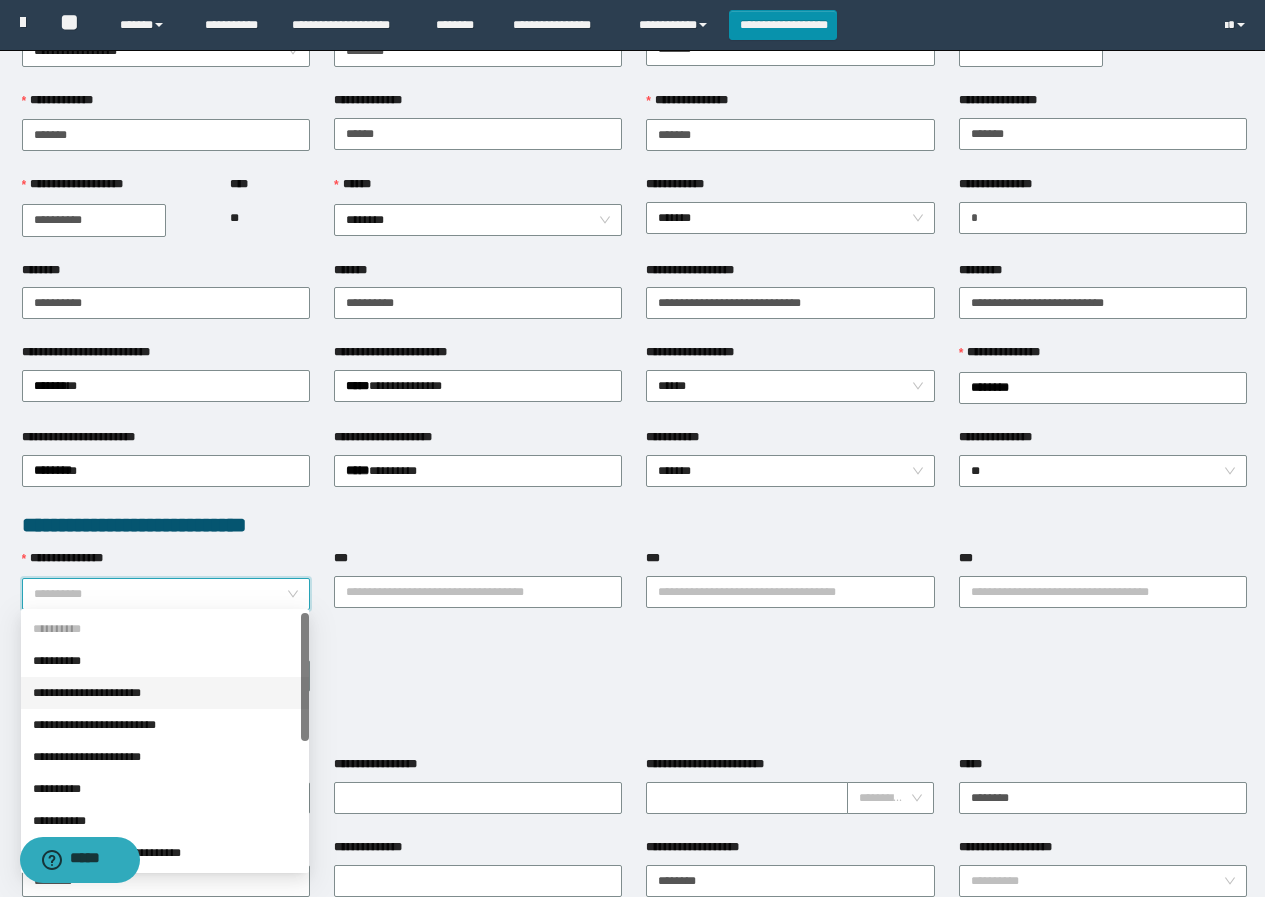 click on "**********" at bounding box center [165, 693] 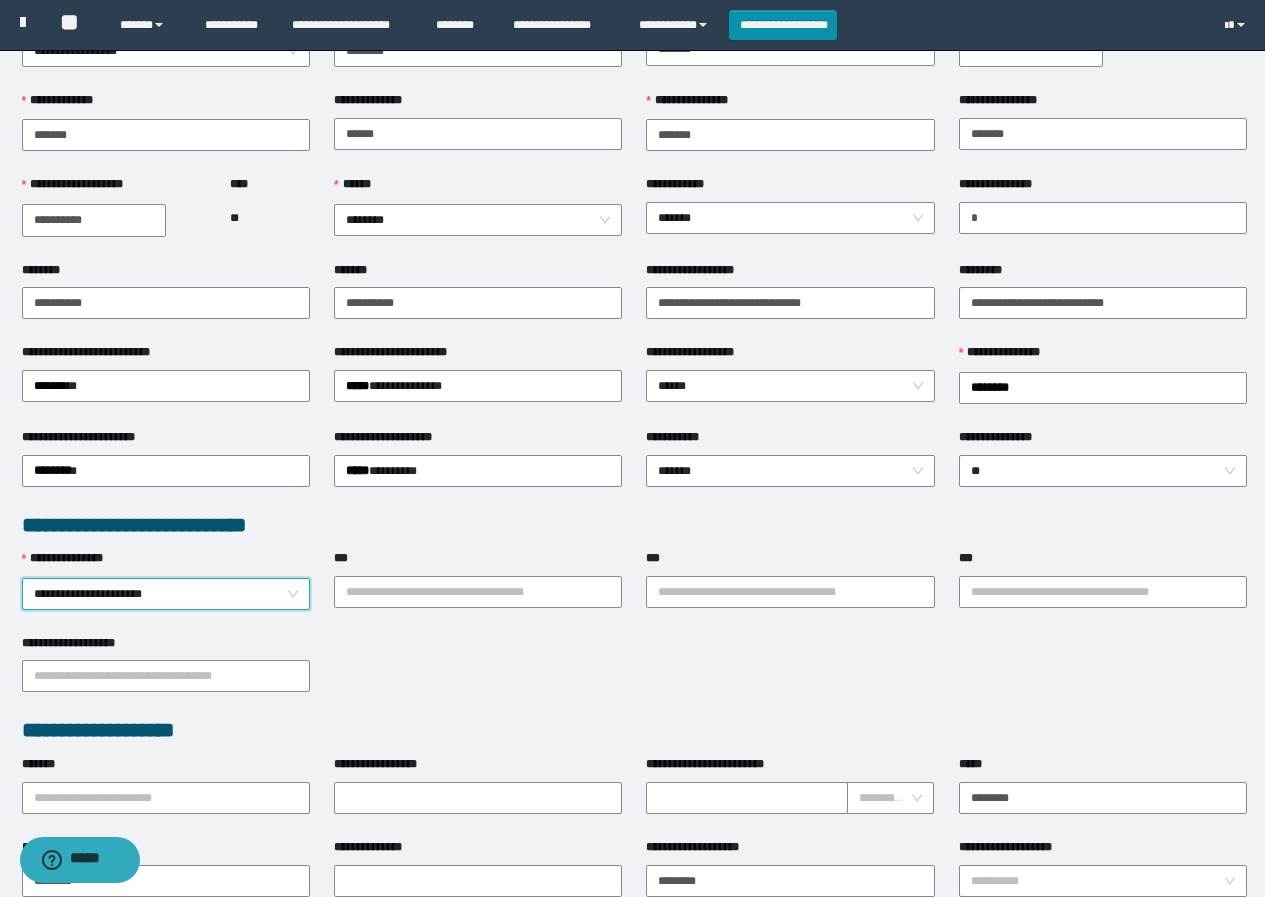 scroll, scrollTop: 200, scrollLeft: 0, axis: vertical 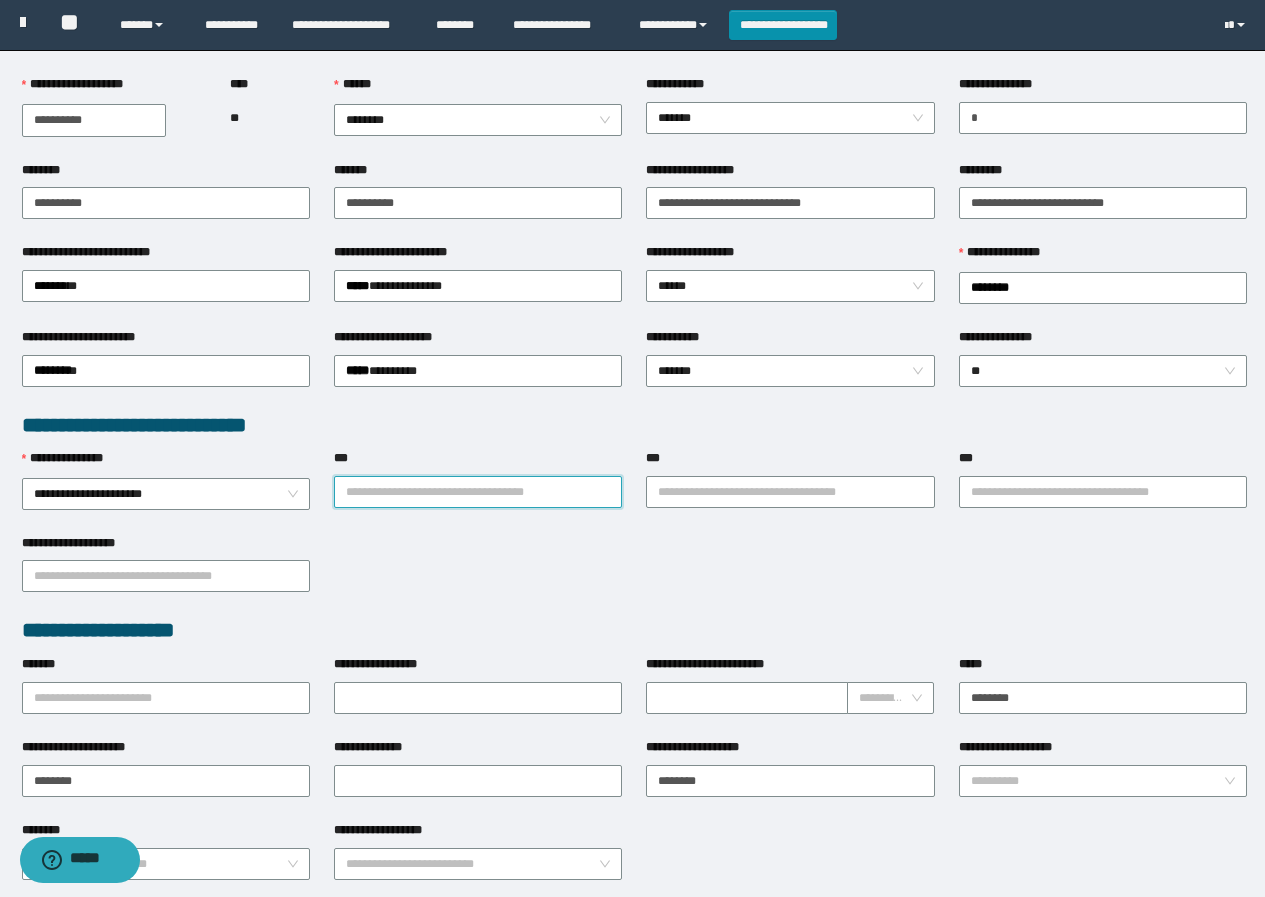 click on "***" at bounding box center (478, 492) 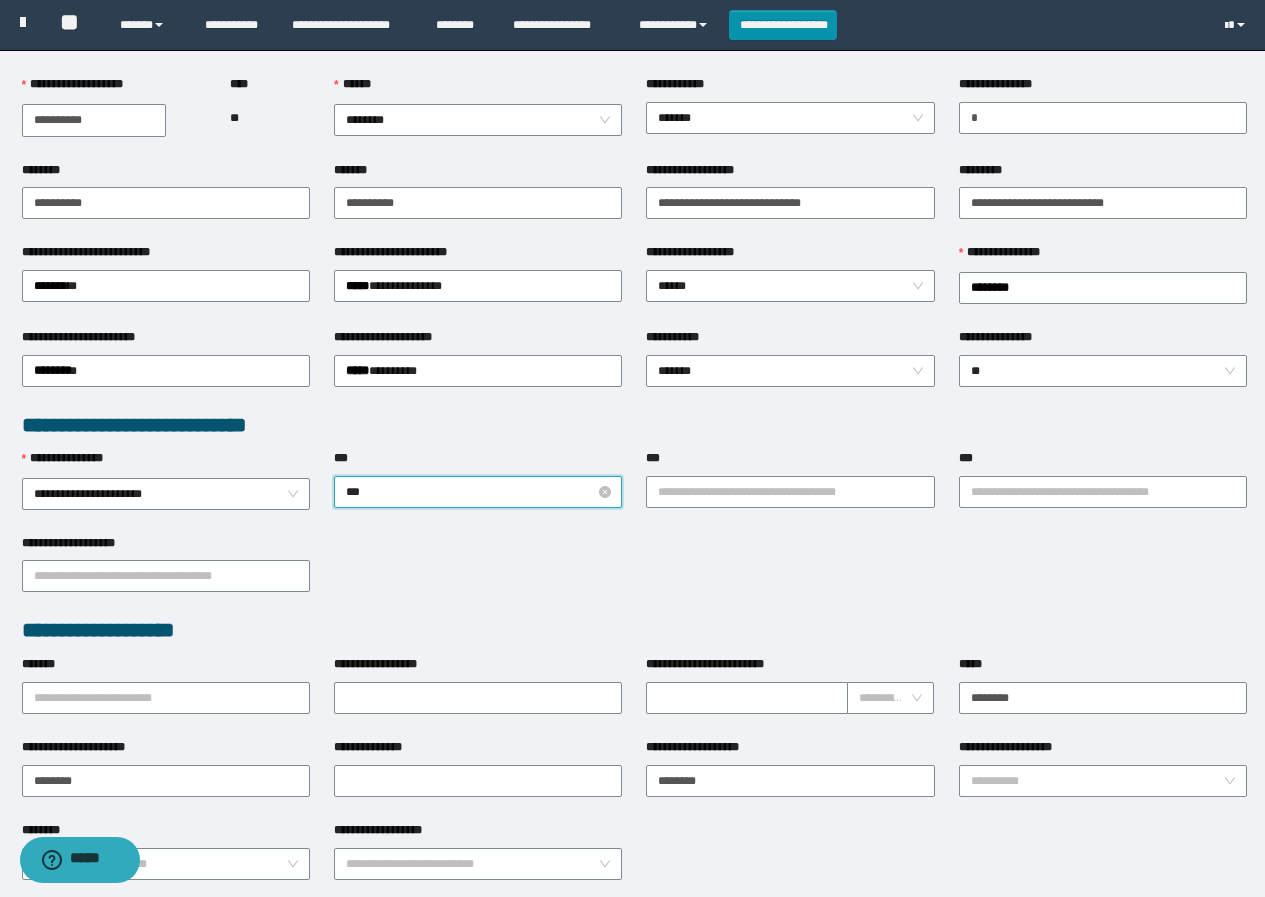 type on "****" 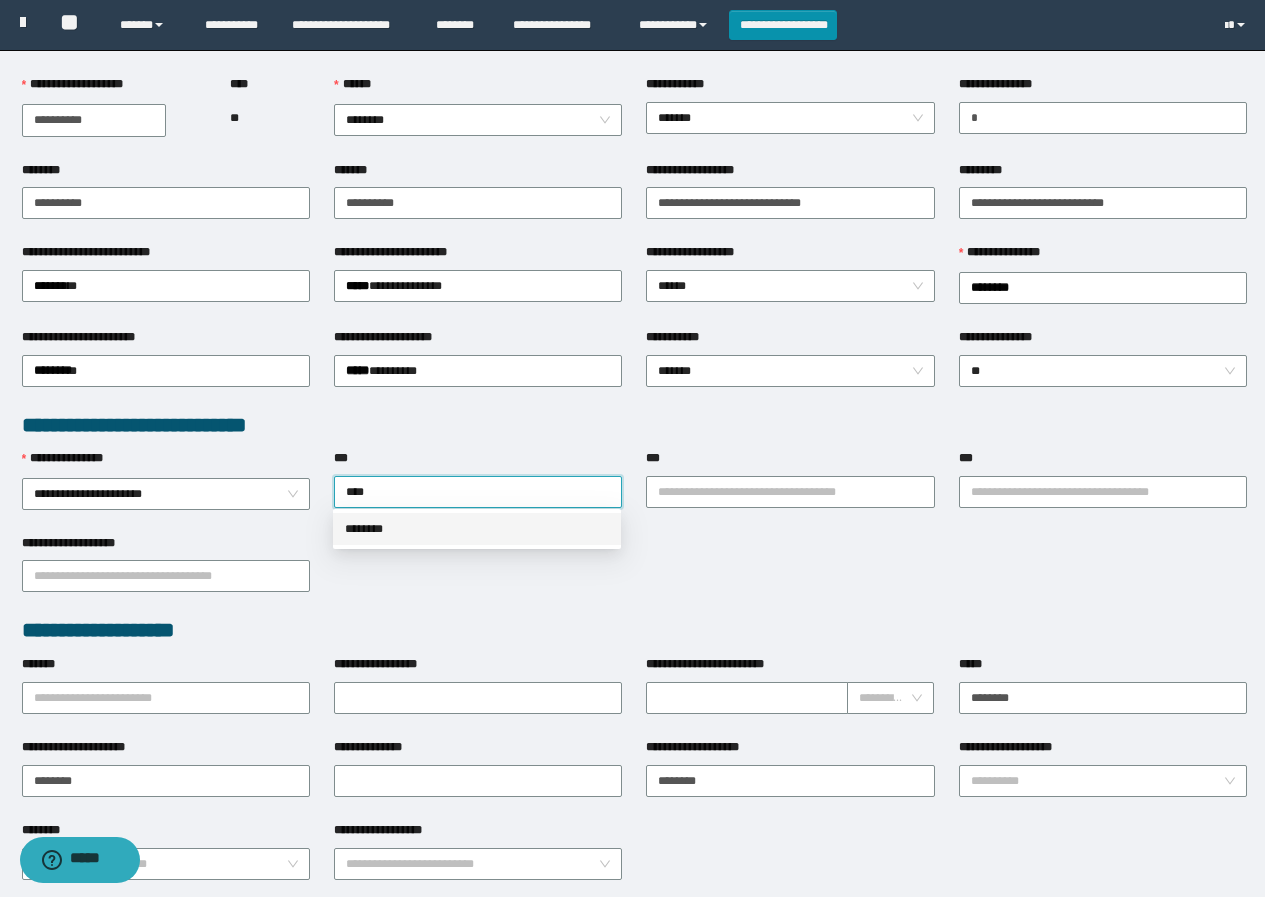 click on "********" at bounding box center [477, 529] 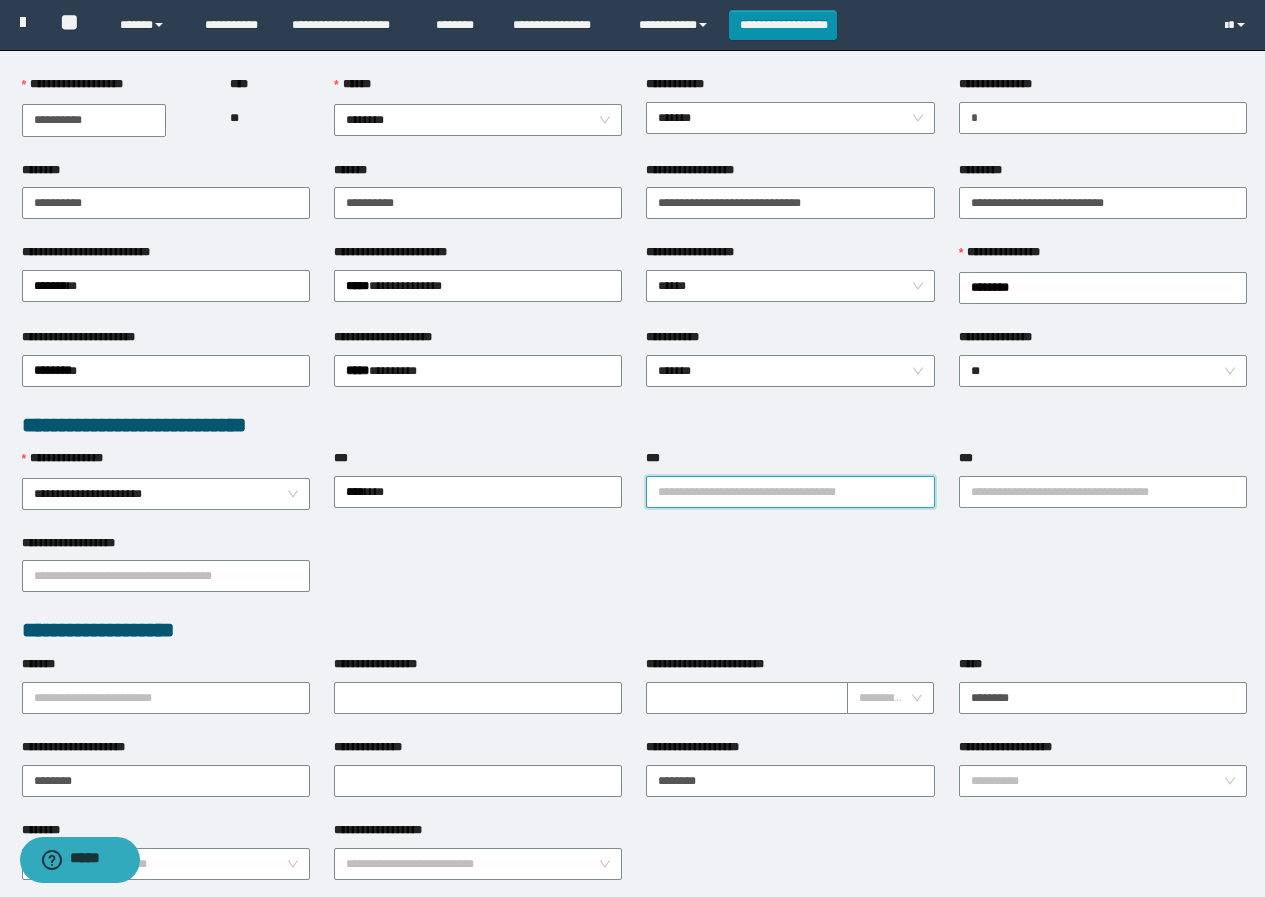 click on "***" at bounding box center (790, 492) 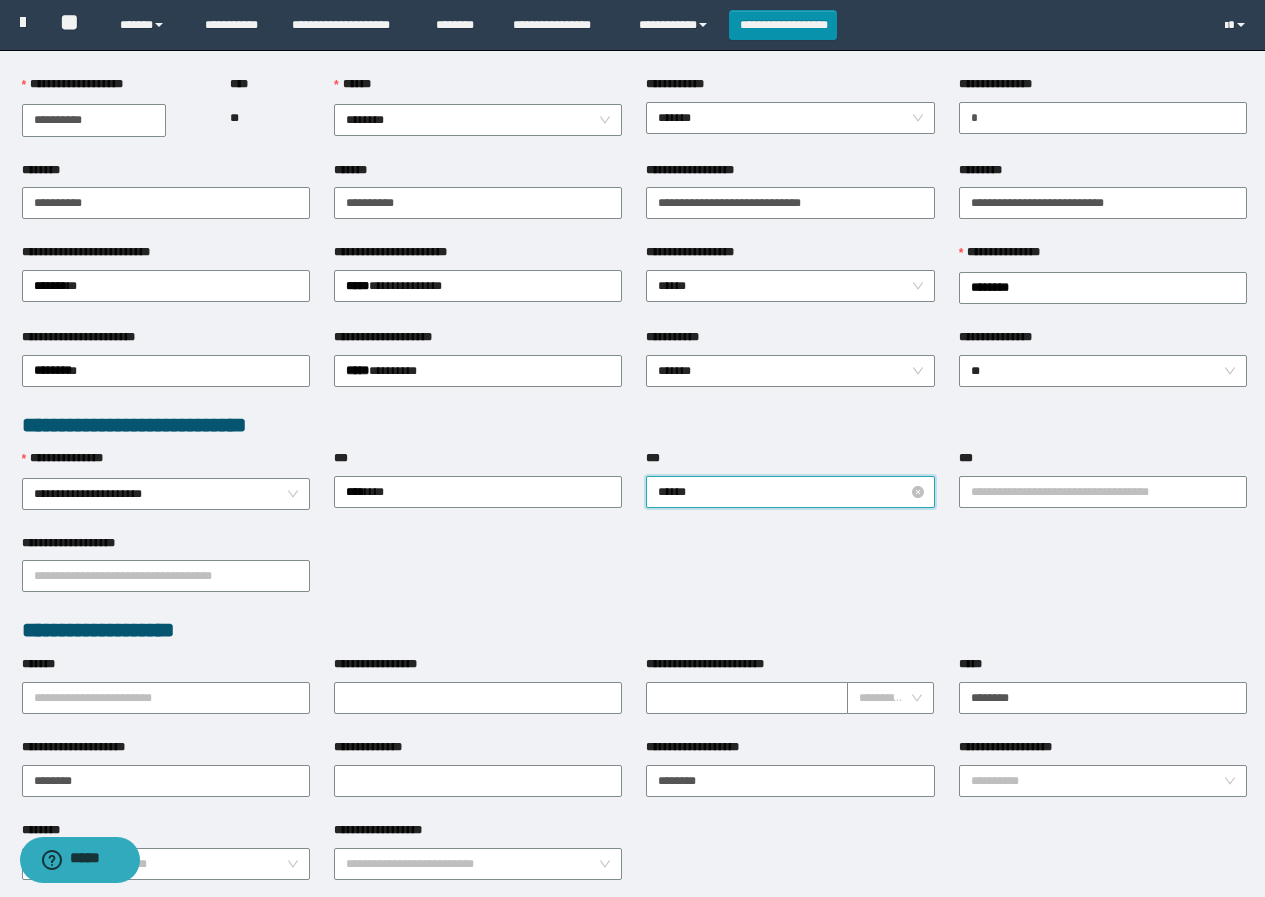 type on "*******" 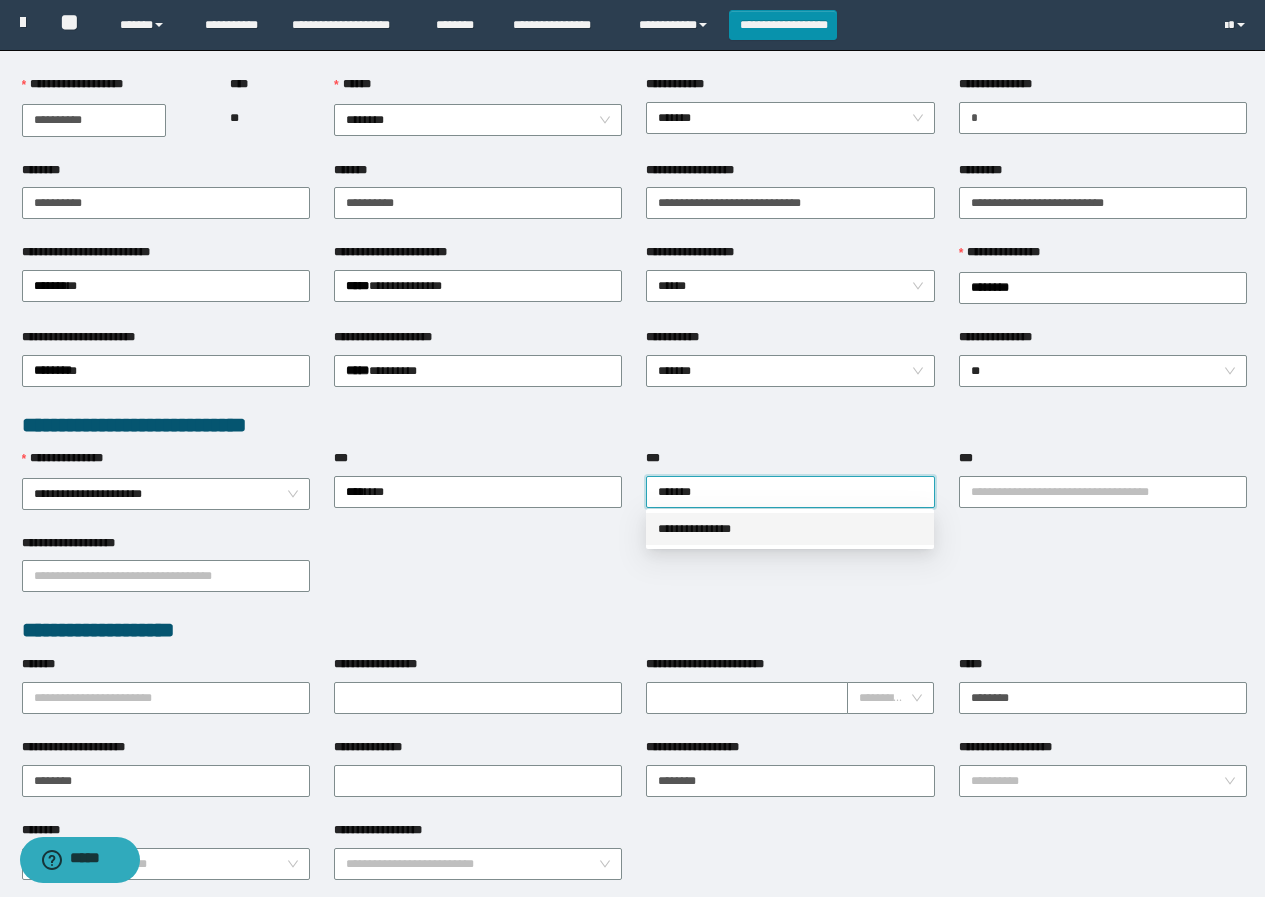 click on "**********" at bounding box center [790, 529] 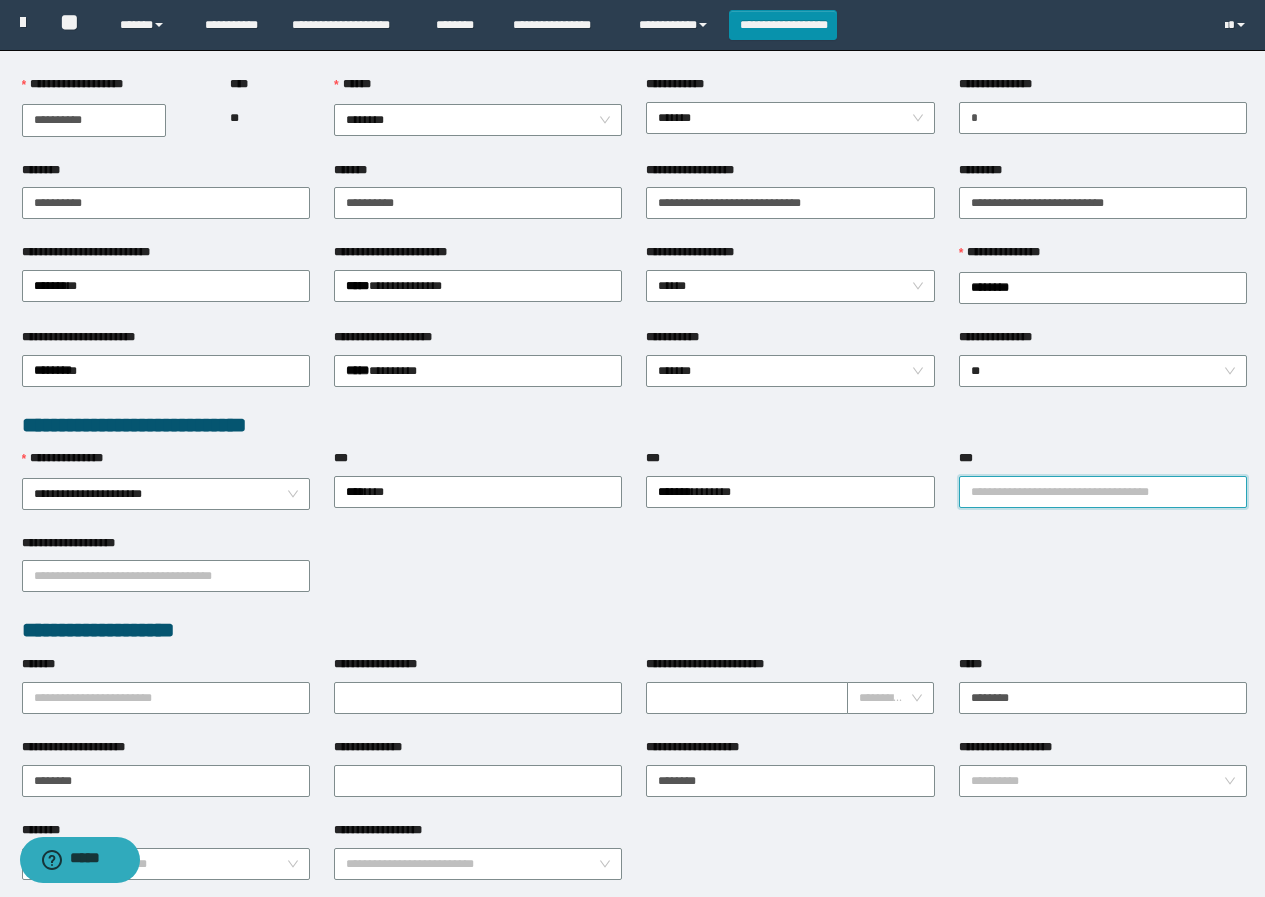 click on "***" at bounding box center [1103, 492] 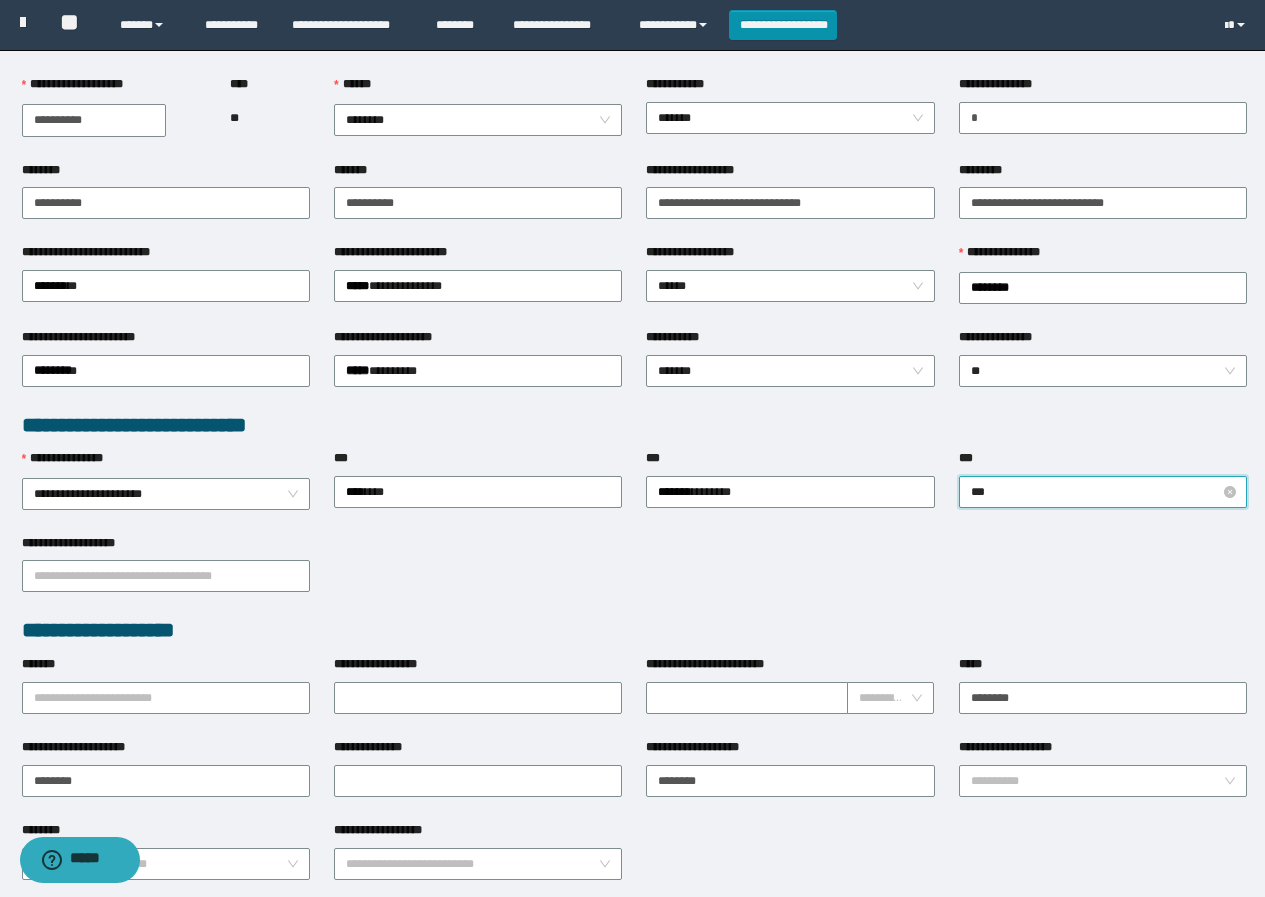 type on "****" 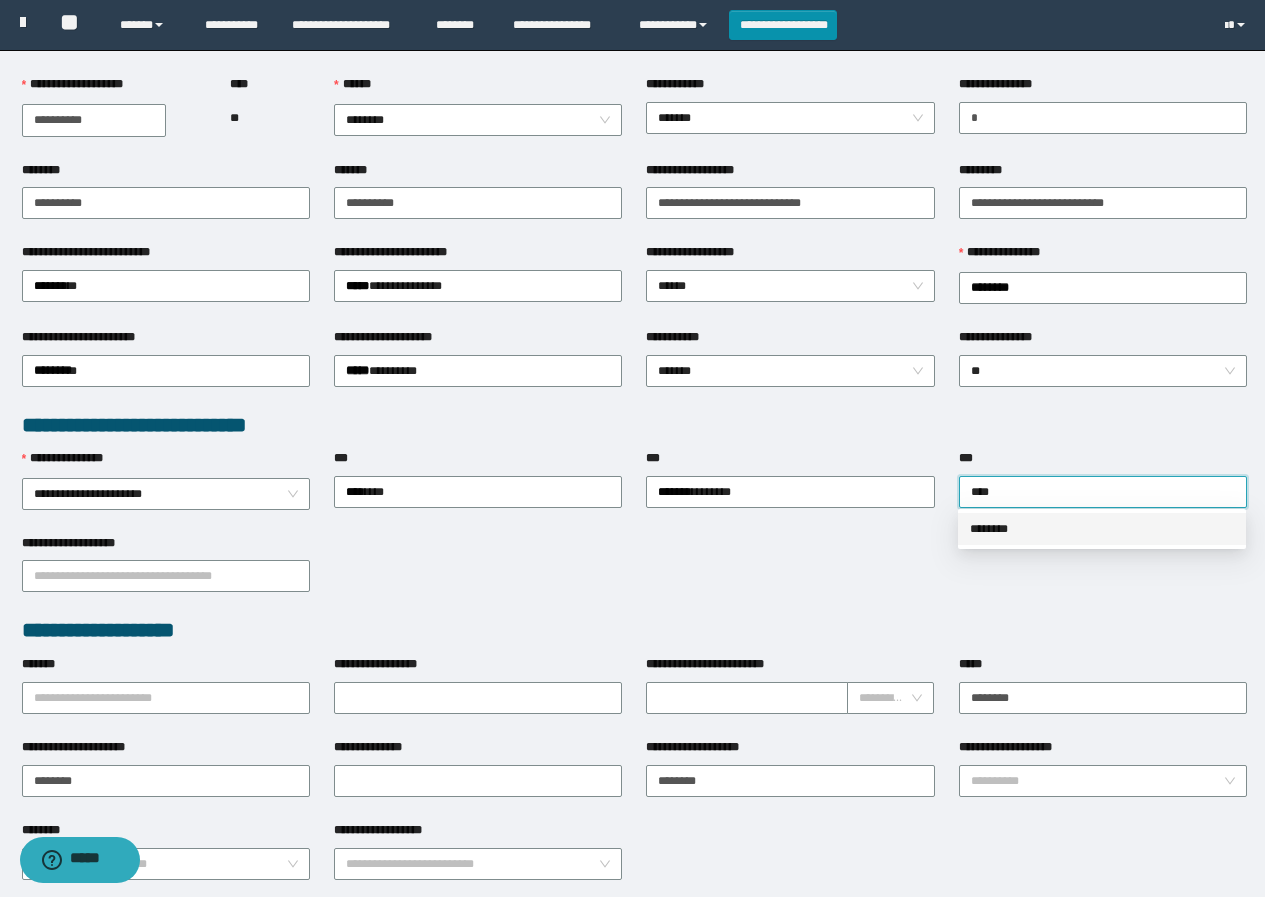 click on "********" at bounding box center [1102, 529] 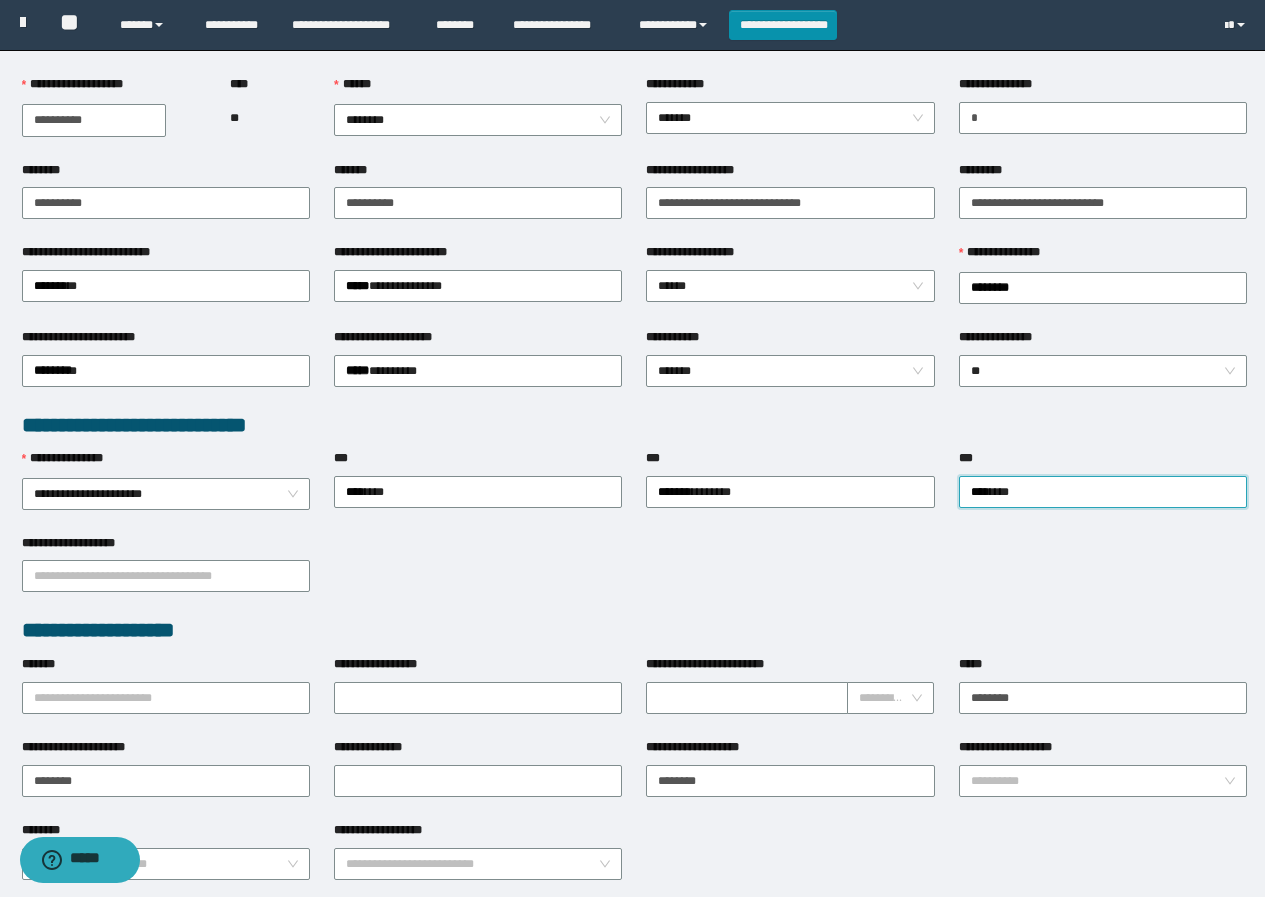 scroll, scrollTop: 300, scrollLeft: 0, axis: vertical 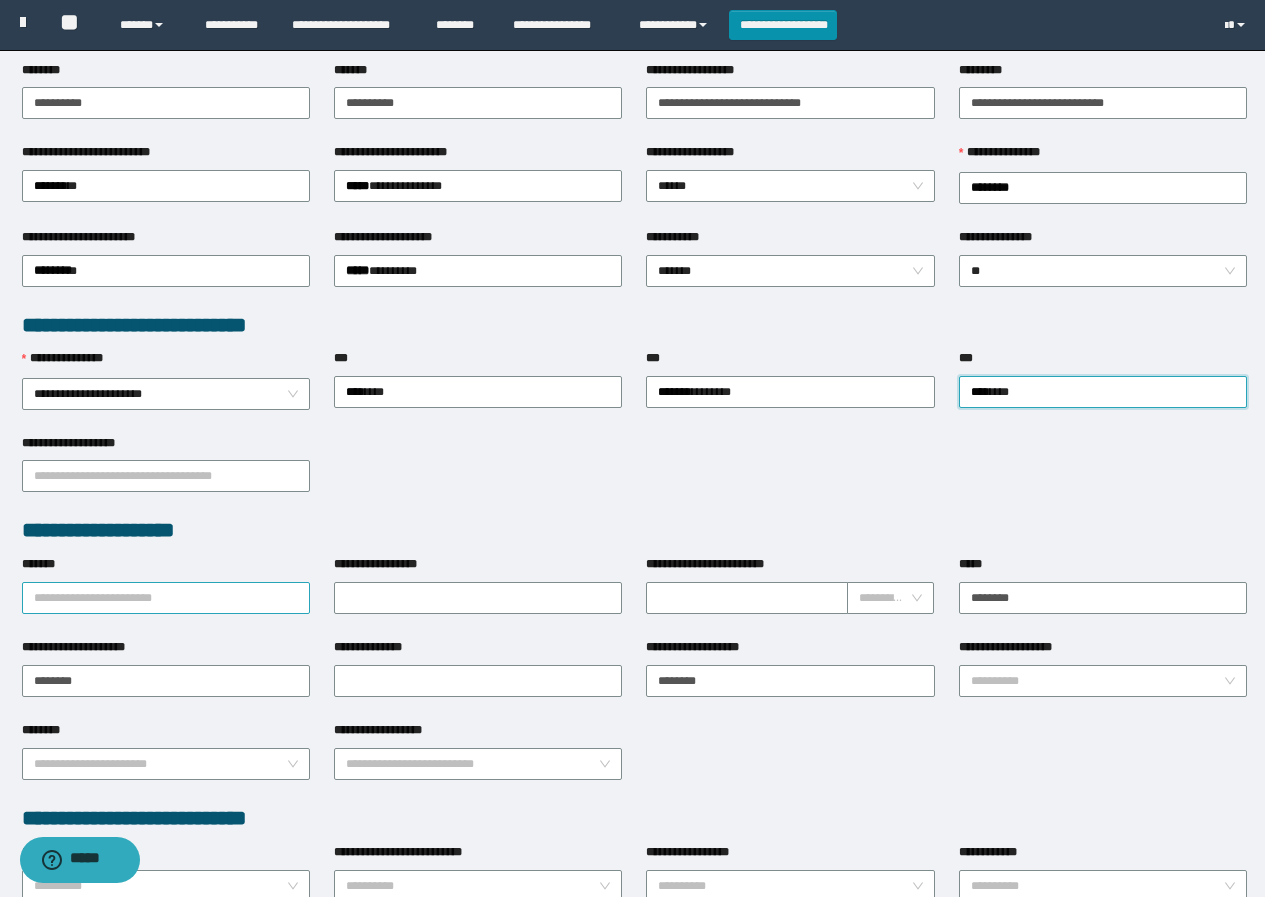 click on "*******" at bounding box center (166, 598) 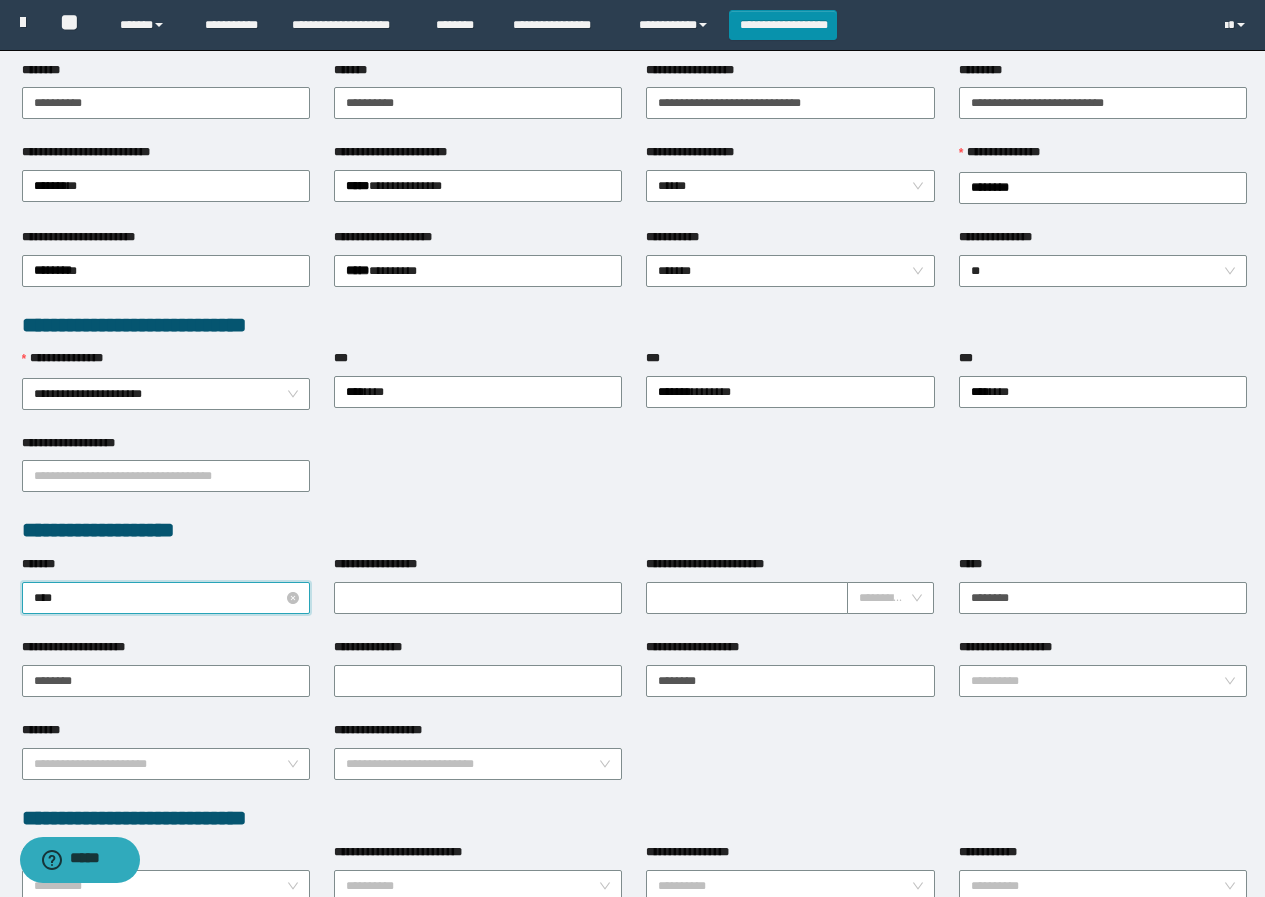 type on "*****" 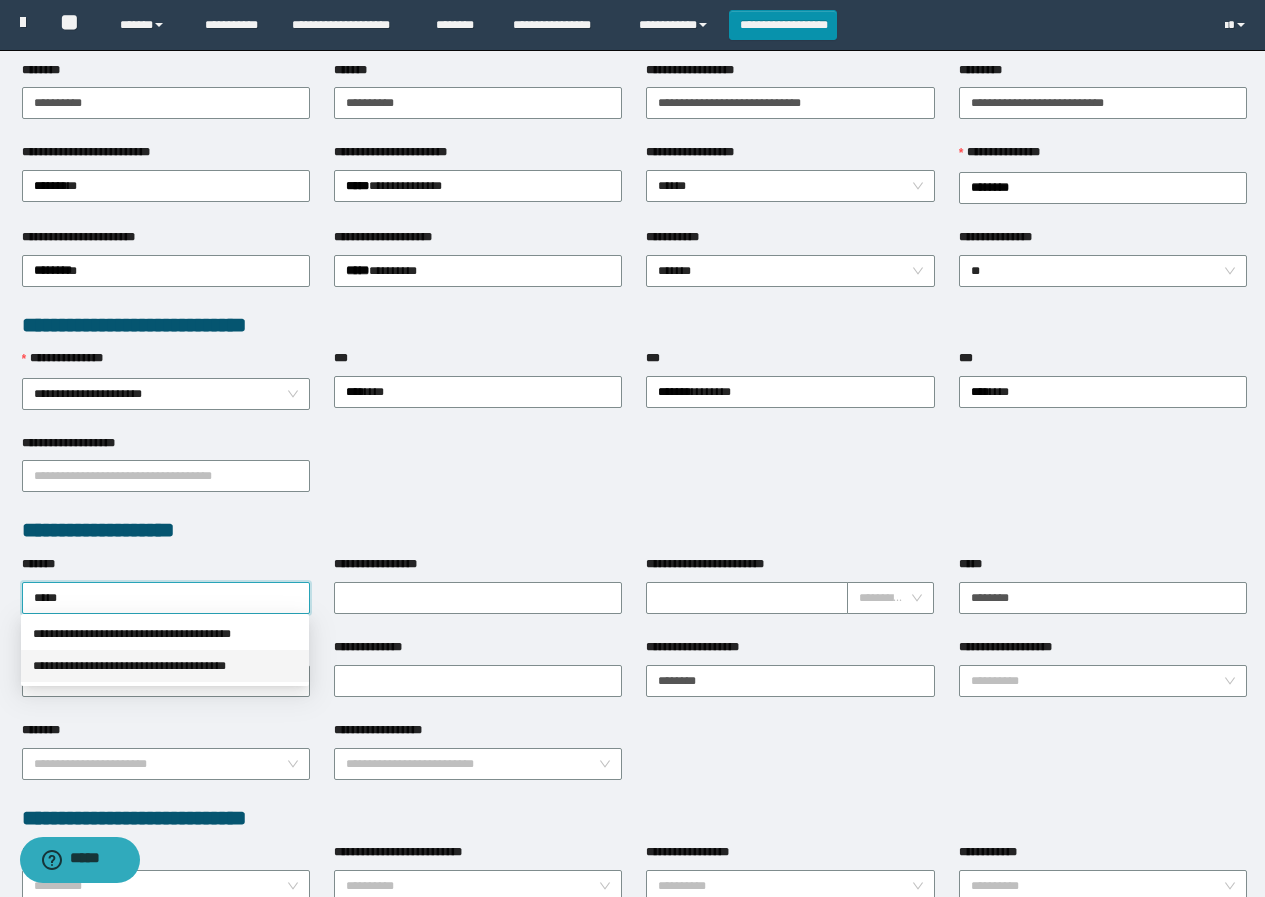 click on "**********" at bounding box center (165, 666) 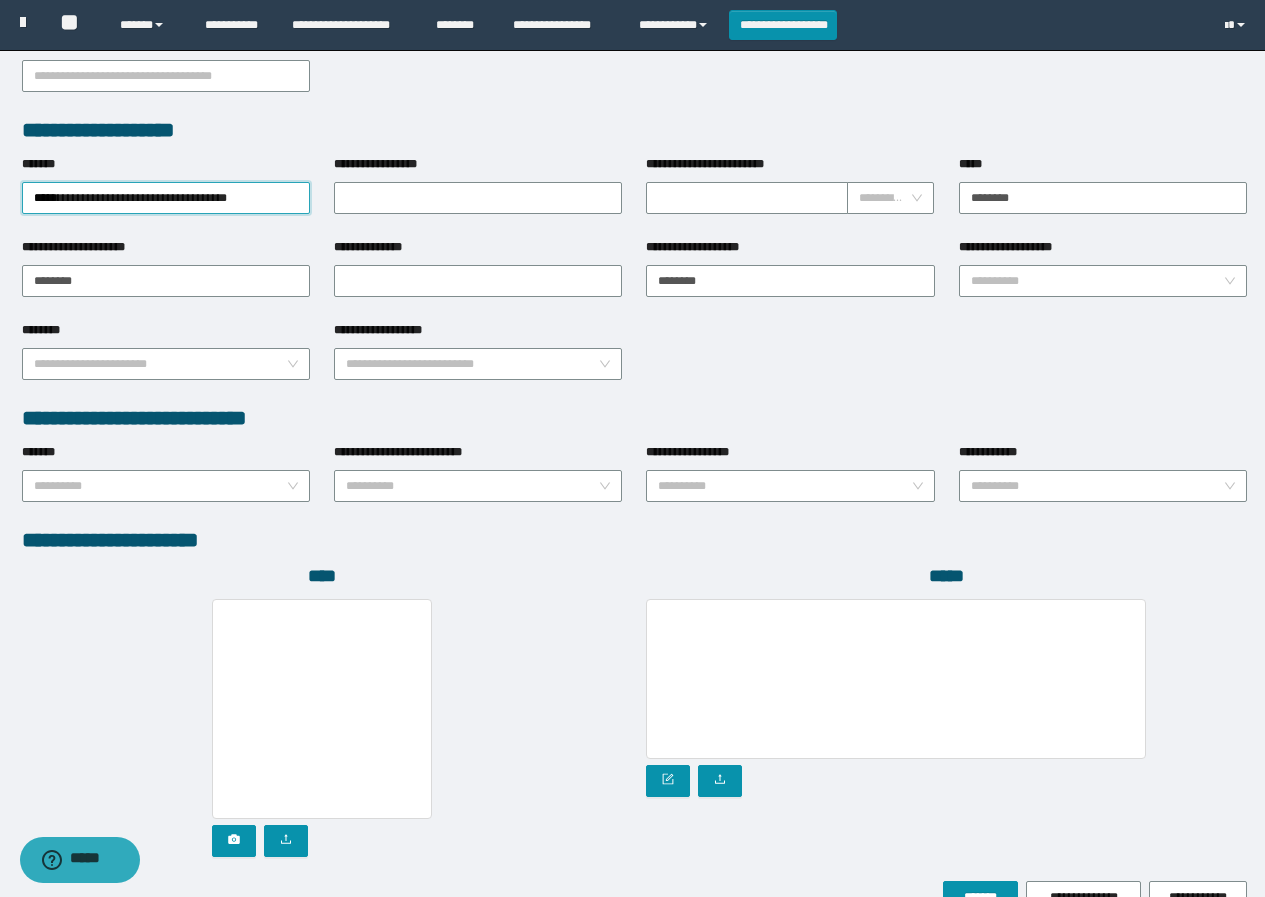 scroll, scrollTop: 808, scrollLeft: 0, axis: vertical 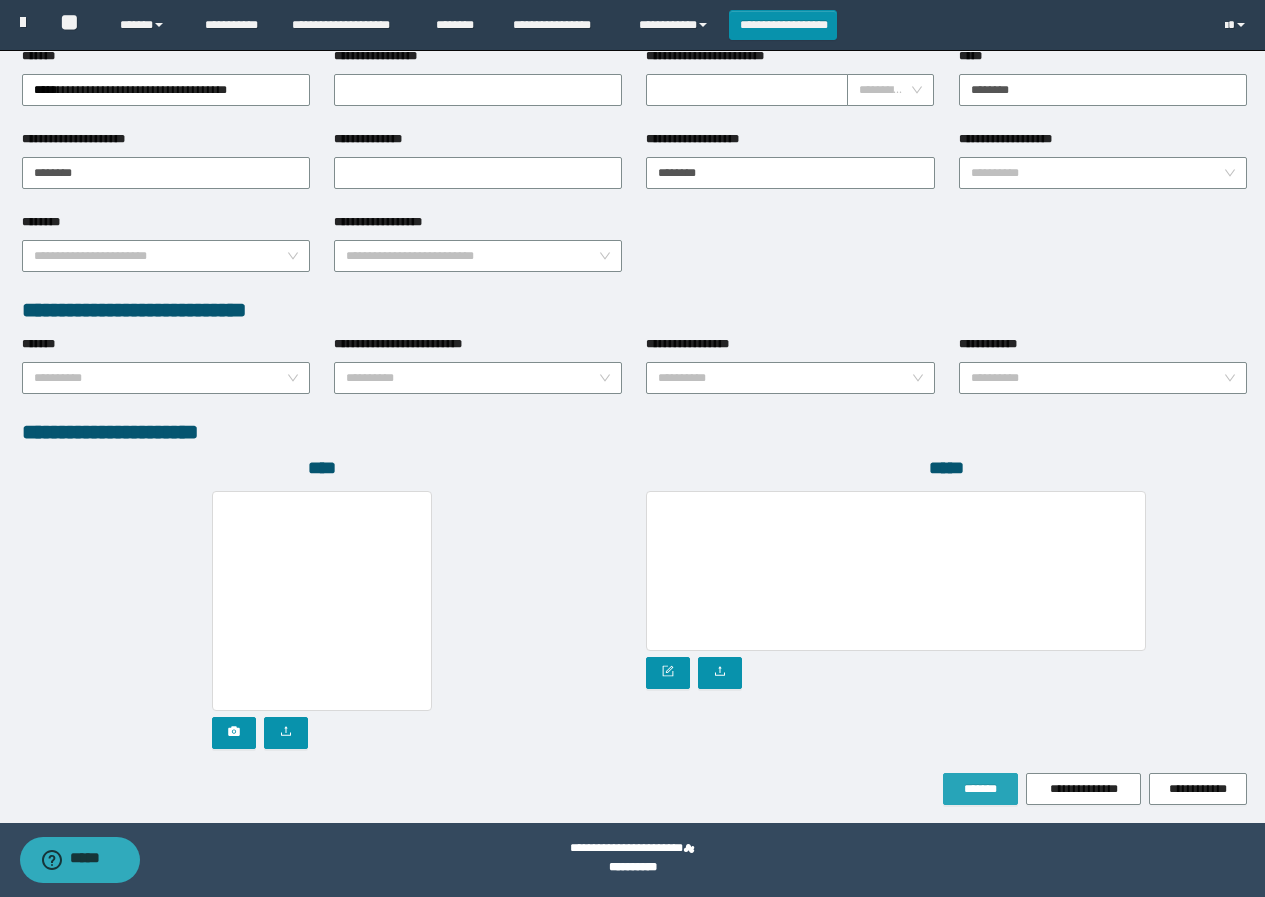 click on "*******" at bounding box center (980, 789) 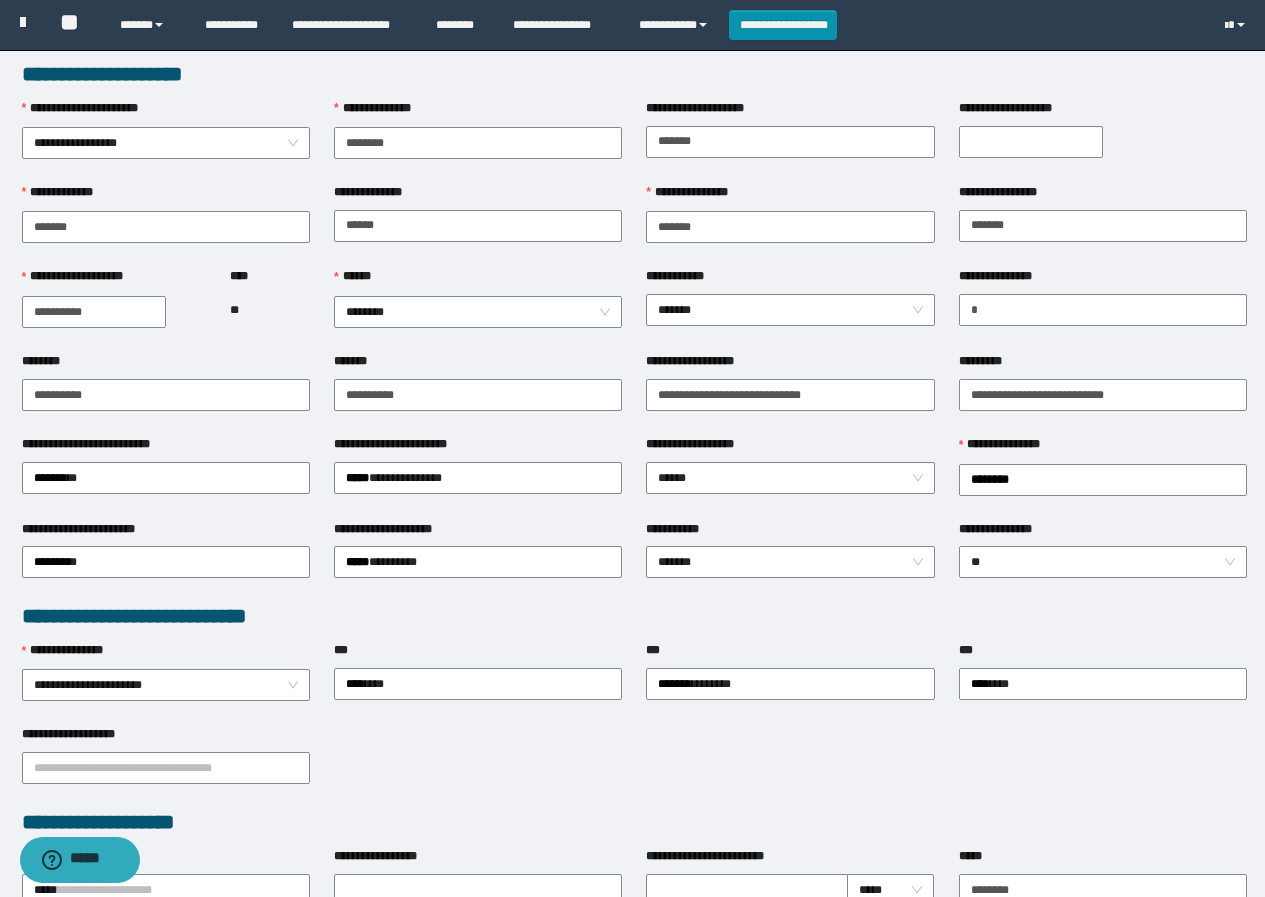 scroll, scrollTop: 0, scrollLeft: 0, axis: both 